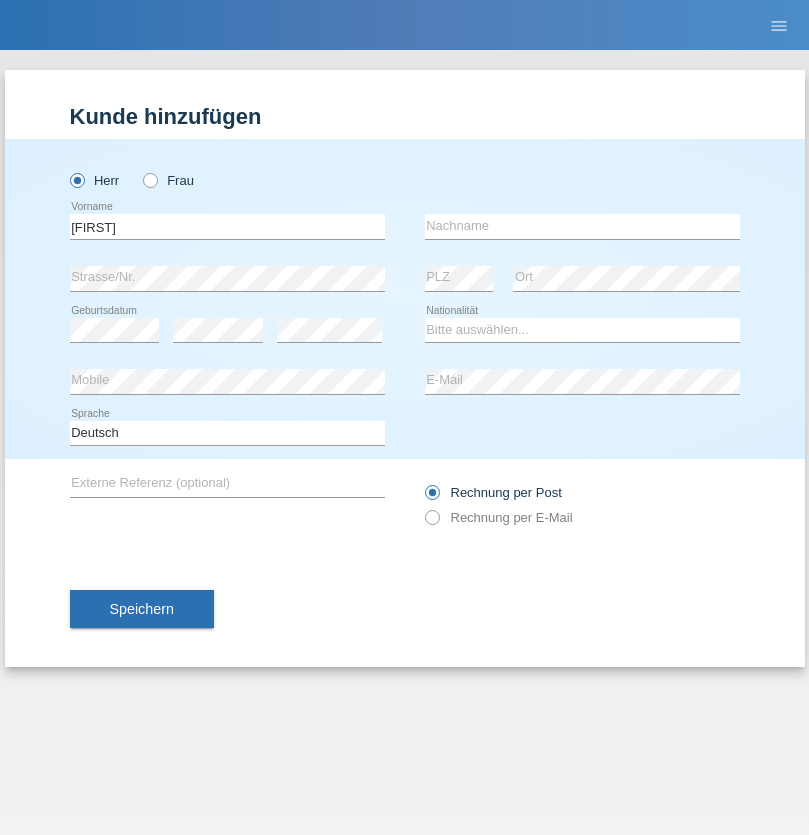 type on "[FIRST]" 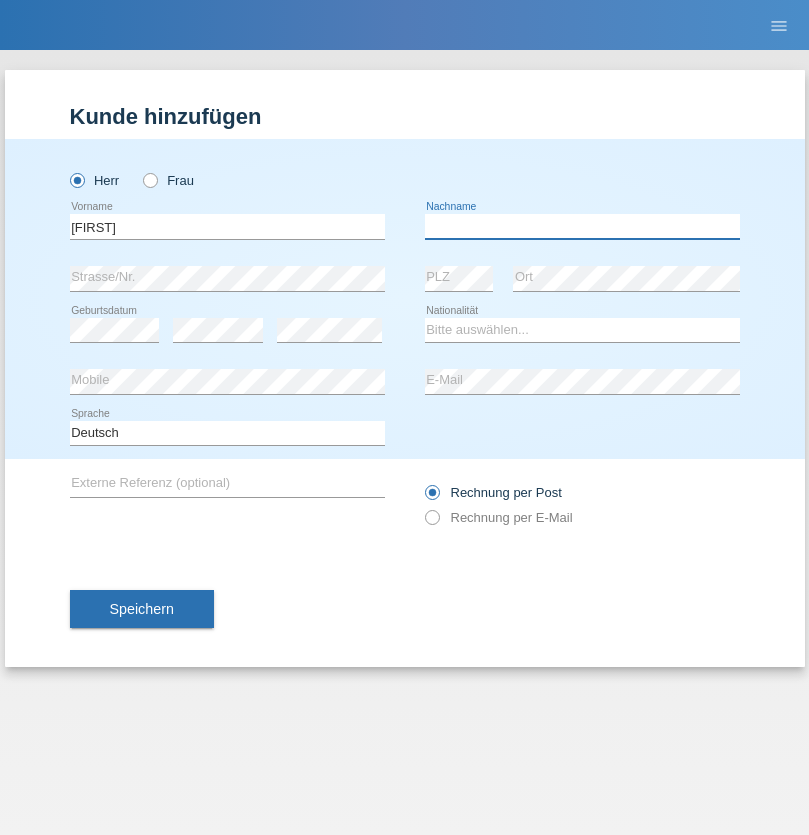 click at bounding box center [582, 226] 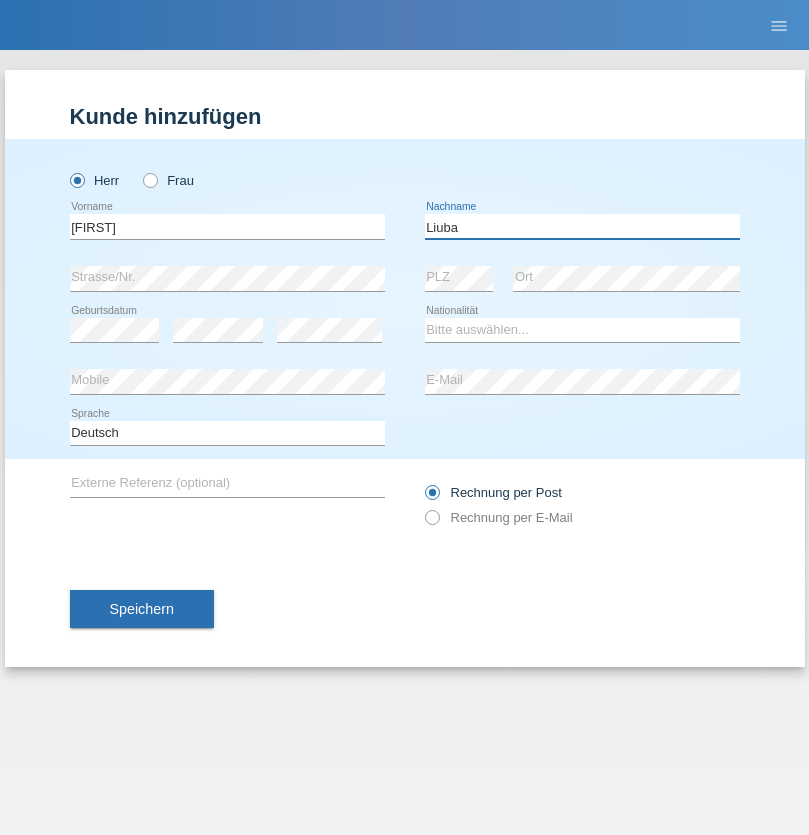 type on "Liuba" 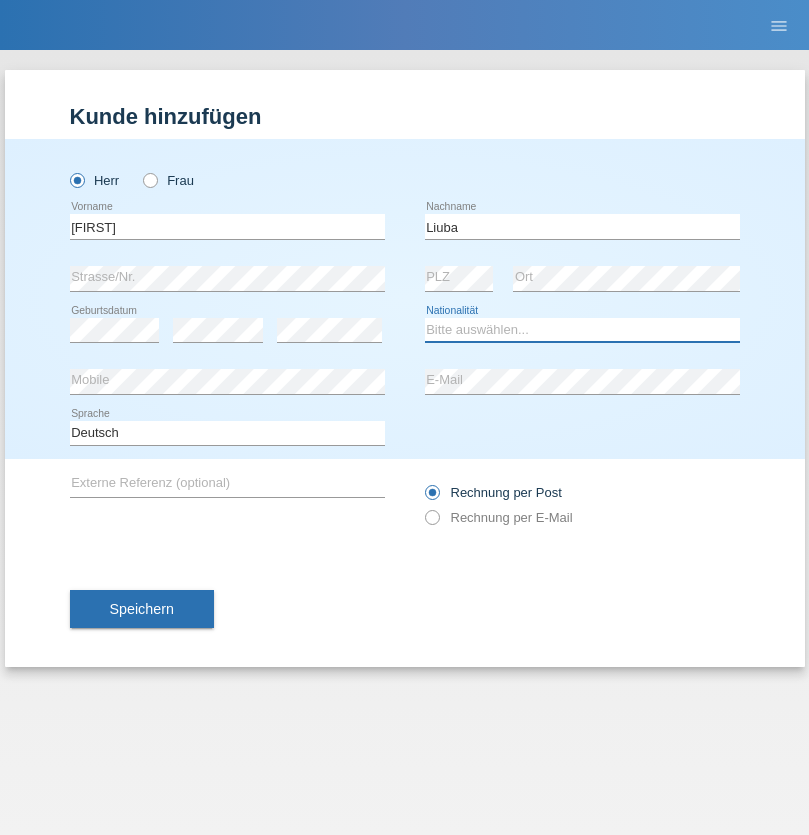 select on "UA" 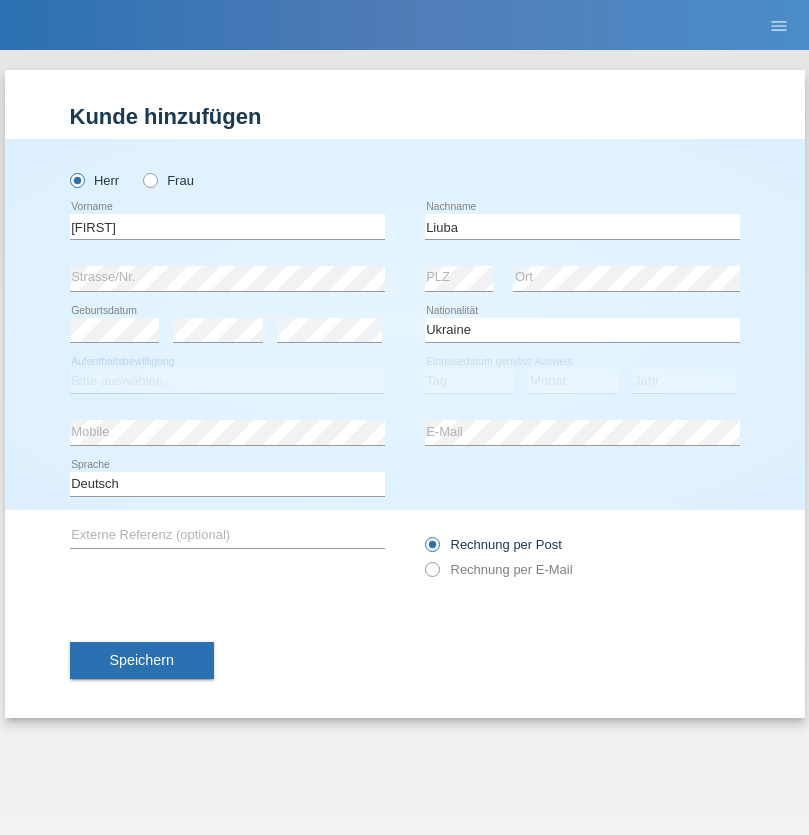 select on "C" 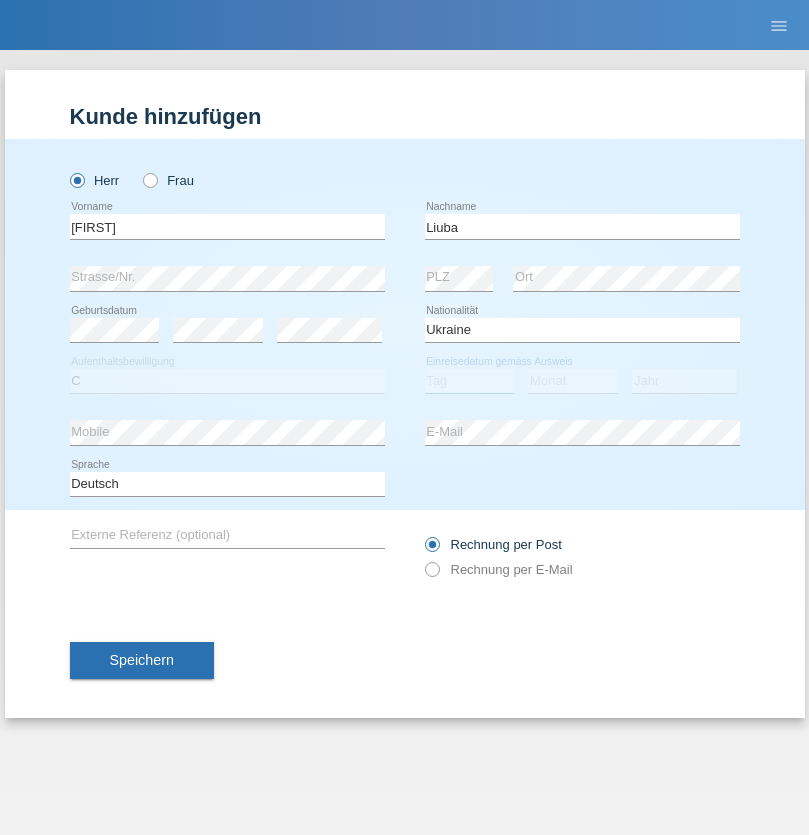 select on "01" 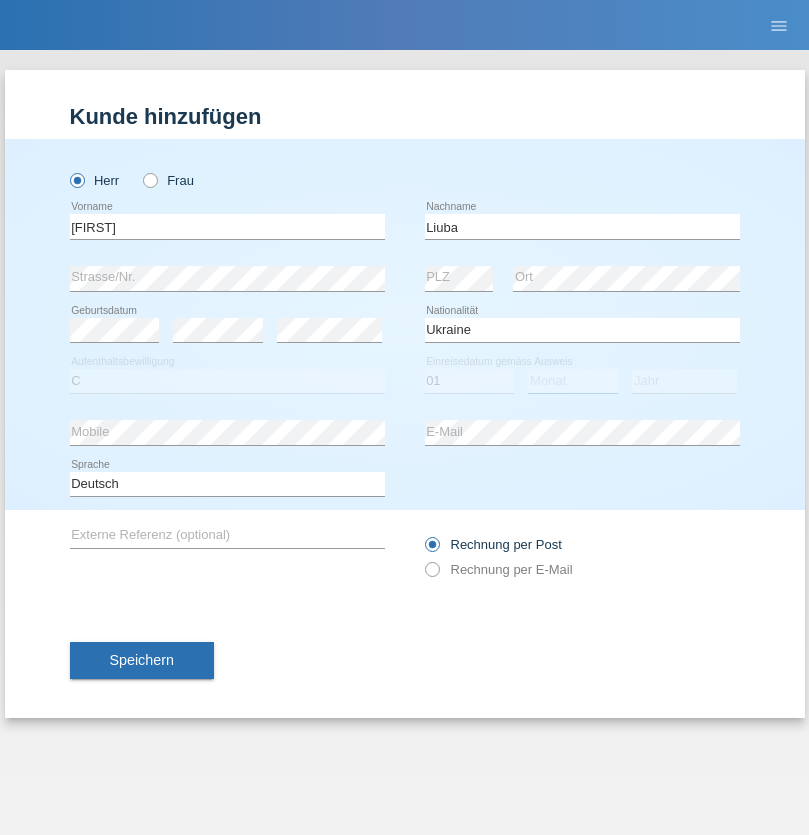 select on "04" 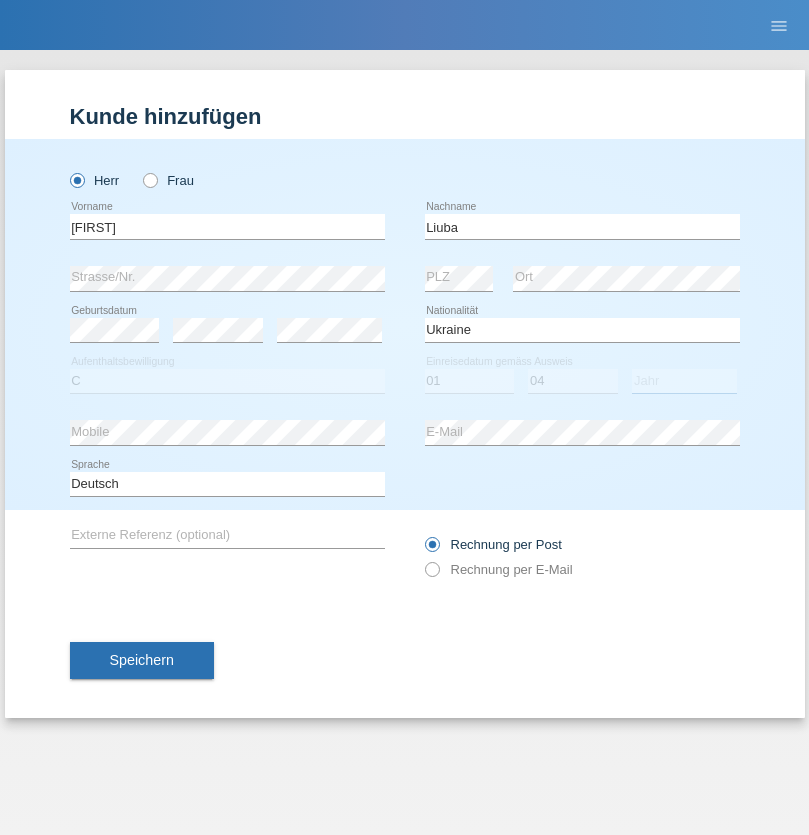 select on "1986" 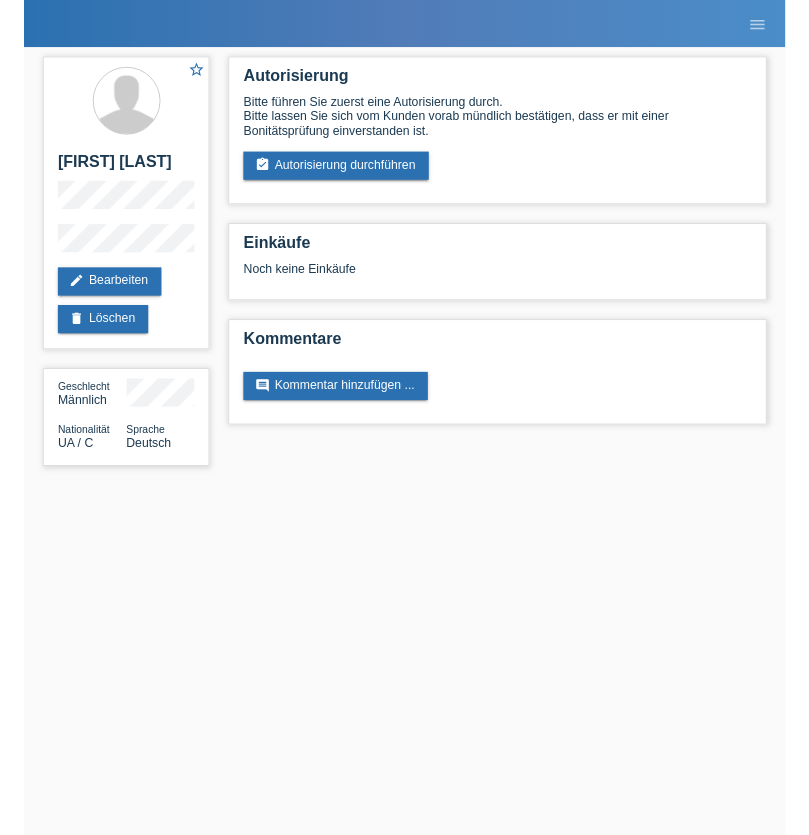 scroll, scrollTop: 0, scrollLeft: 0, axis: both 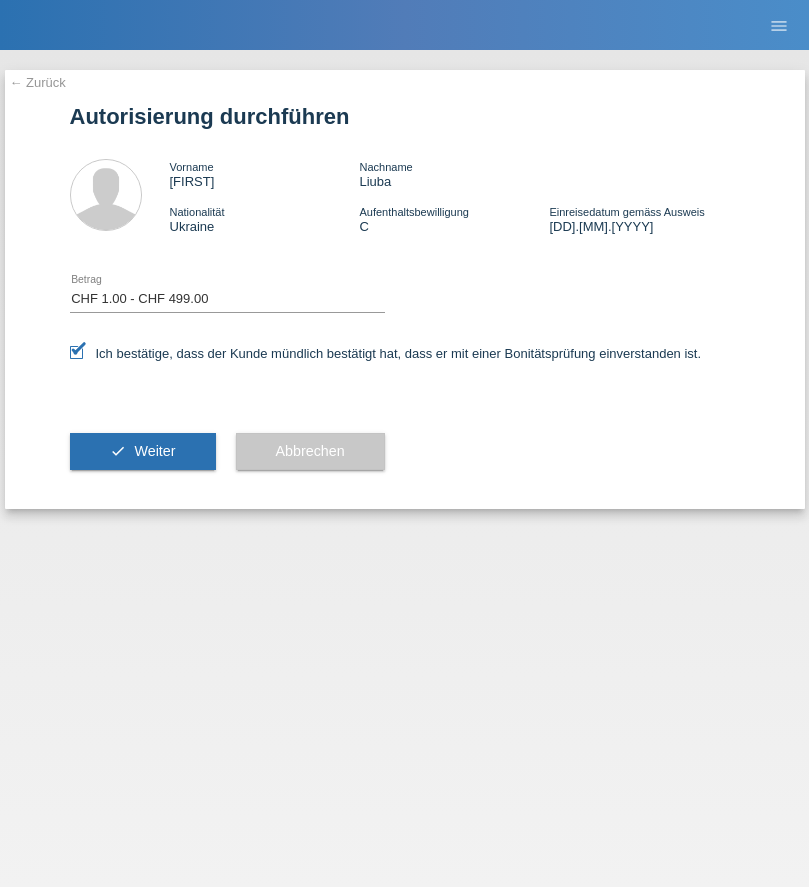 select on "1" 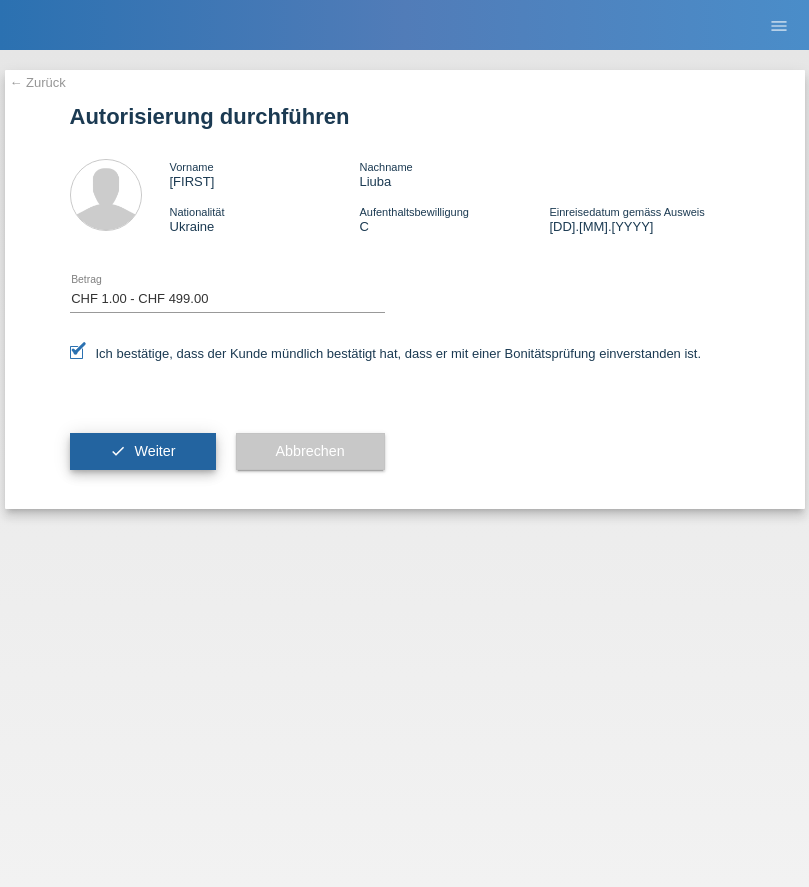 click on "Weiter" at bounding box center (154, 451) 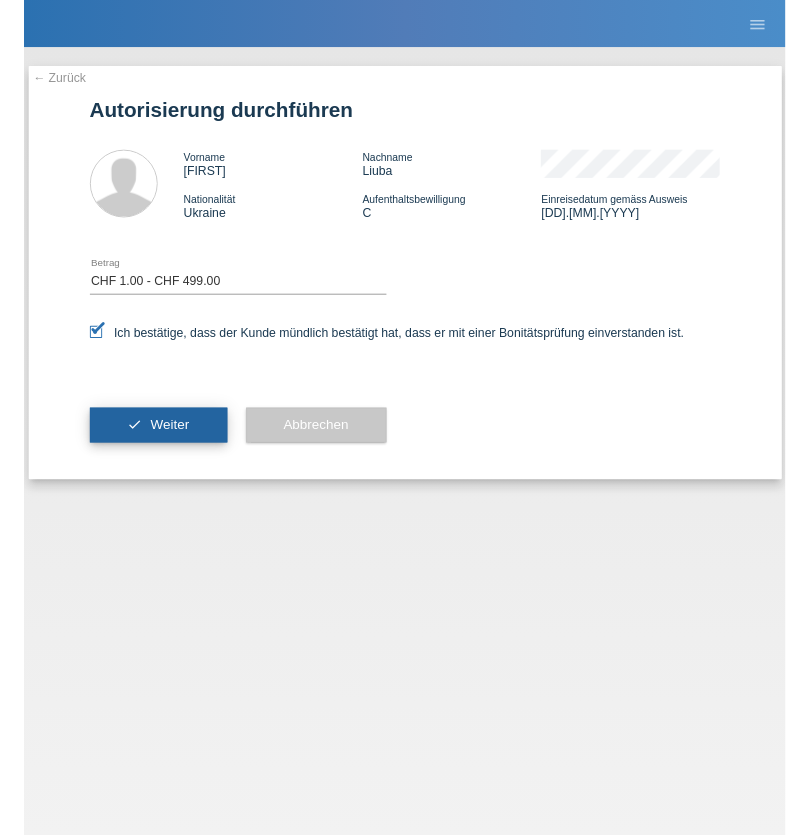 scroll, scrollTop: 0, scrollLeft: 0, axis: both 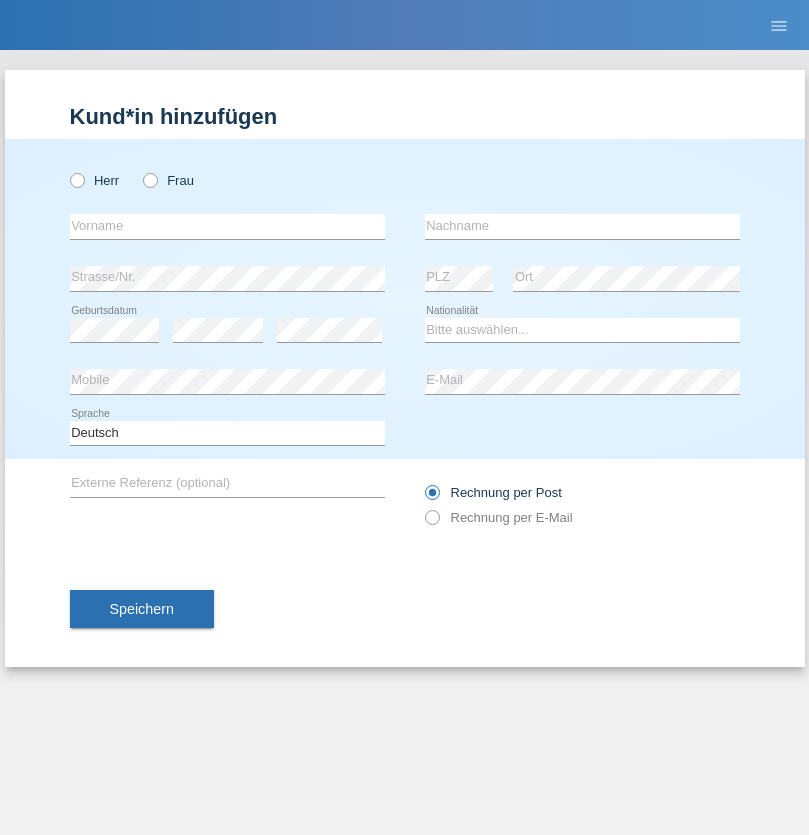 radio on "true" 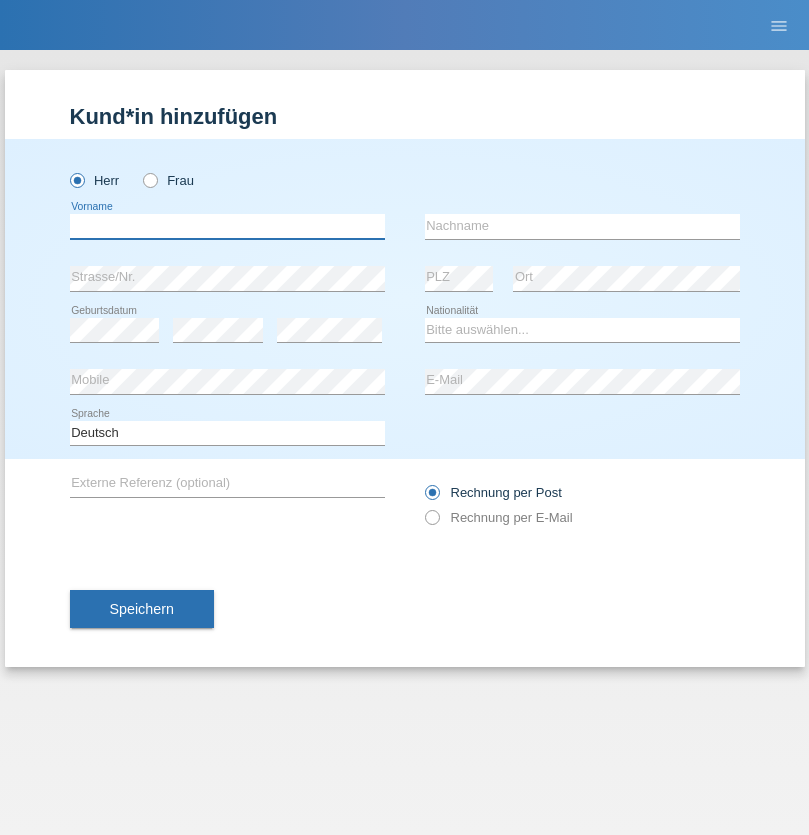 click at bounding box center [227, 226] 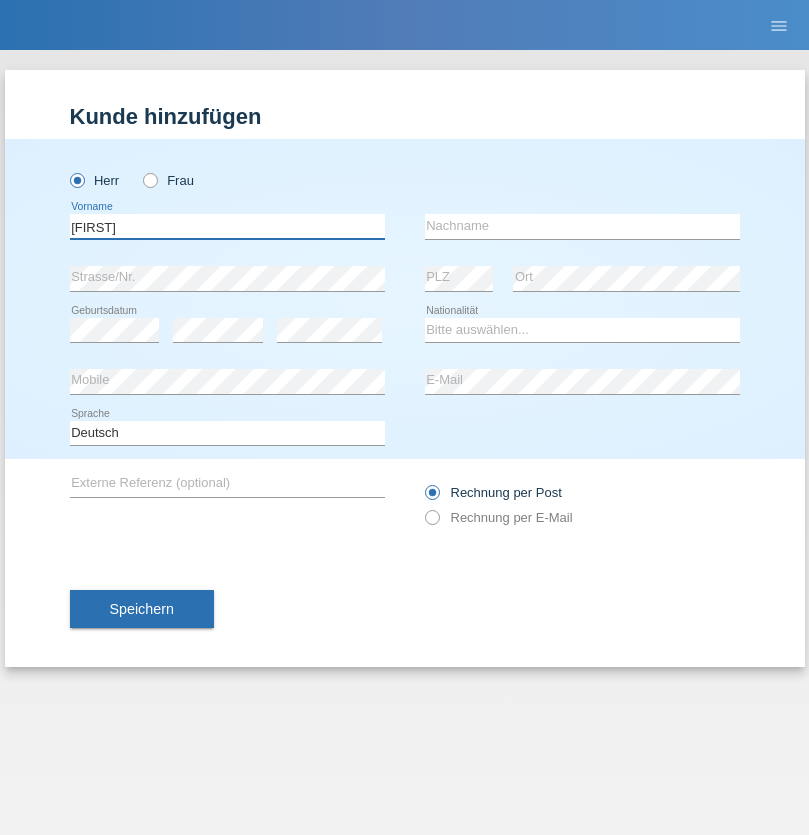 type on "[FIRST]" 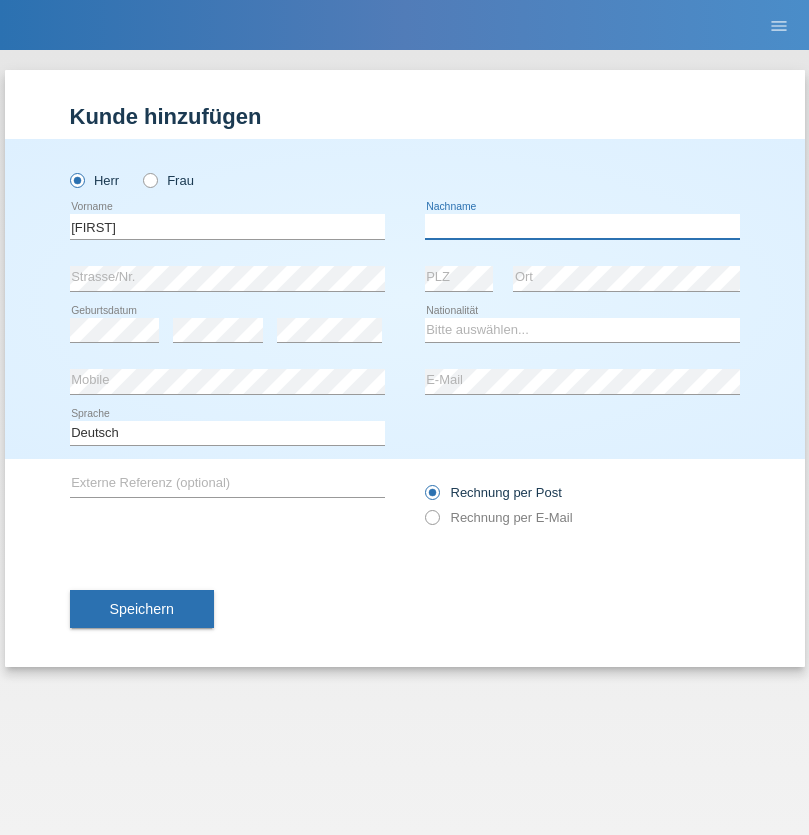 click at bounding box center (582, 226) 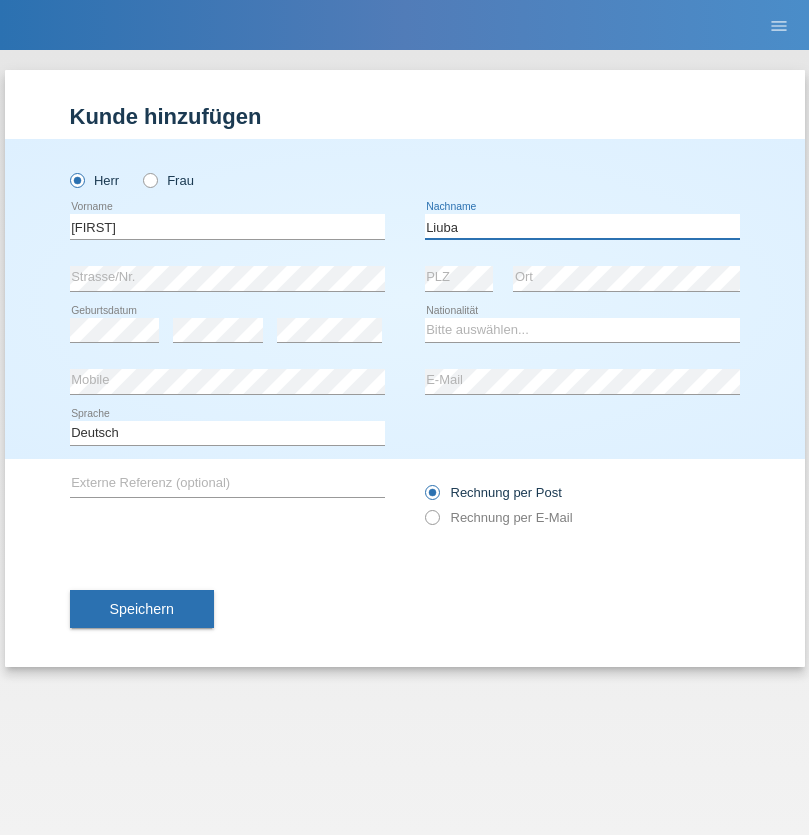 type on "Liuba" 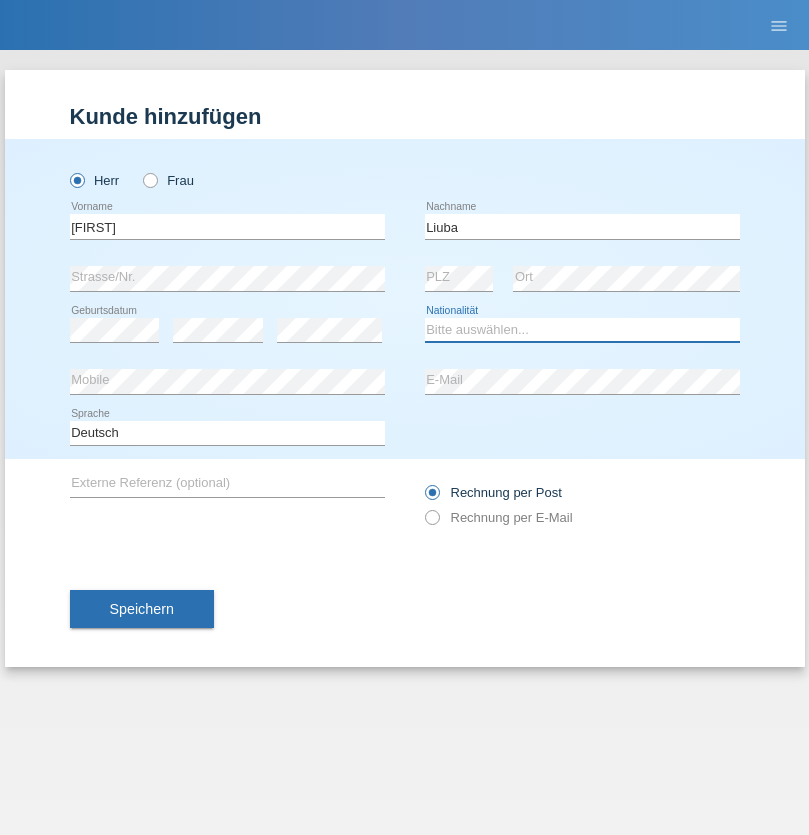 select on "UA" 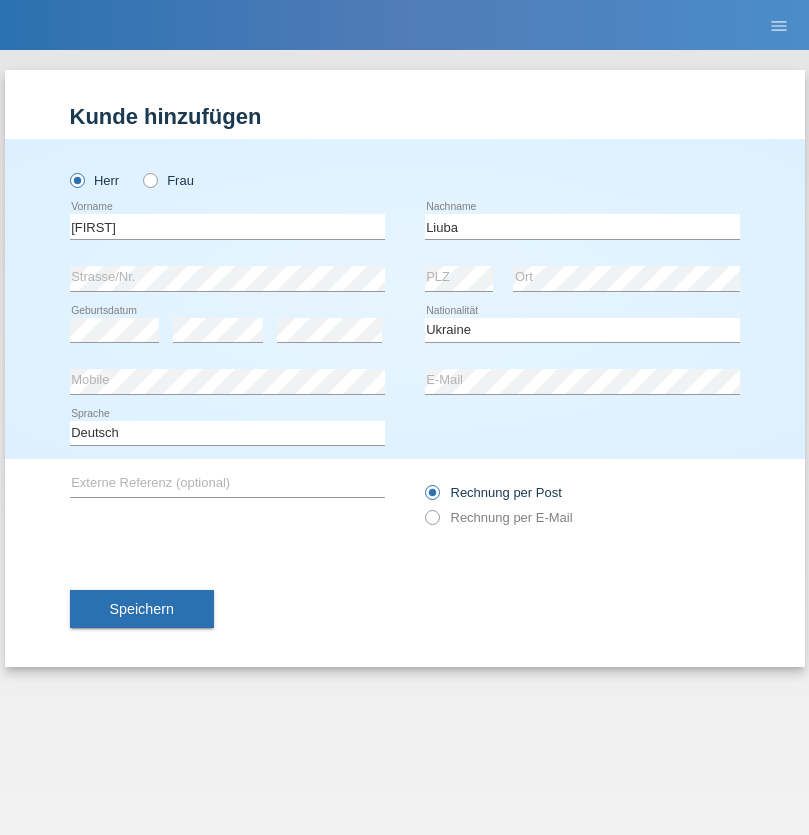 select on "C" 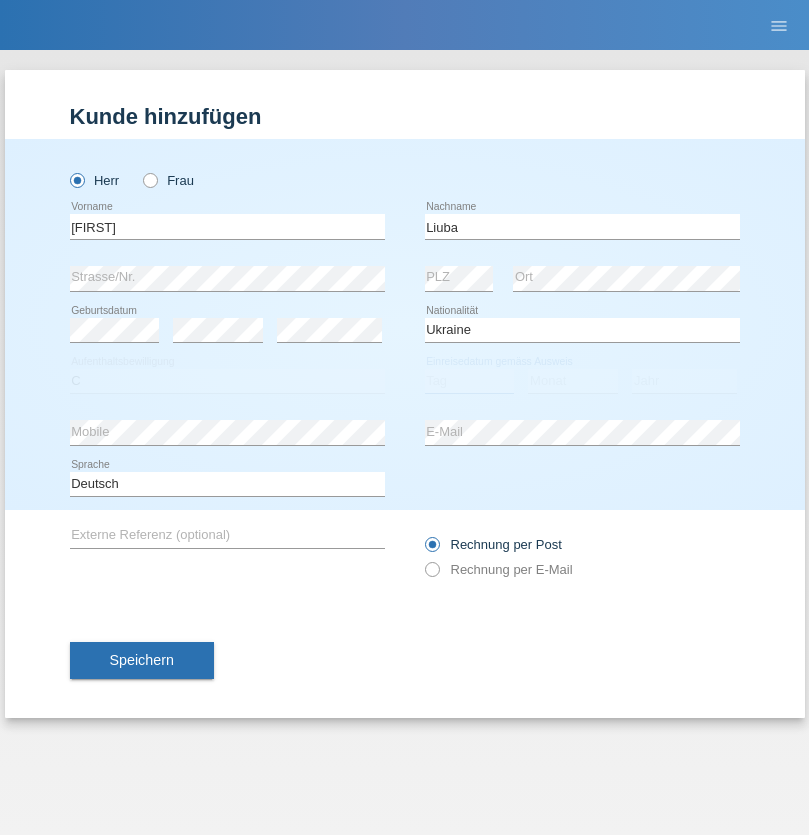 select on "01" 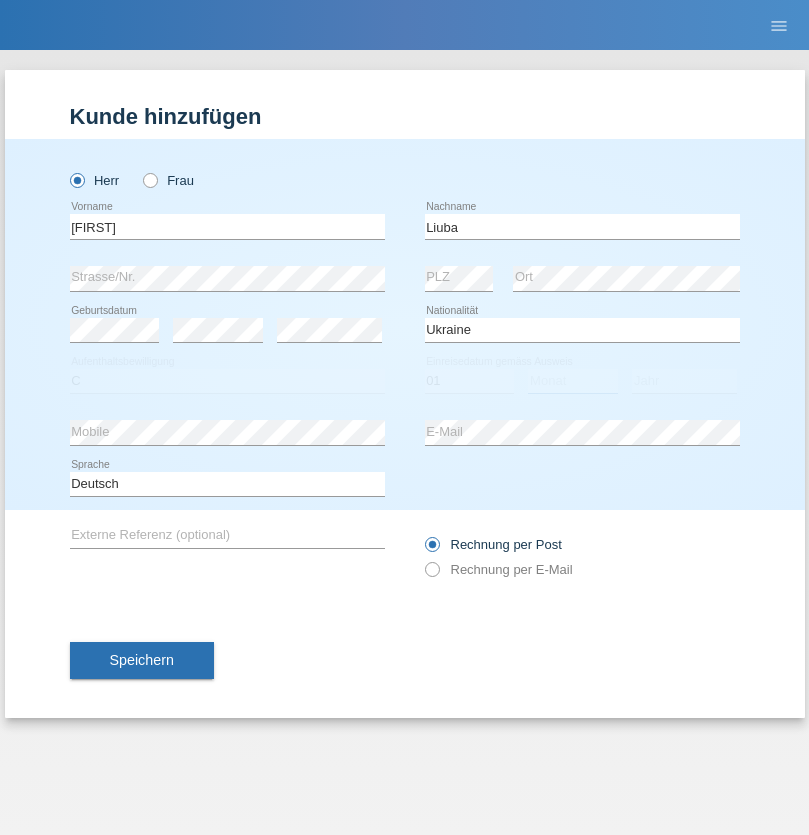 select on "04" 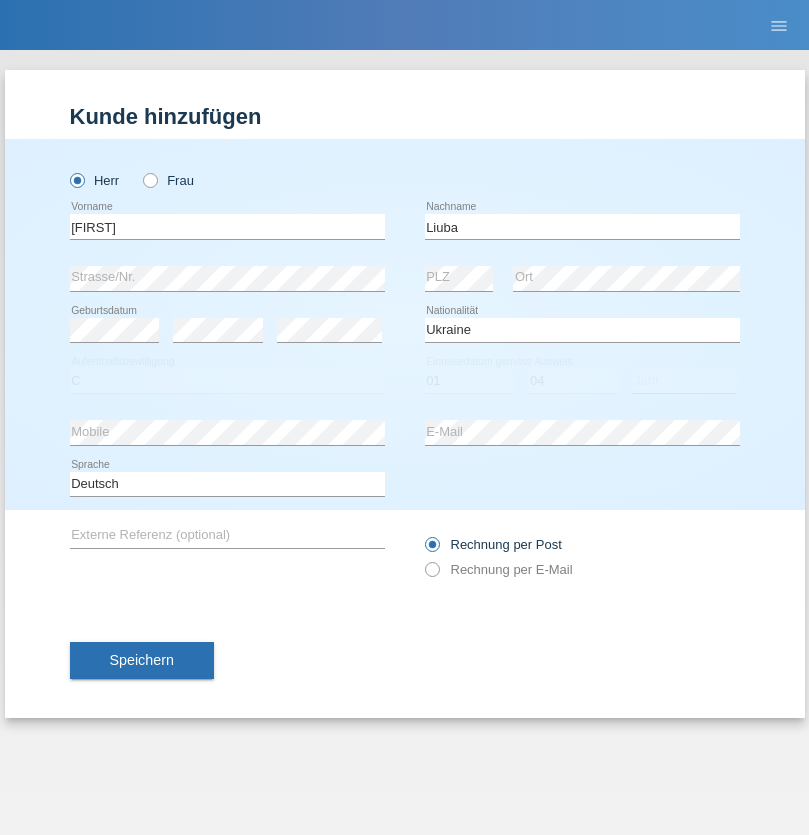 select on "1986" 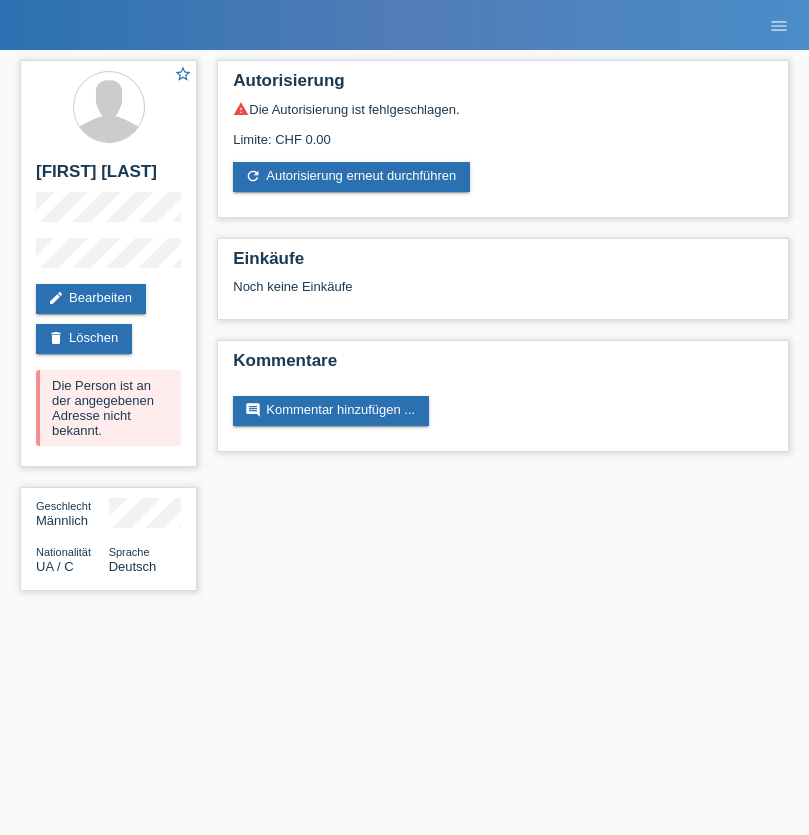 scroll, scrollTop: 0, scrollLeft: 0, axis: both 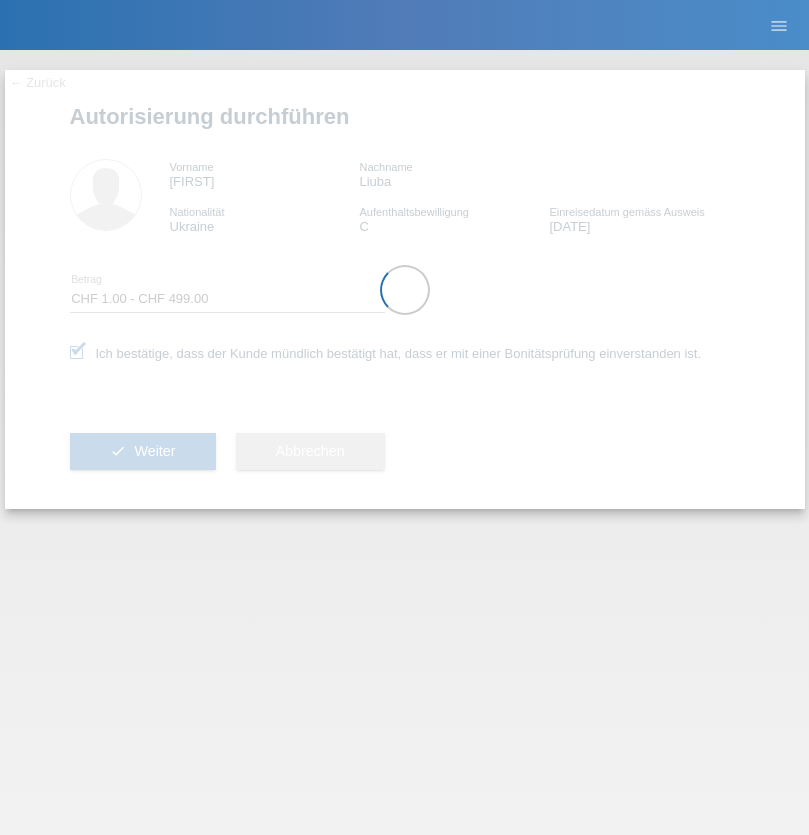select on "1" 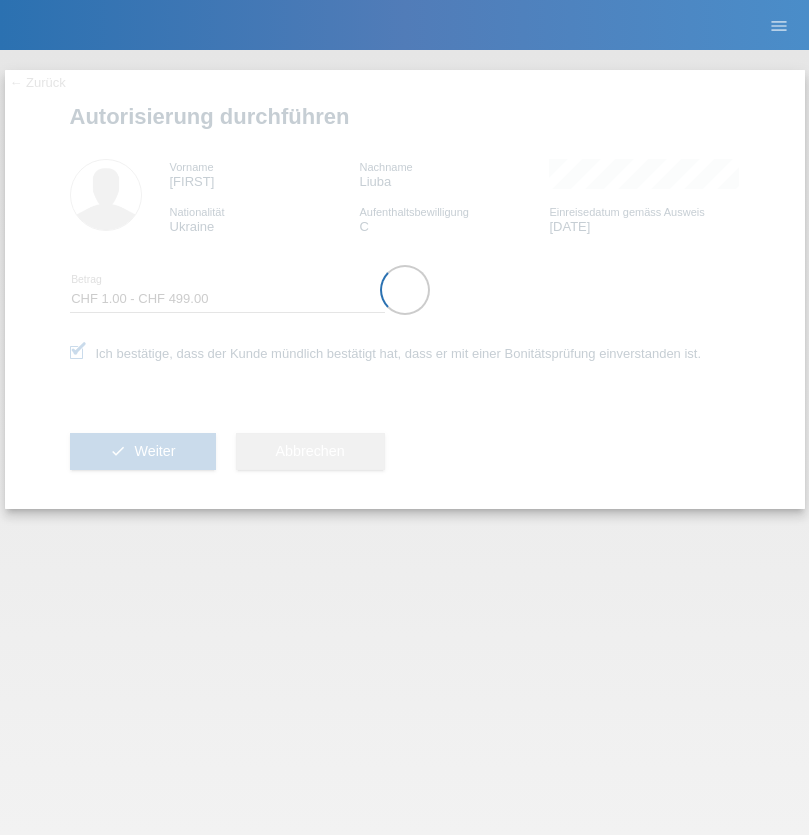 scroll, scrollTop: 0, scrollLeft: 0, axis: both 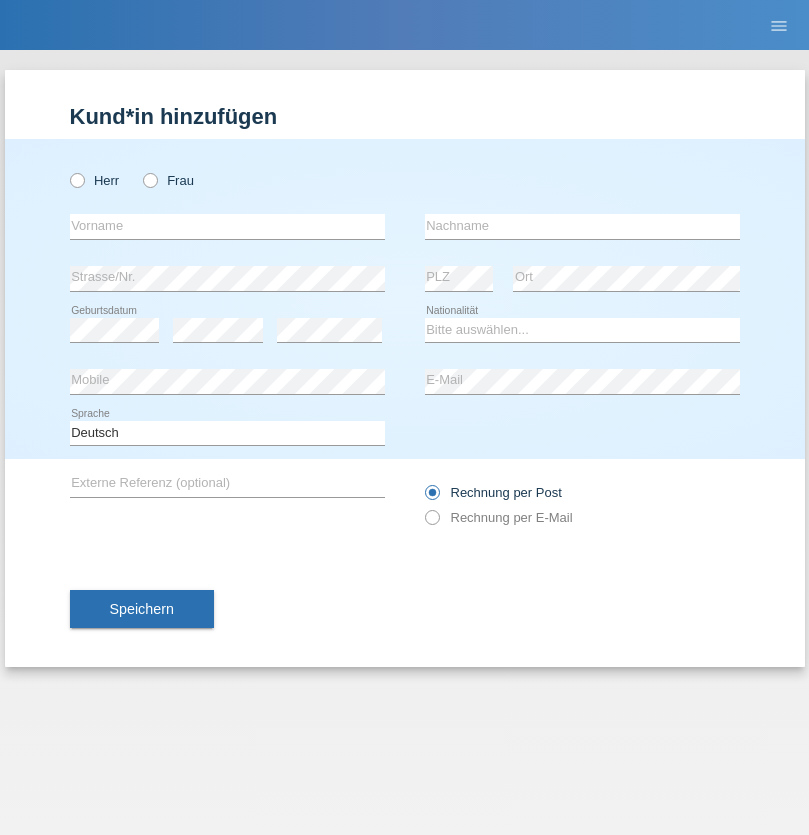 radio on "true" 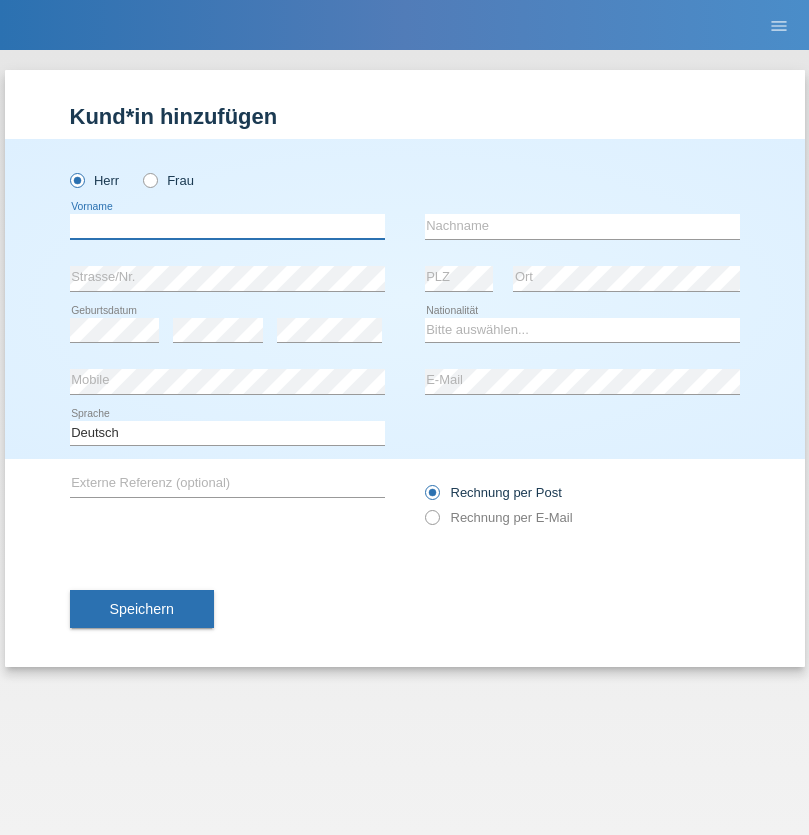 click at bounding box center (227, 226) 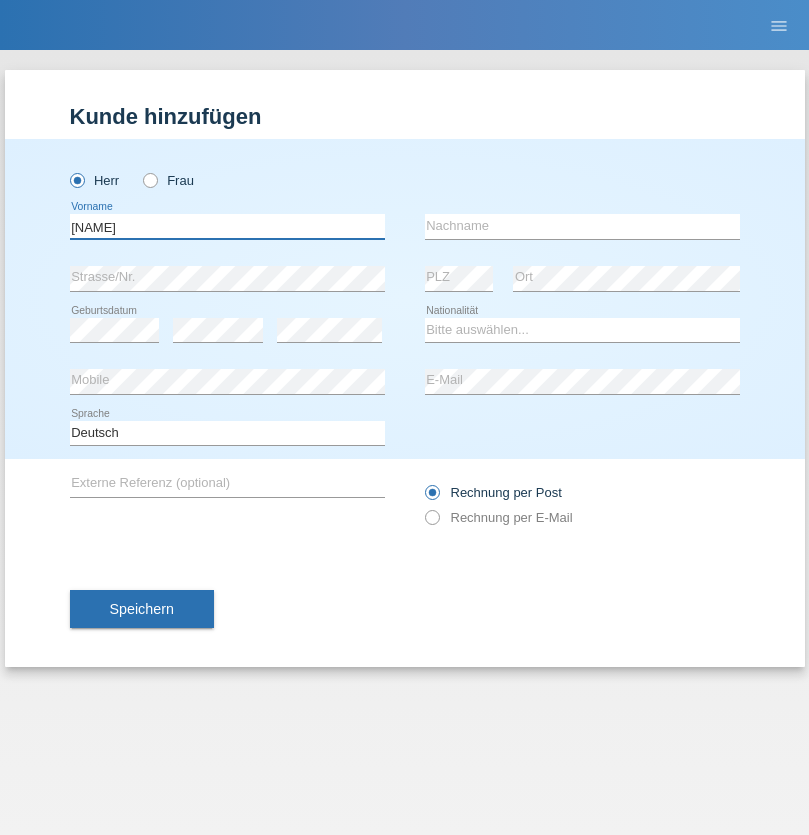 type on "Hugo" 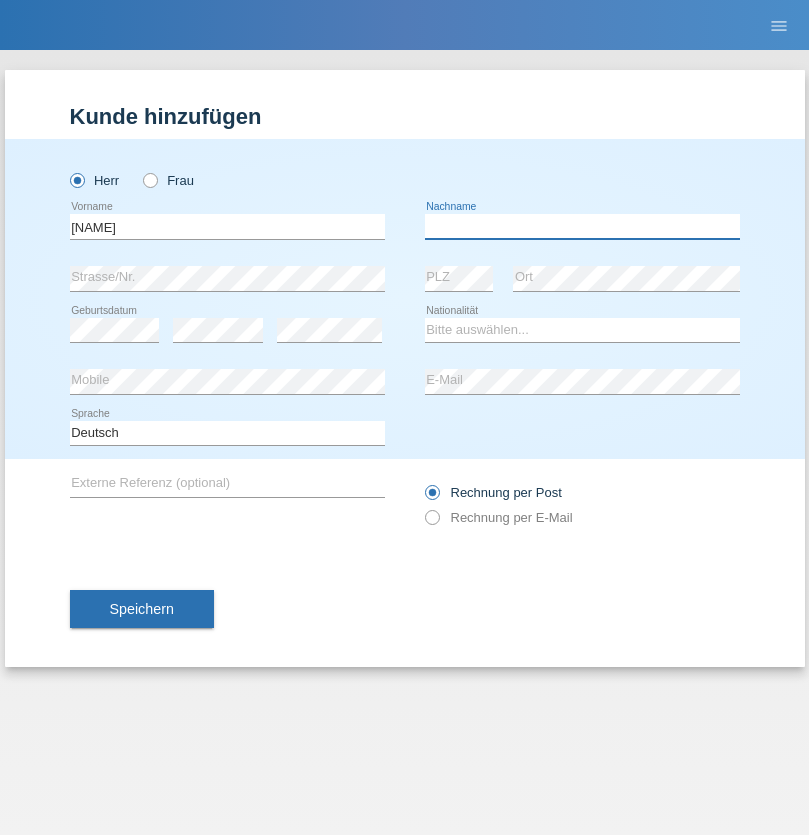click at bounding box center (582, 226) 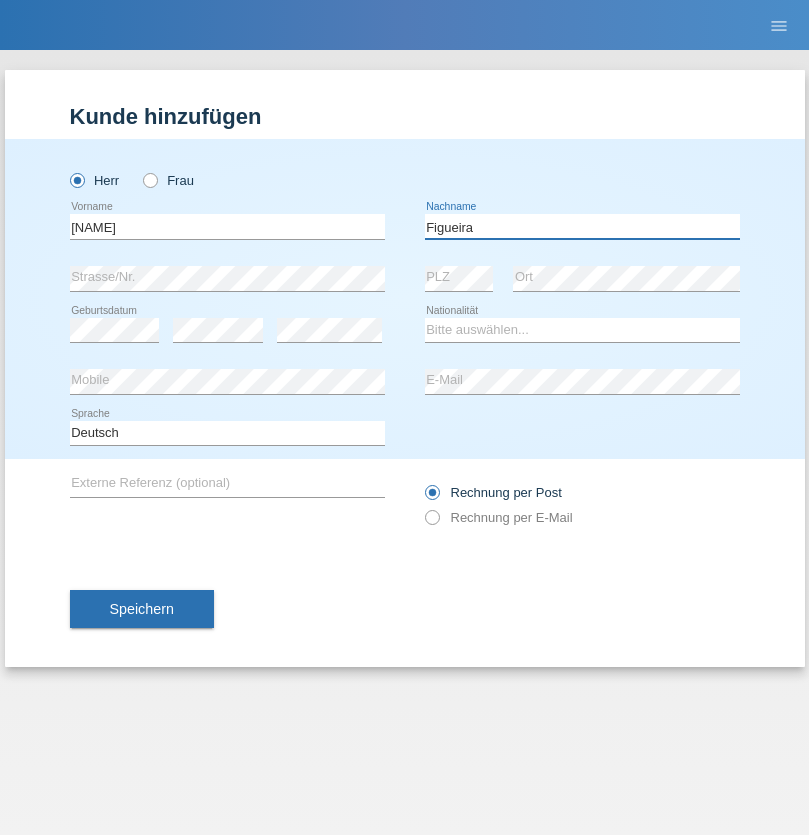 type on "Figueira" 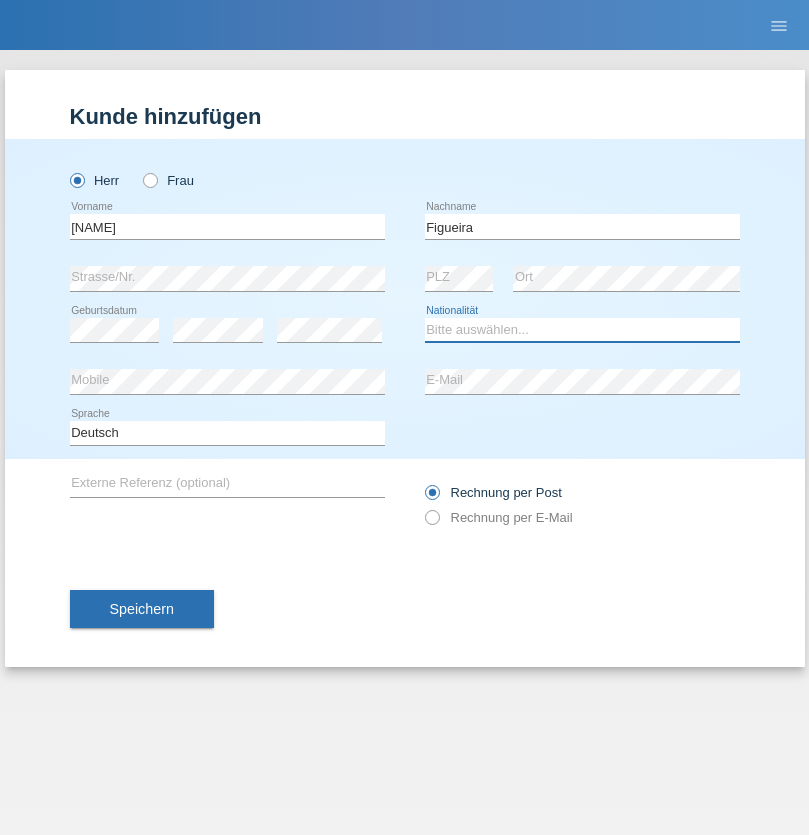 select on "PT" 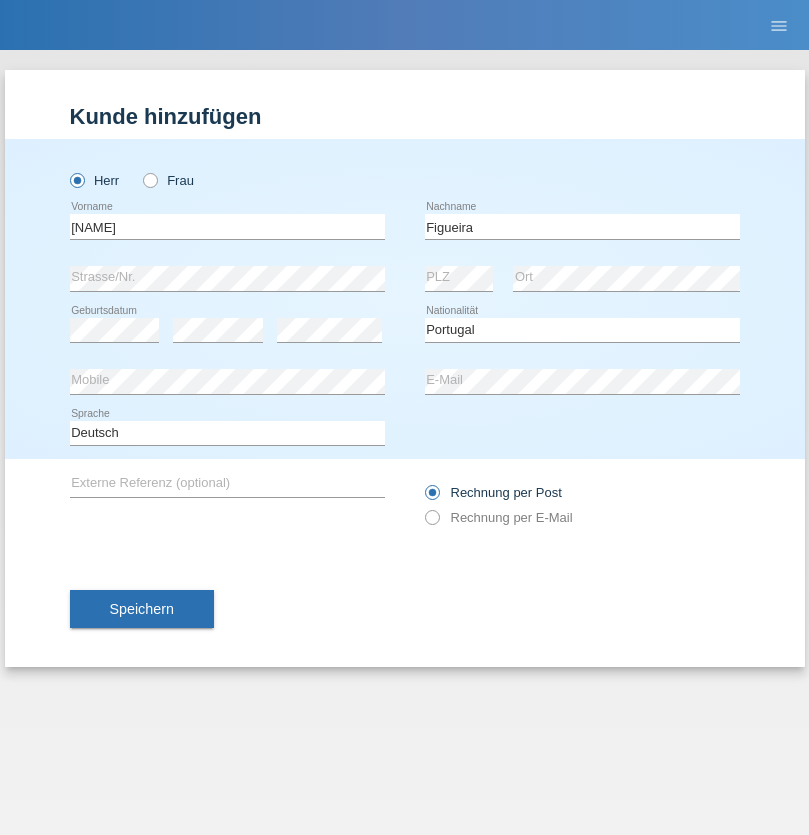 select on "C" 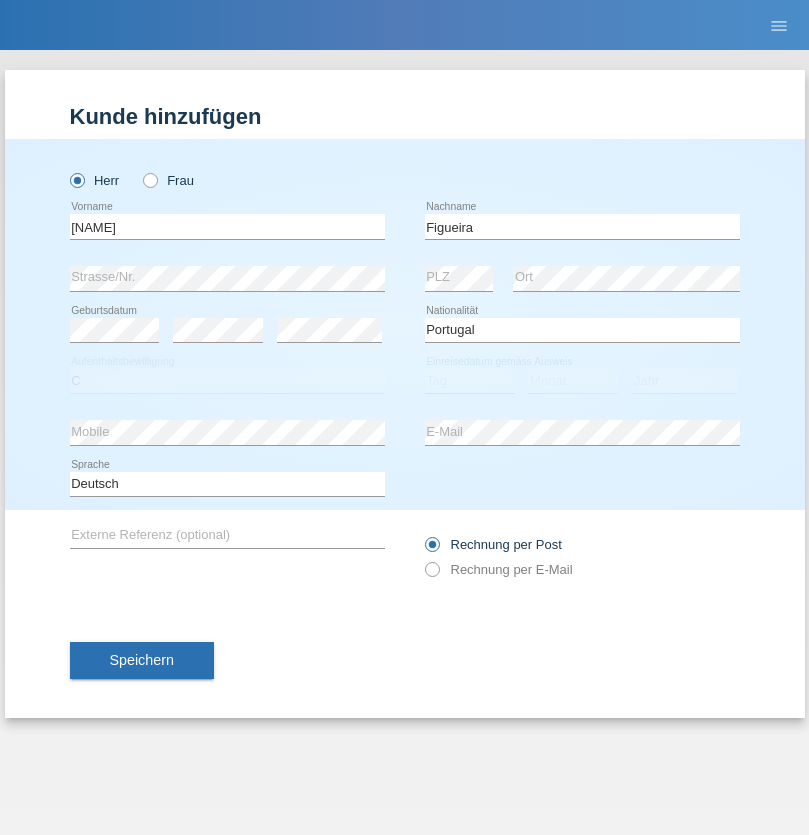 select on "04" 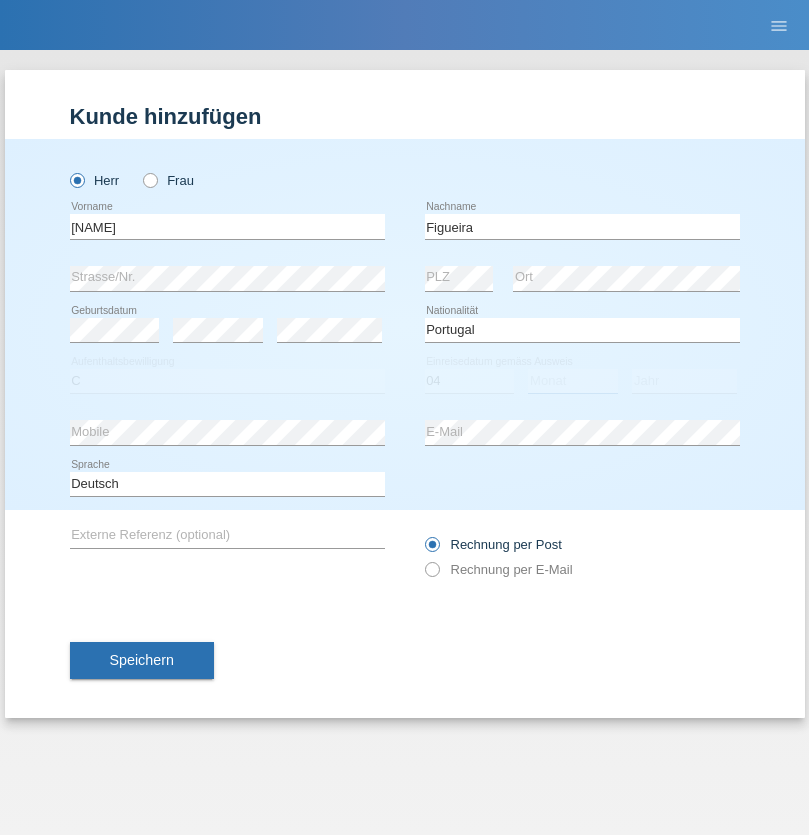 select on "02" 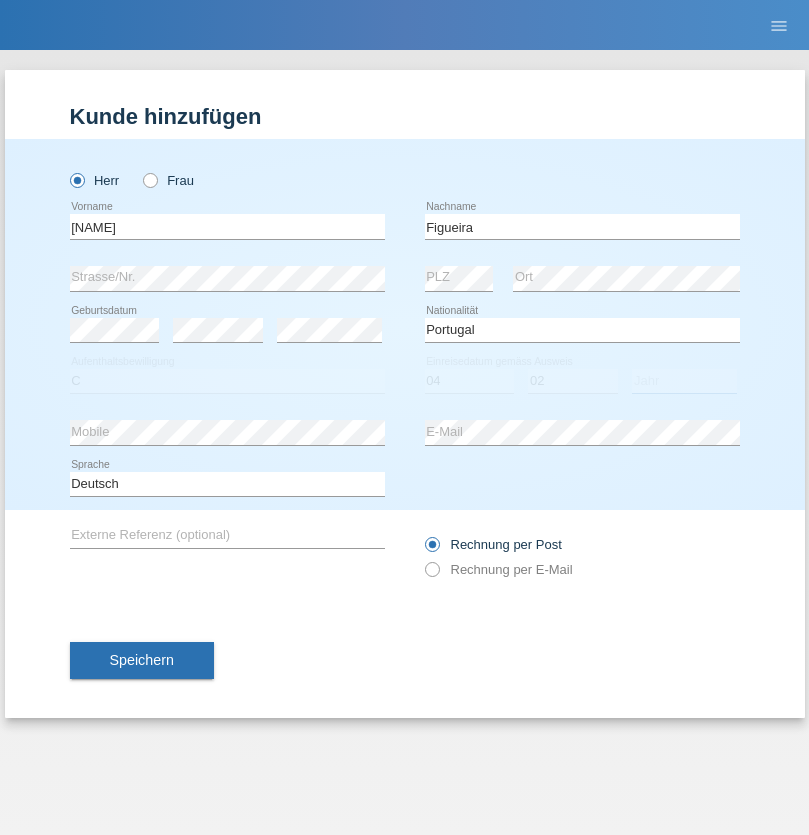 select on "2012" 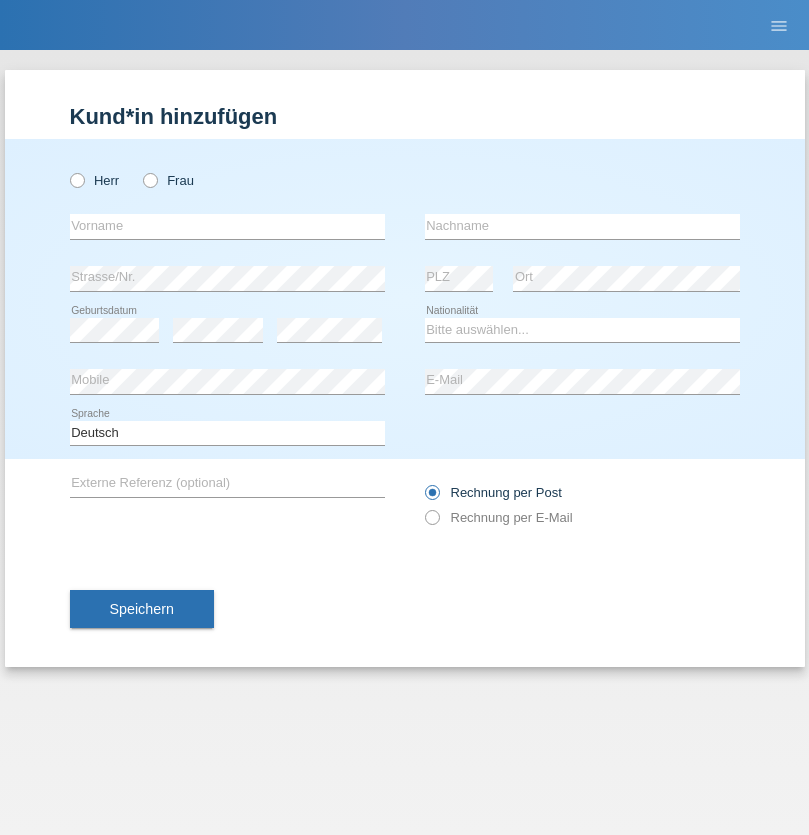 scroll, scrollTop: 0, scrollLeft: 0, axis: both 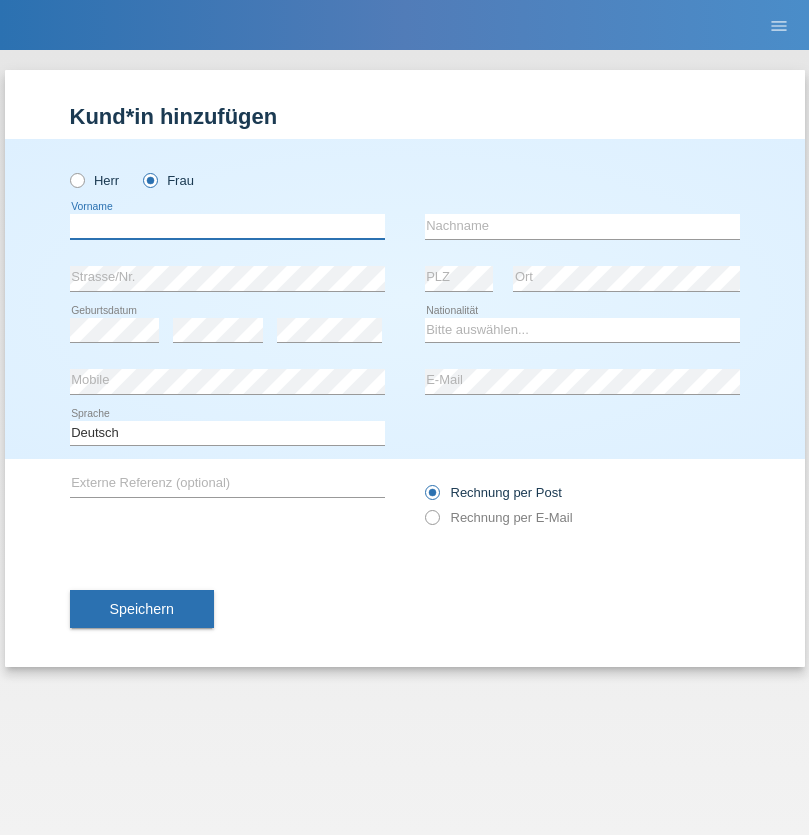 click at bounding box center (227, 226) 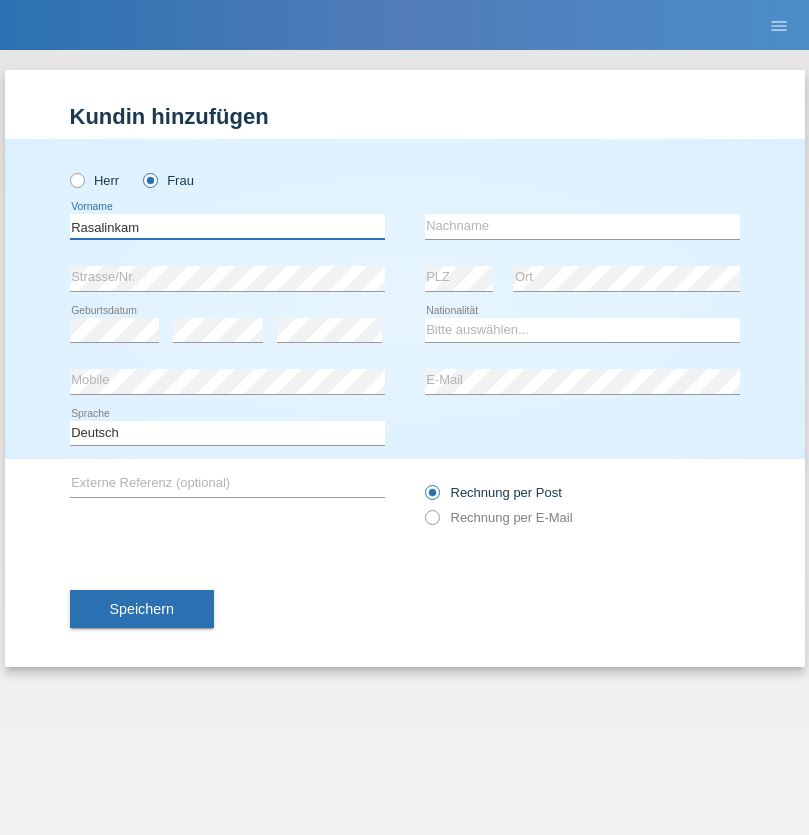 type on "Rasalinkam" 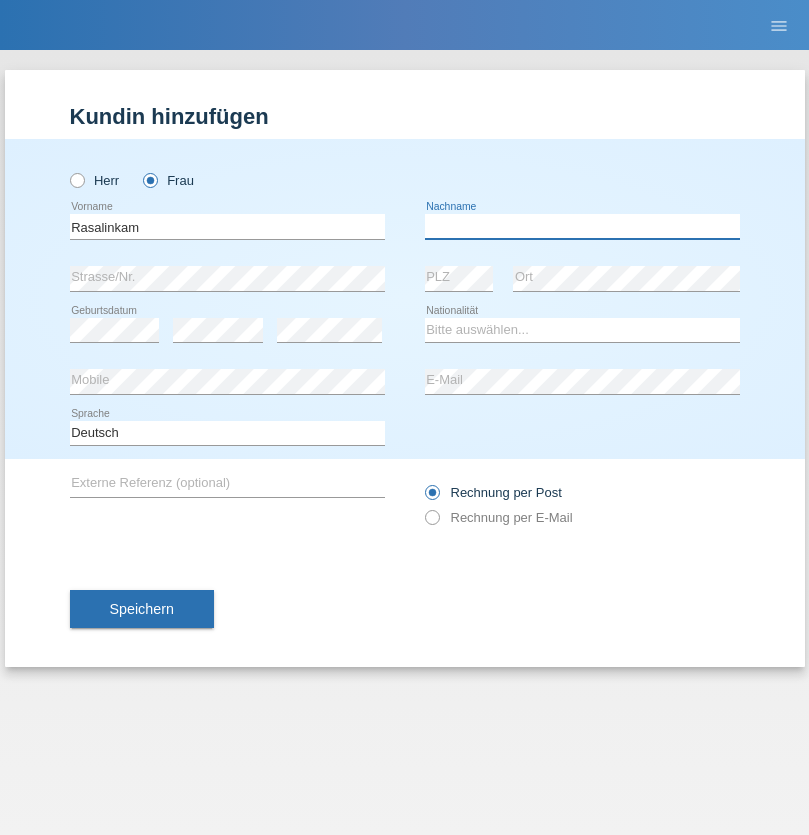click at bounding box center [582, 226] 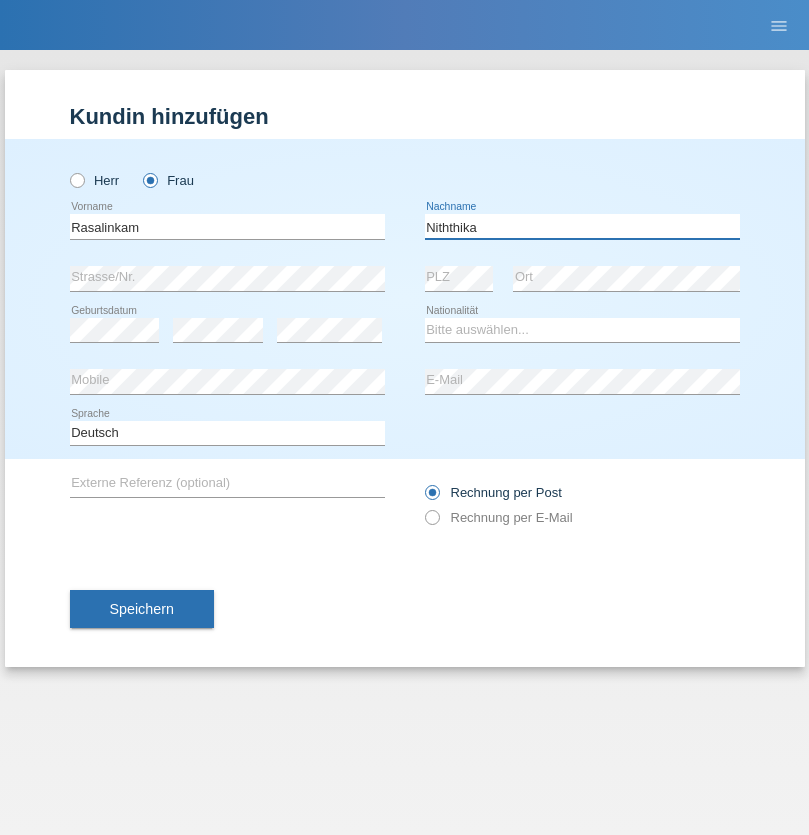 type on "Niththika" 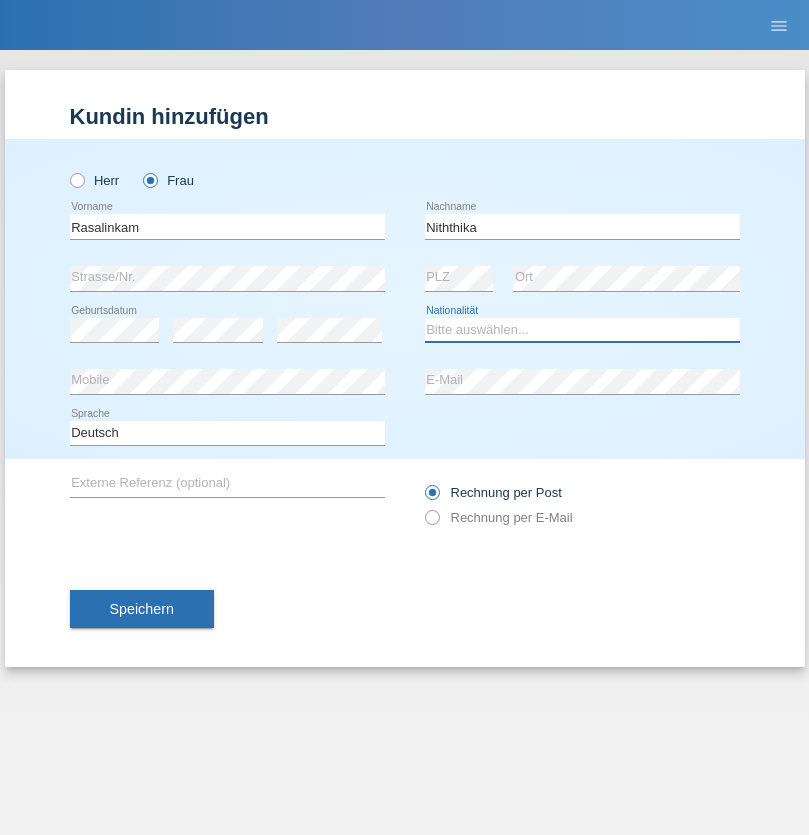 select on "LK" 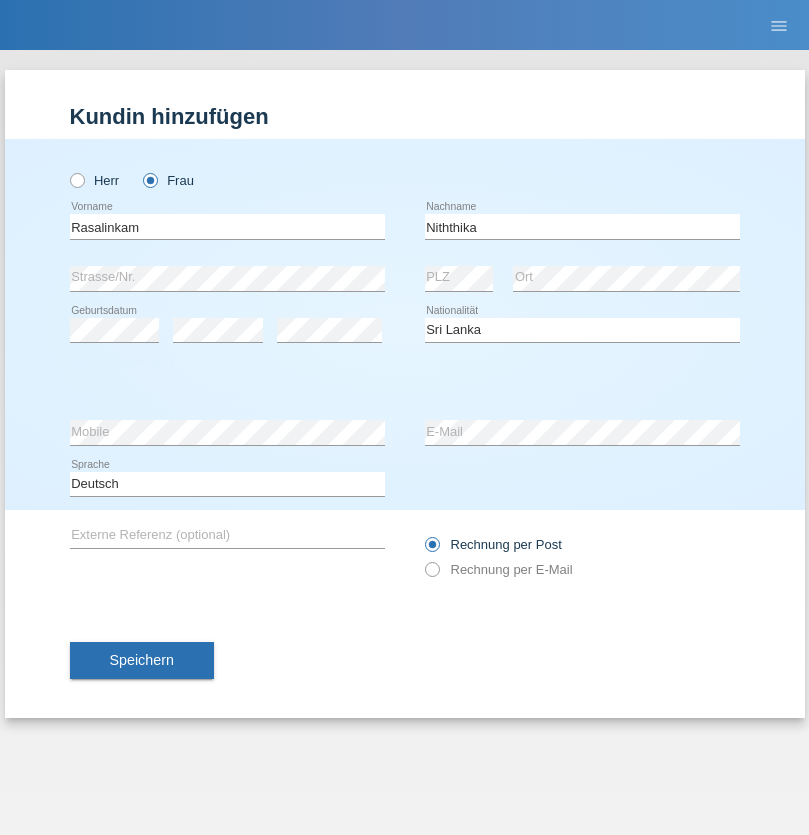 select on "C" 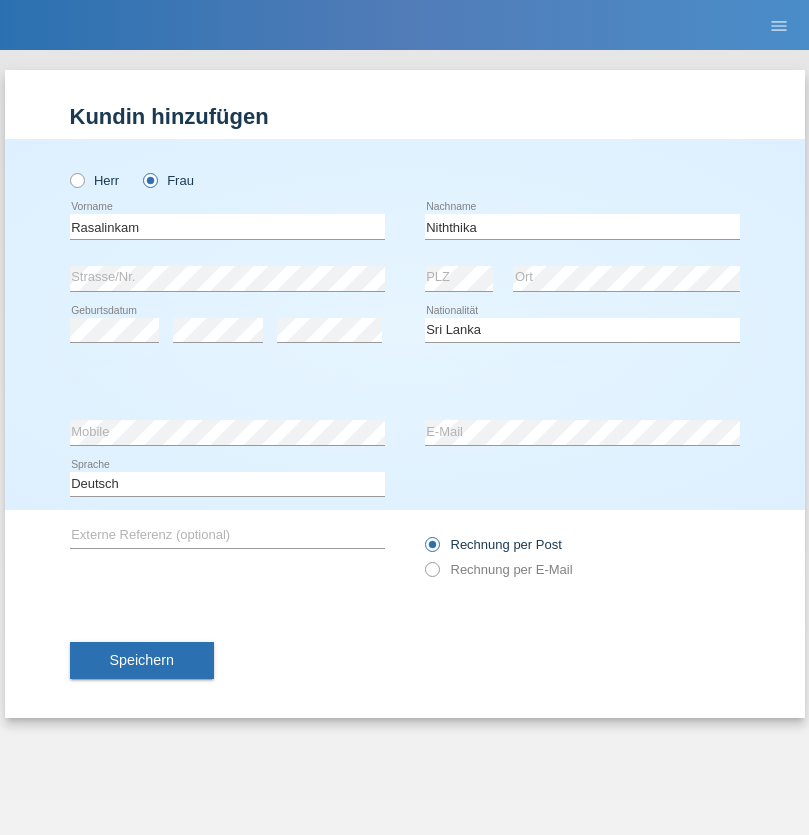select on "03" 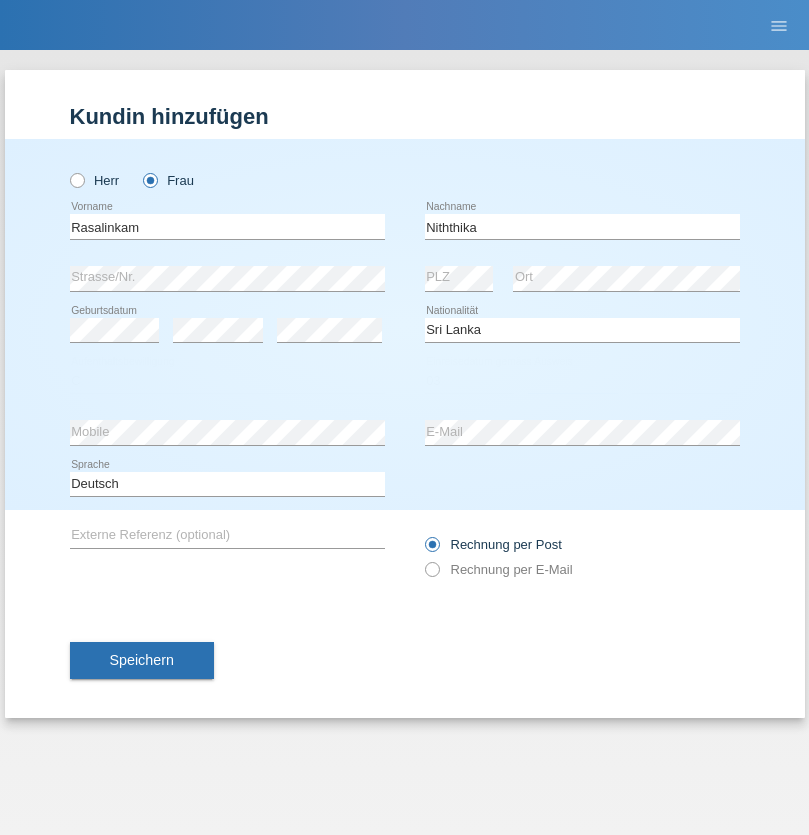 select on "08" 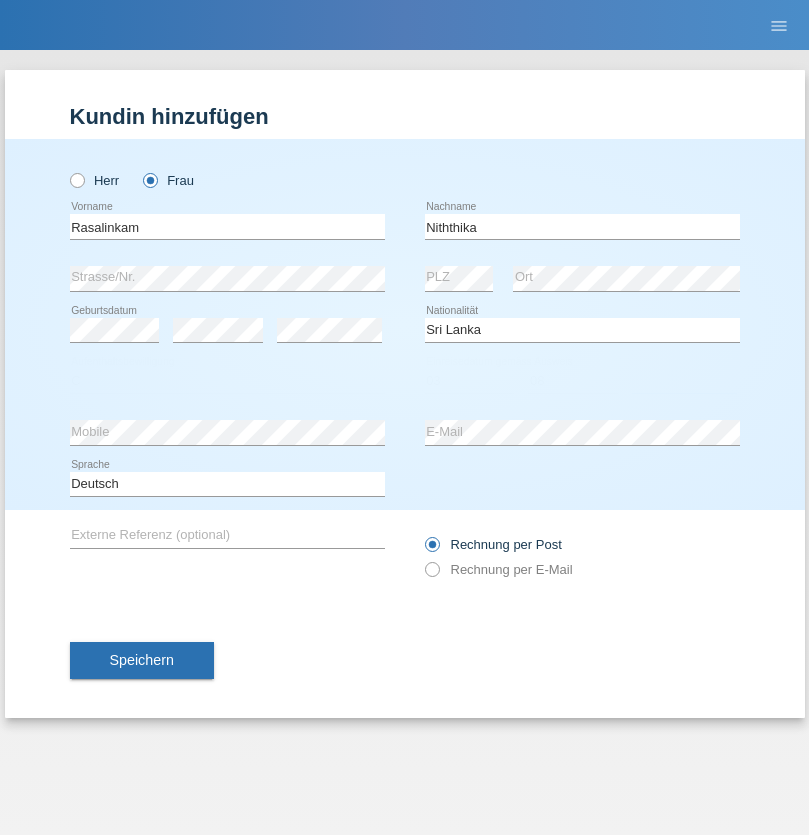 select on "2021" 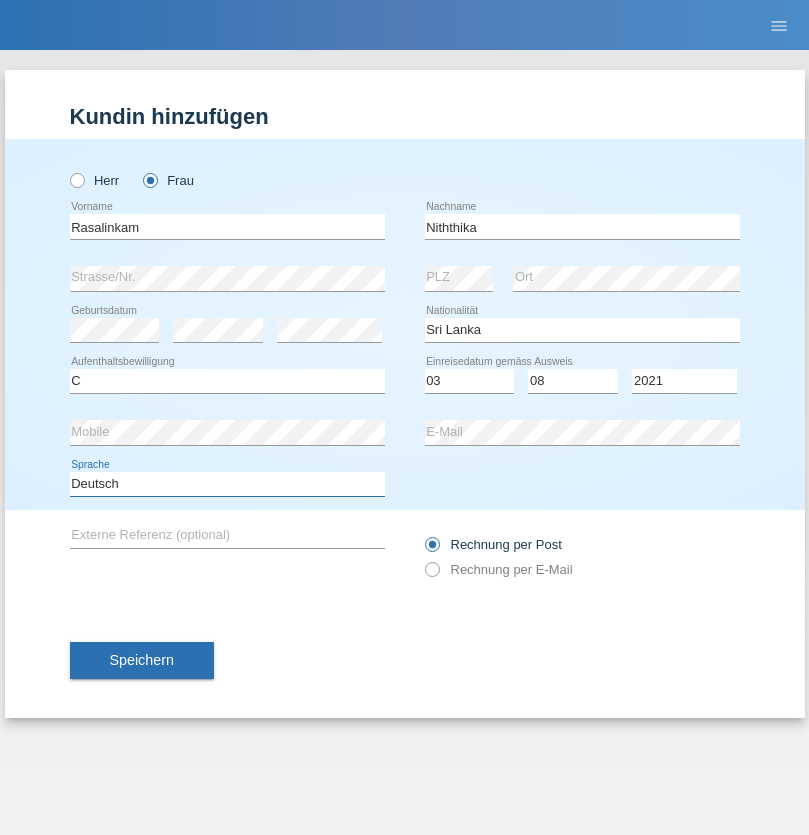 select on "en" 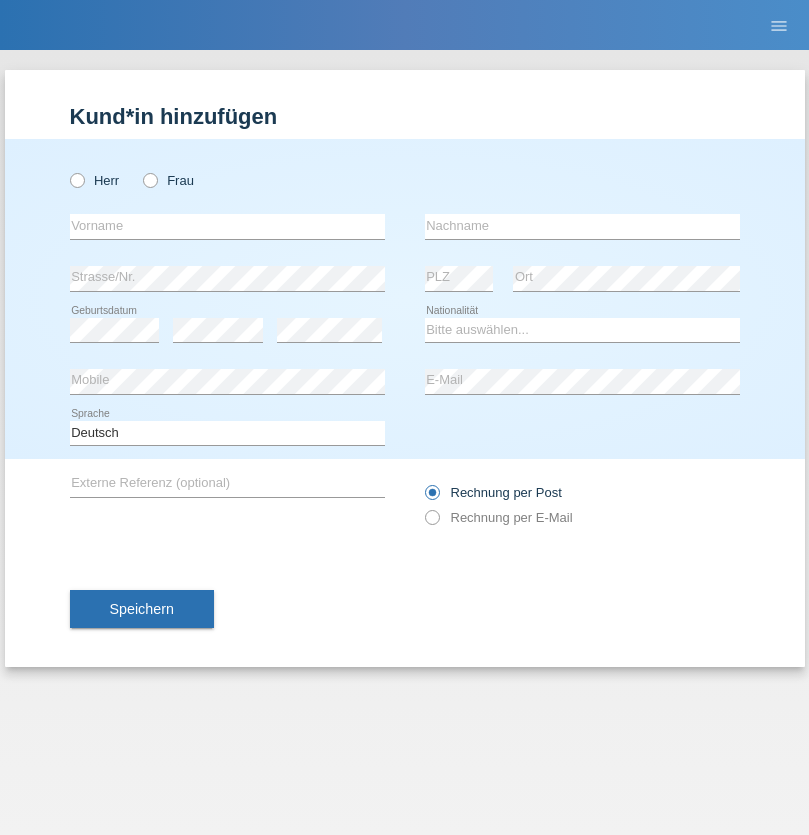 scroll, scrollTop: 0, scrollLeft: 0, axis: both 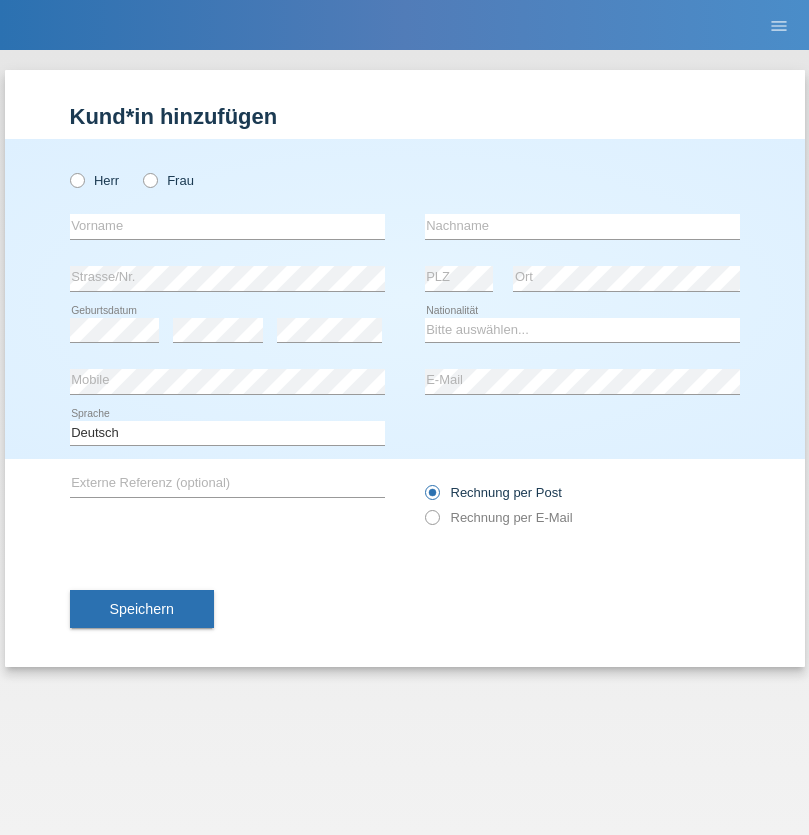 radio on "true" 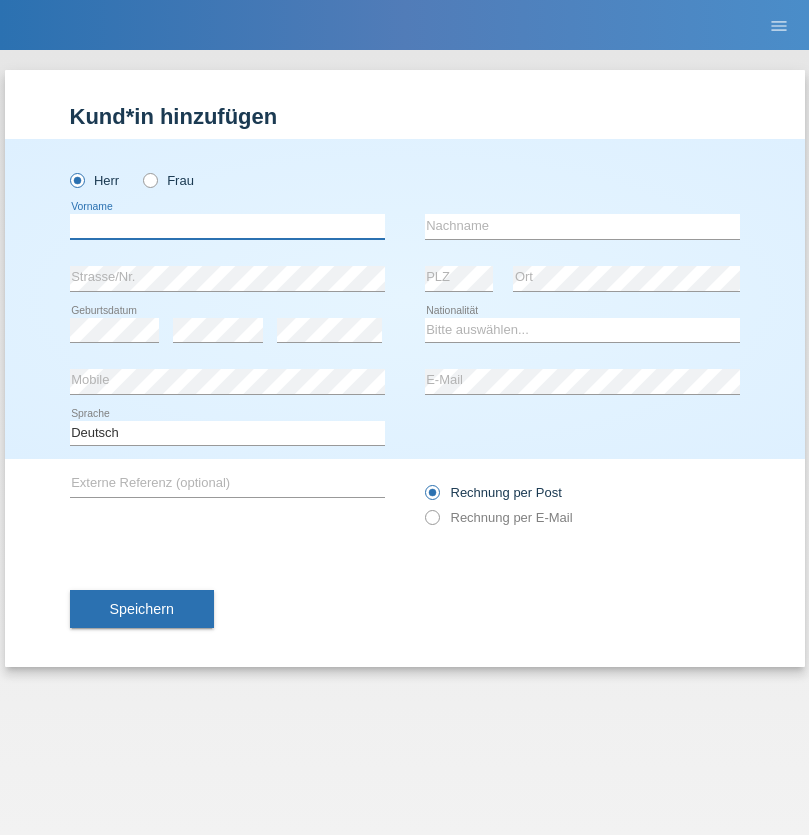click at bounding box center [227, 226] 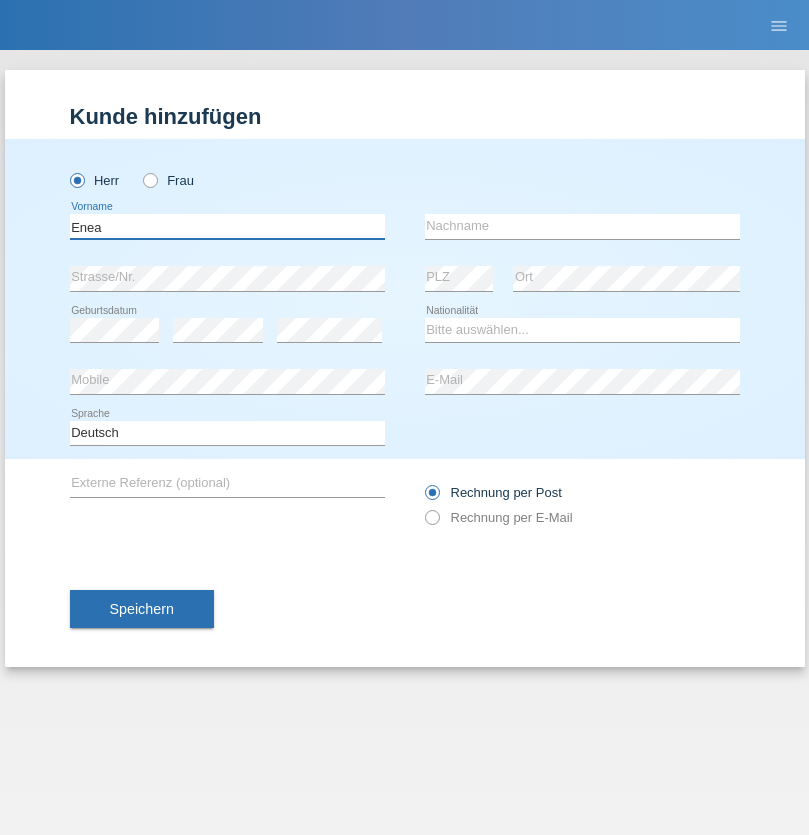 type on "Enea" 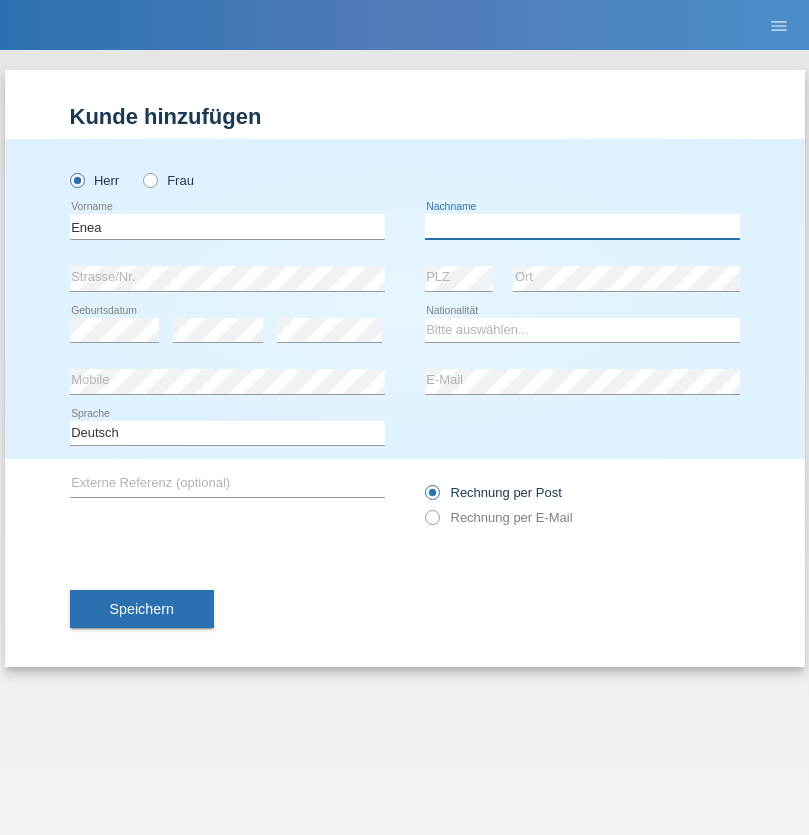 click at bounding box center (582, 226) 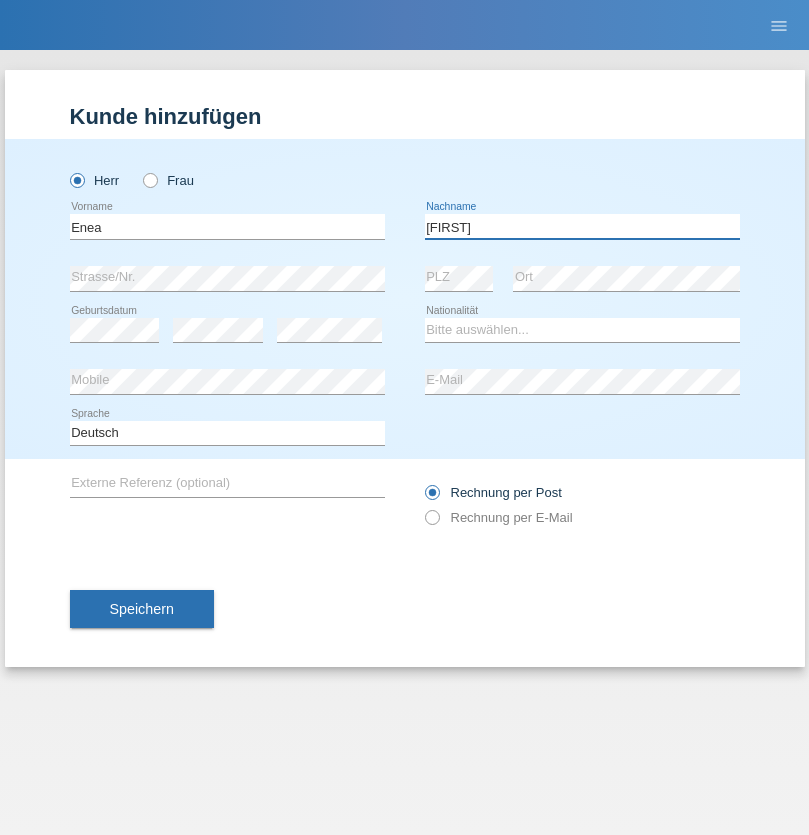 type on "[FIRST]" 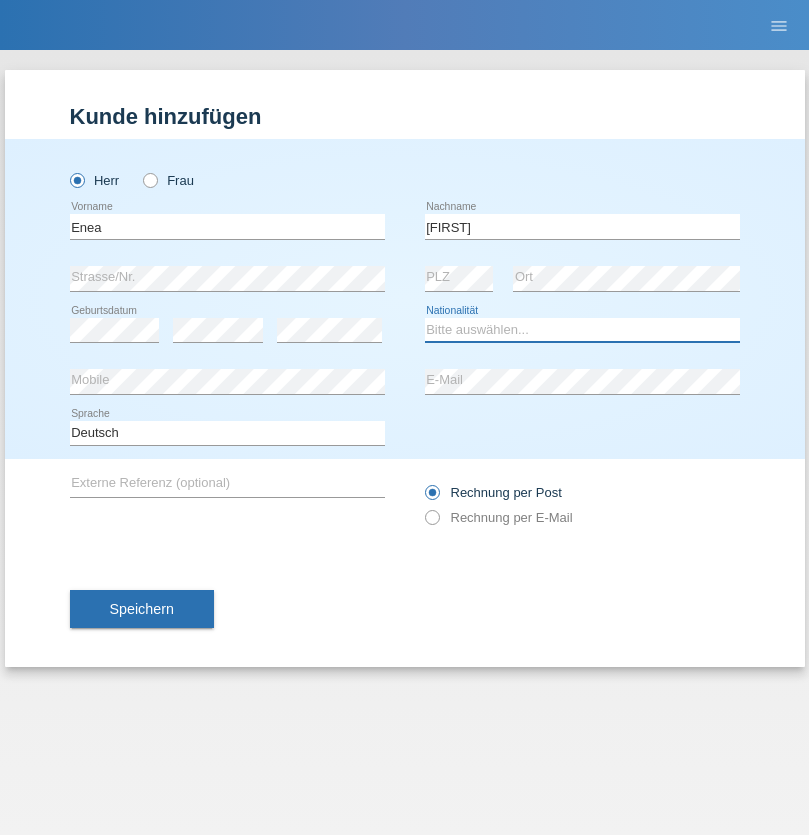 select on "OM" 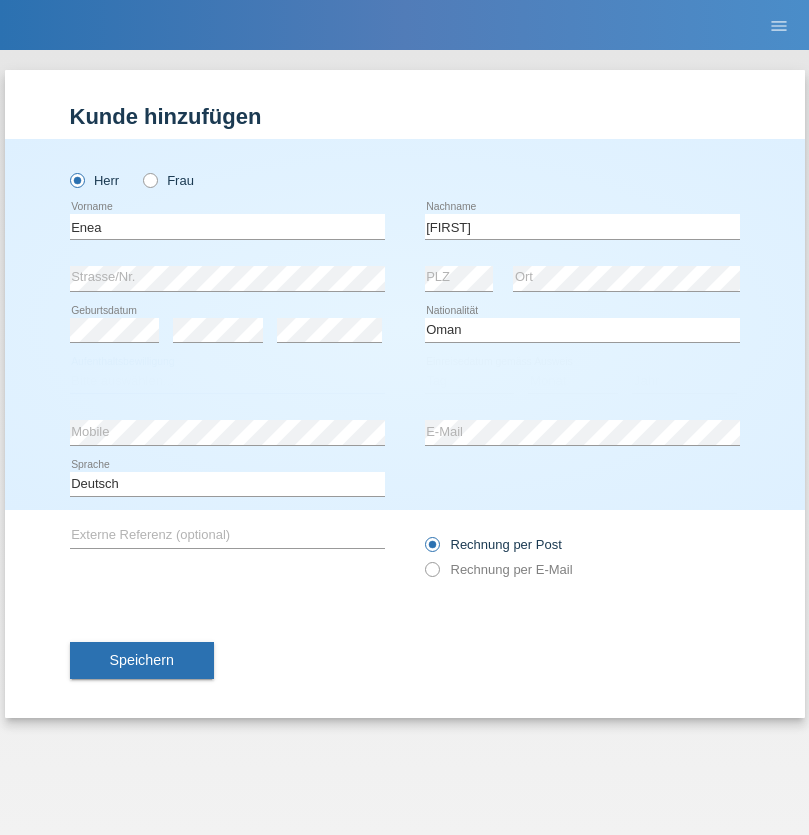 select on "C" 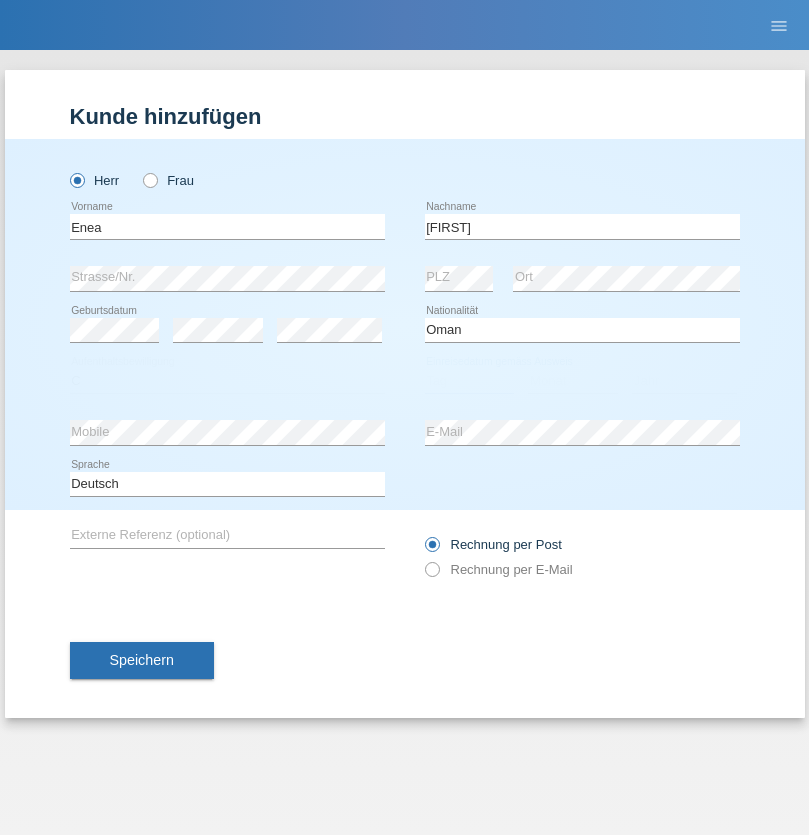 select on "17" 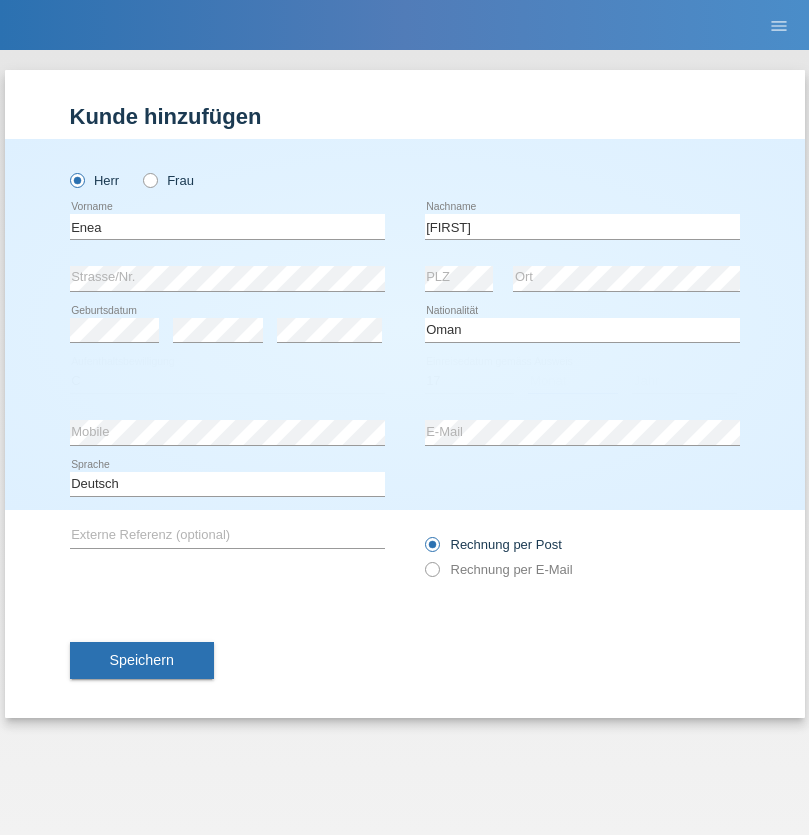 select on "06" 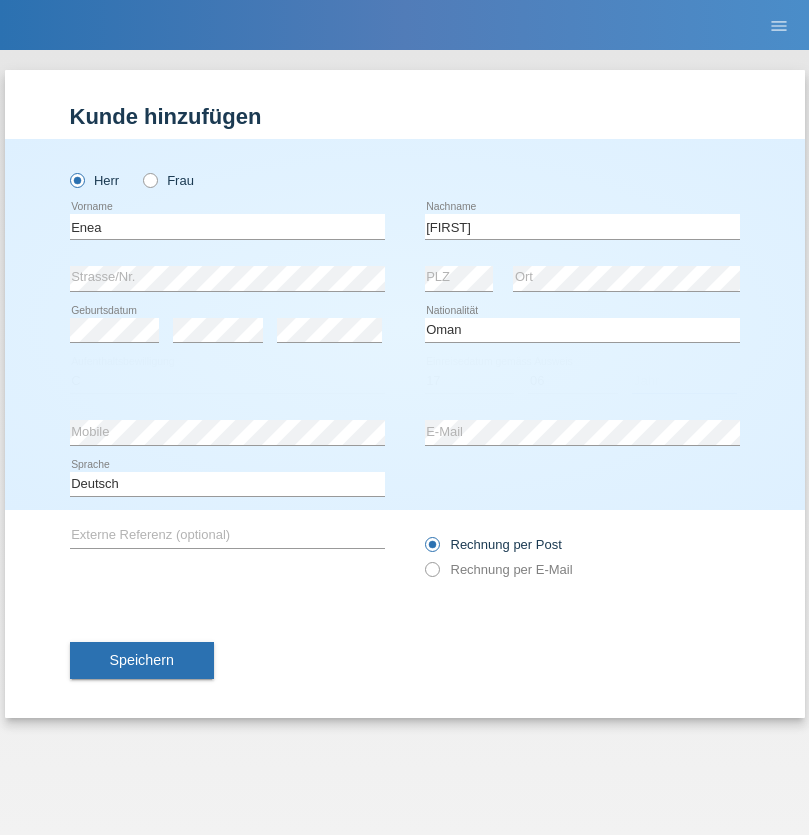 select on "2021" 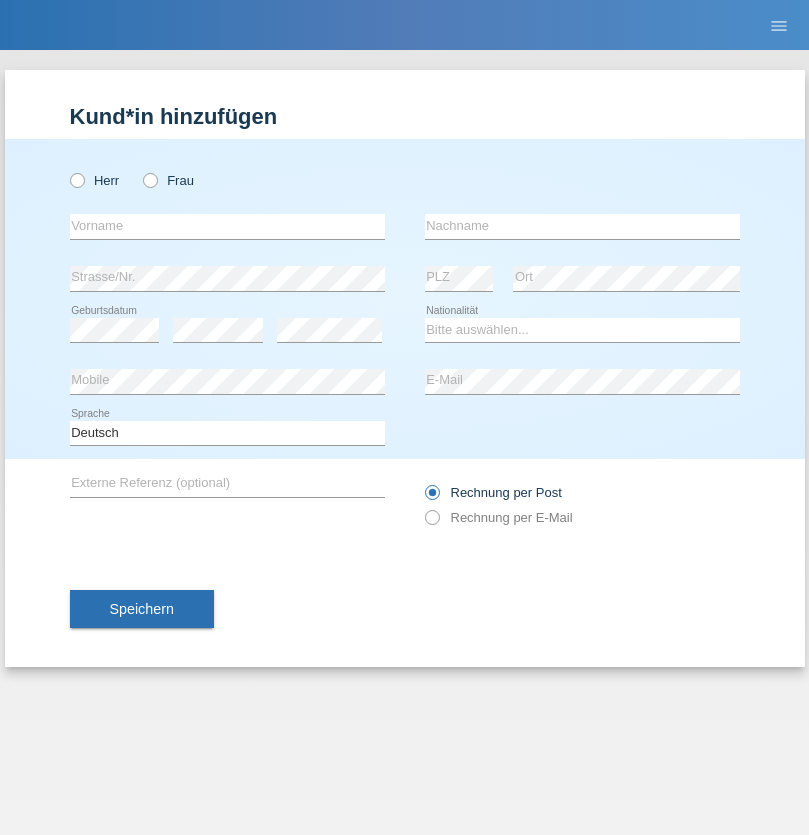 scroll, scrollTop: 0, scrollLeft: 0, axis: both 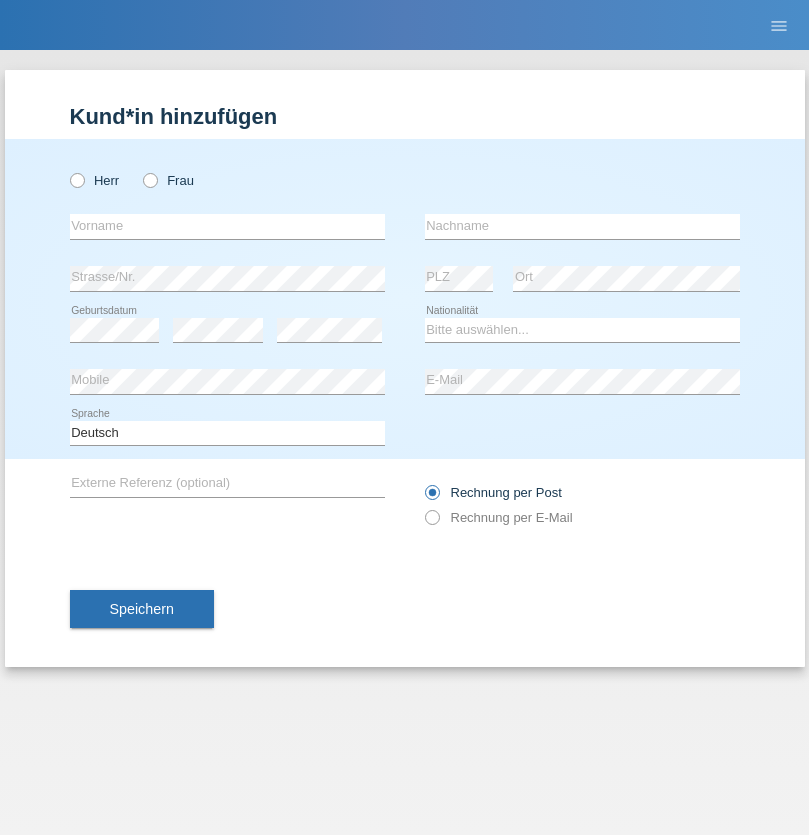 radio on "true" 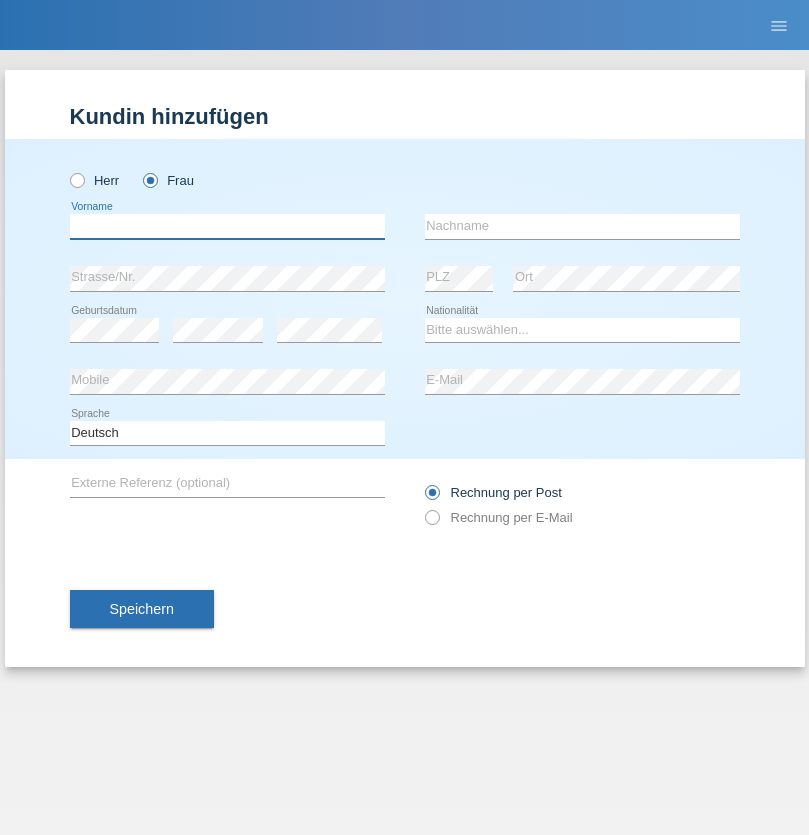 click at bounding box center (227, 226) 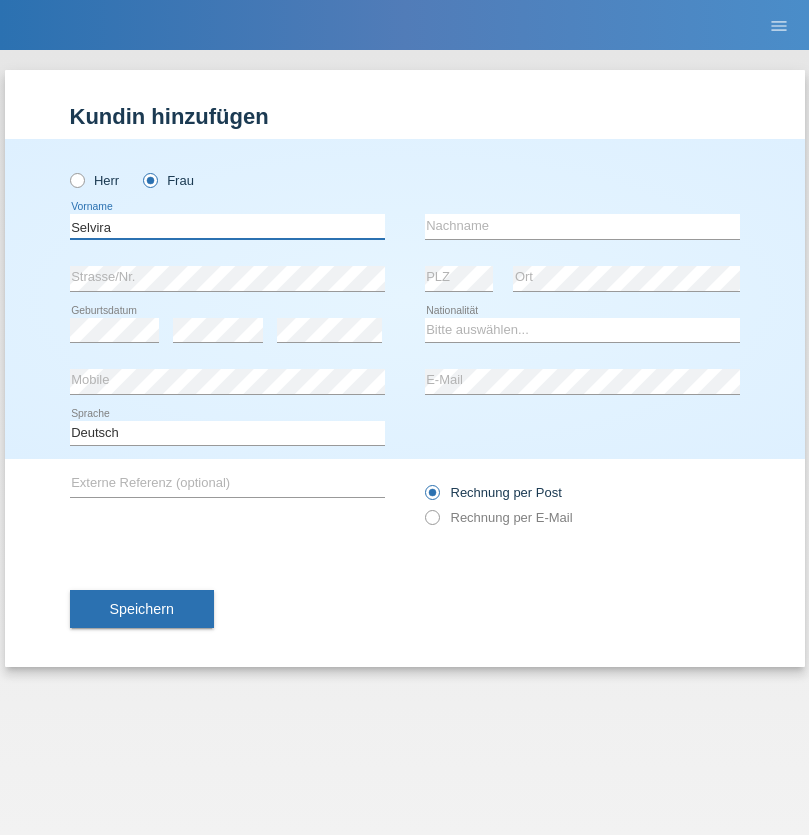 type on "Selvira" 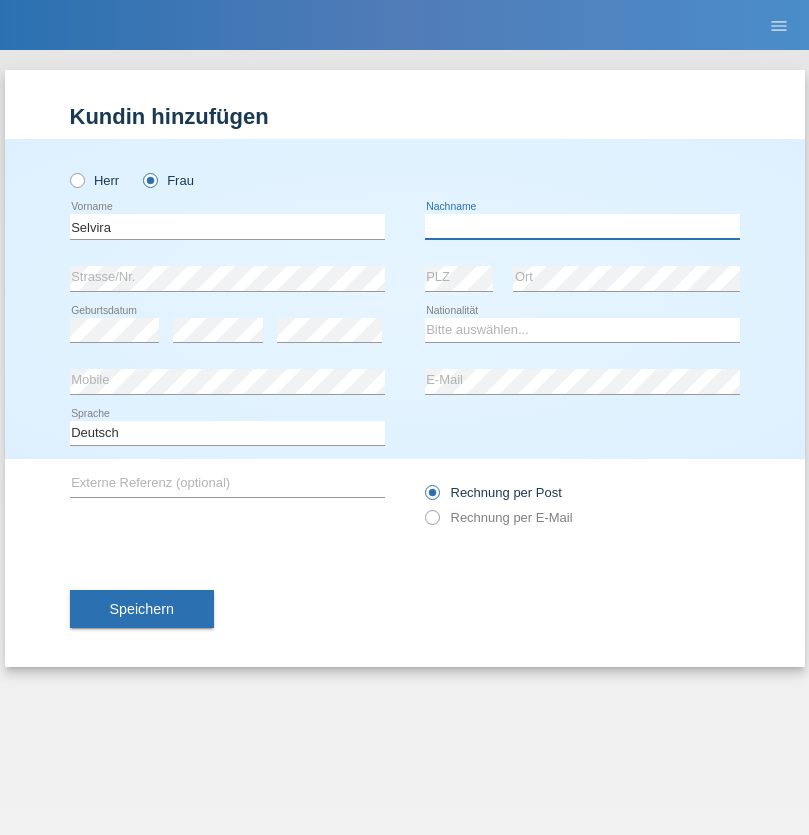 click at bounding box center [582, 226] 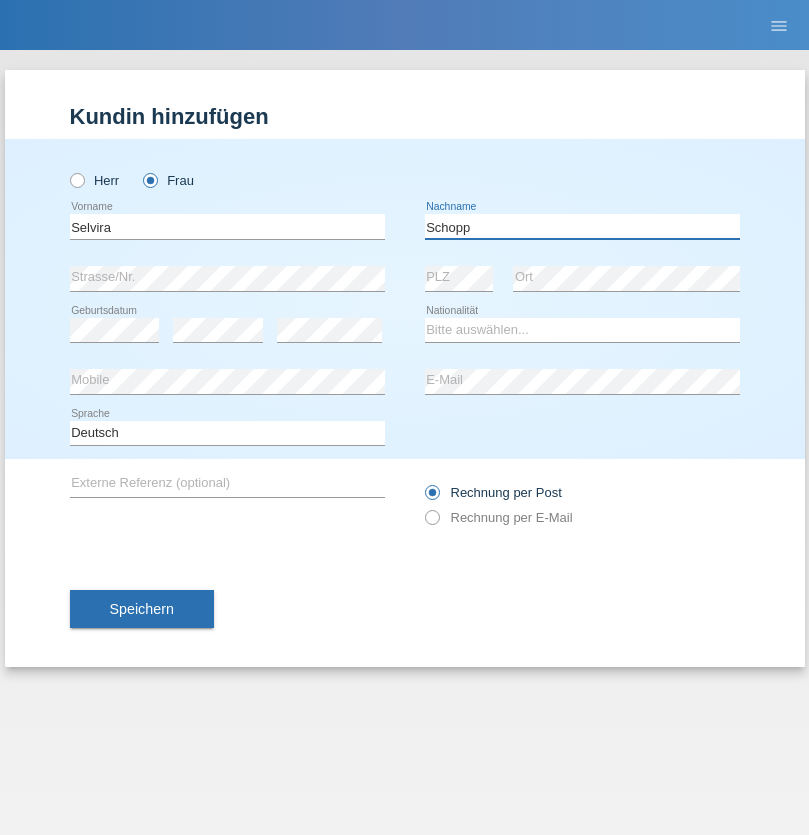 type on "Schopp" 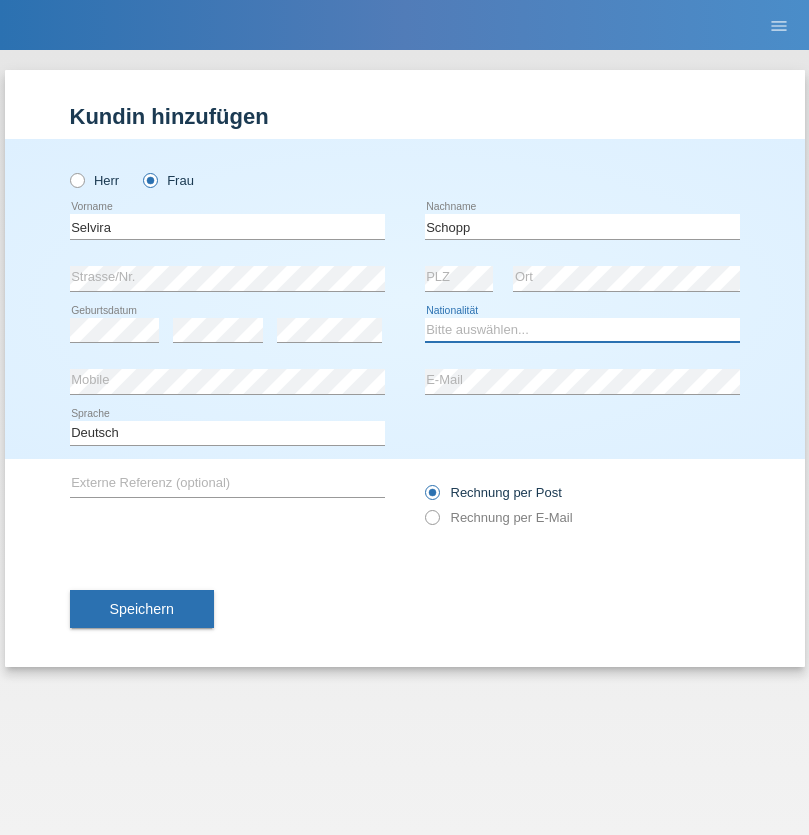 select on "CH" 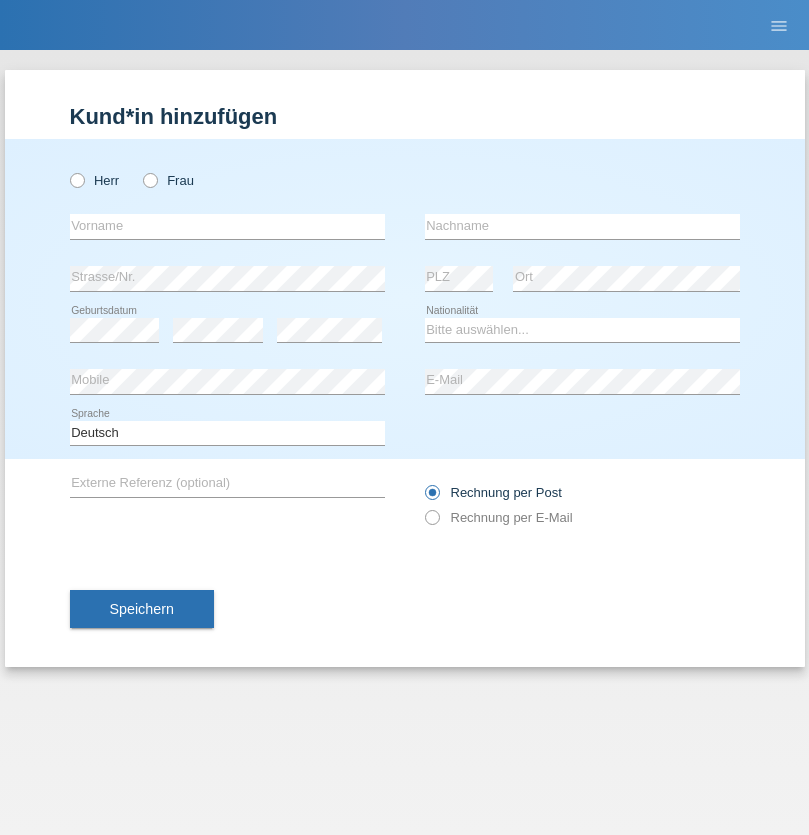 scroll, scrollTop: 0, scrollLeft: 0, axis: both 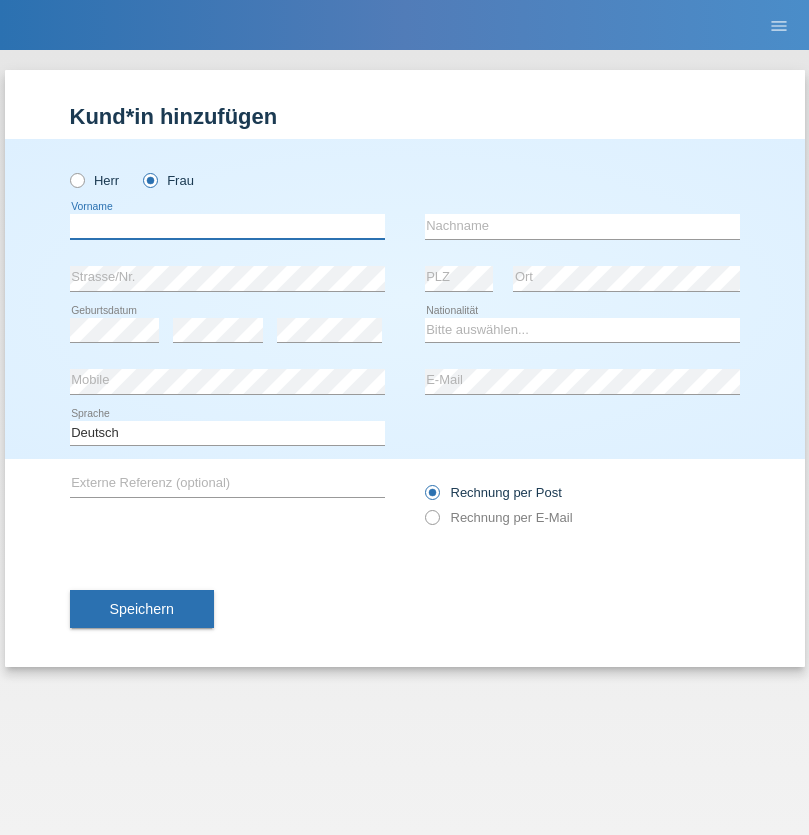 click at bounding box center (227, 226) 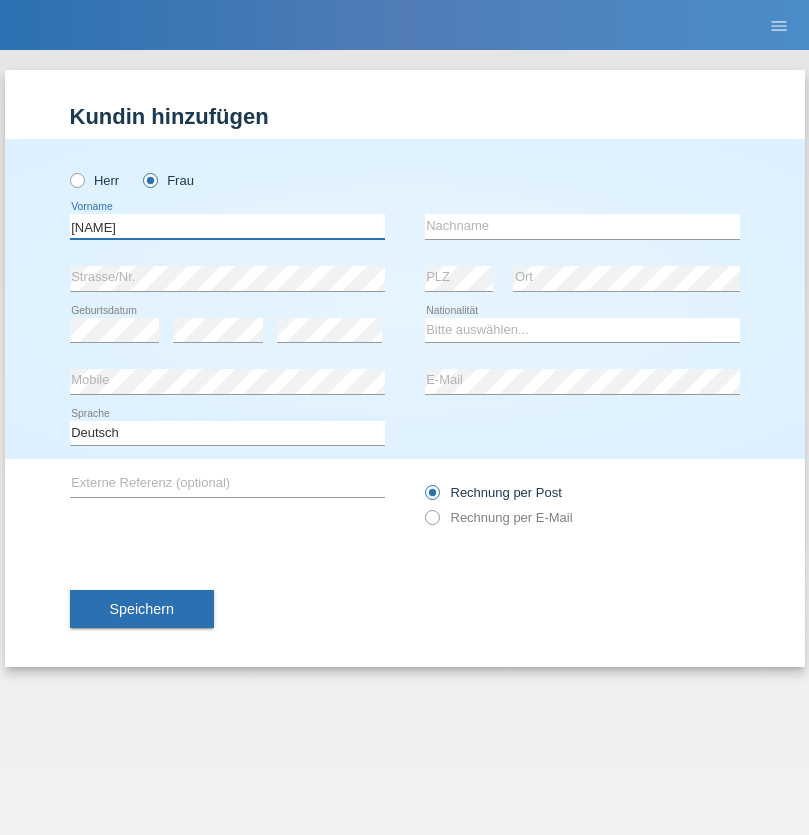 type on "MICHAELA" 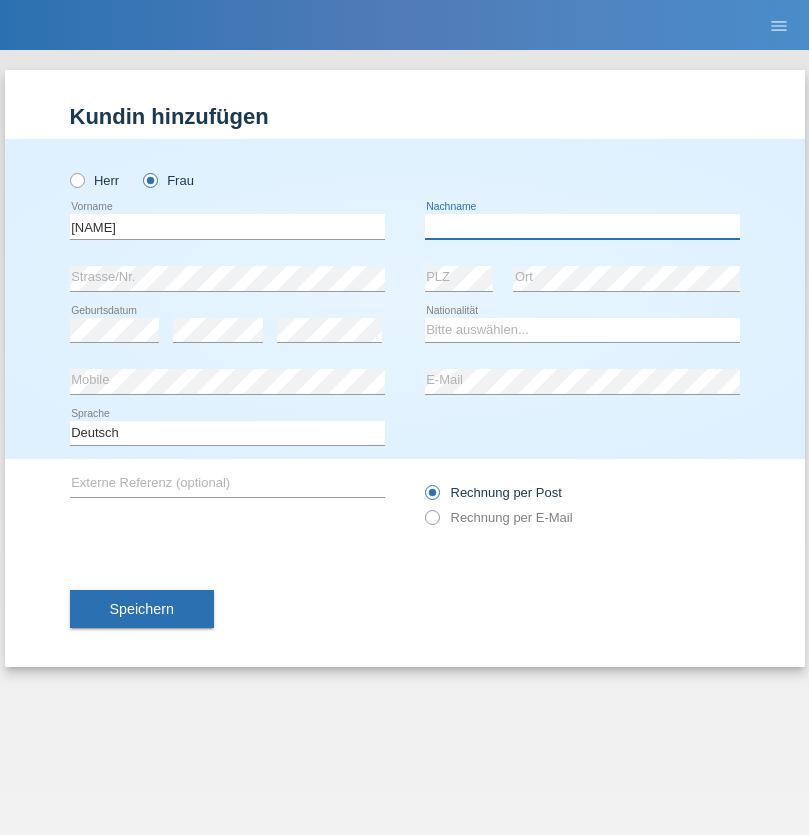 click at bounding box center (582, 226) 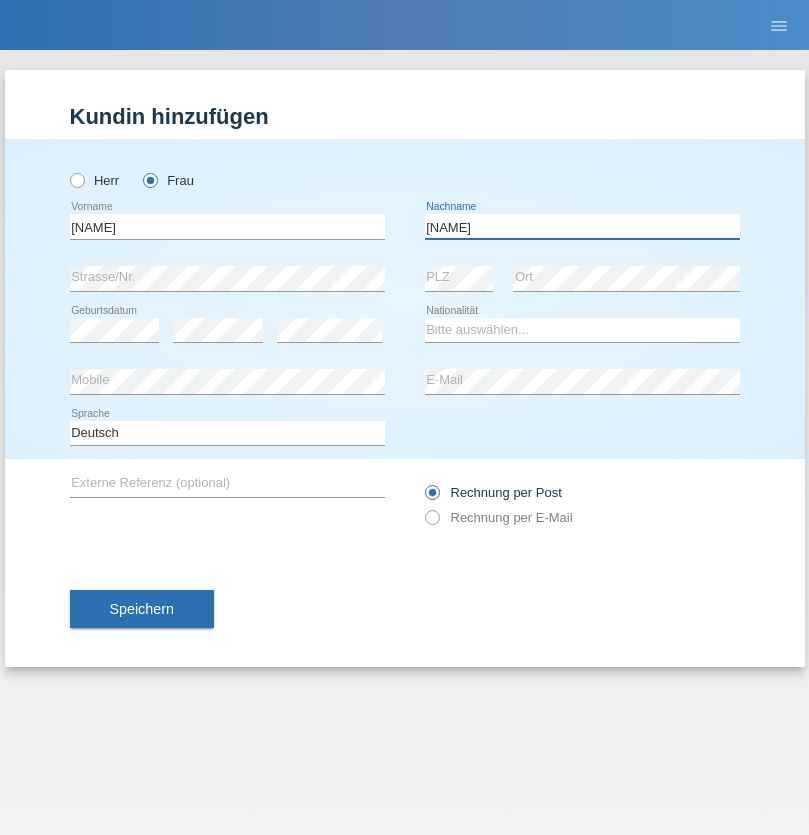 type on "BERNATOVA" 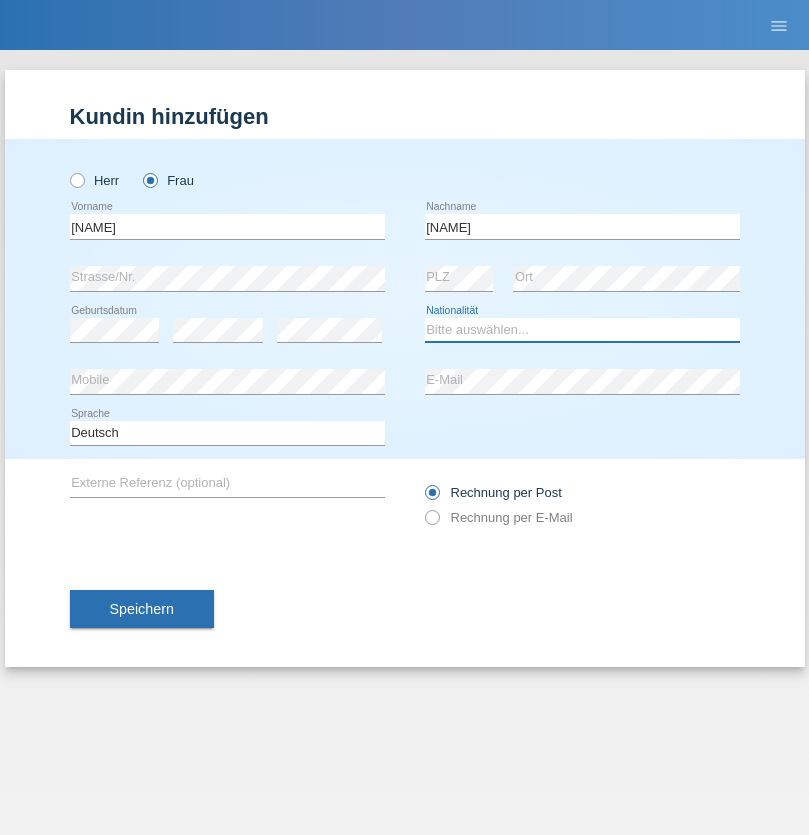 select on "SK" 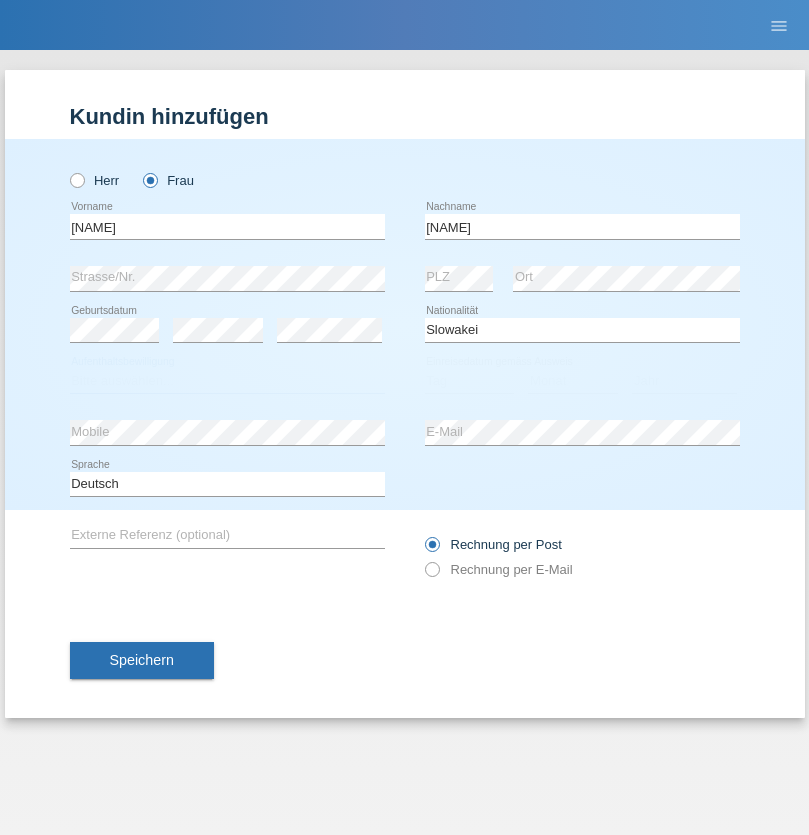 select on "C" 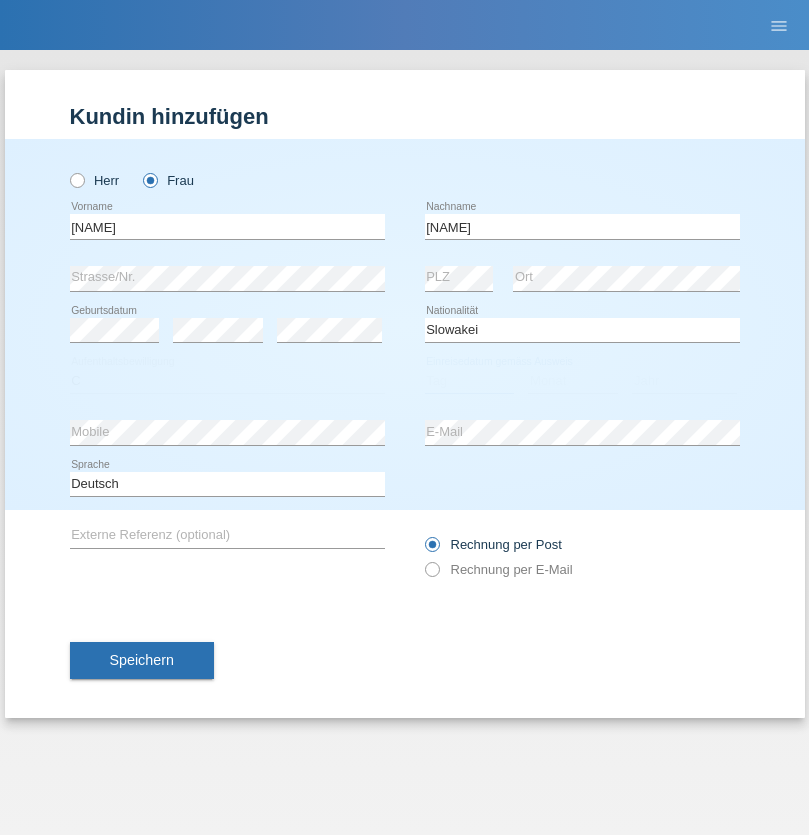 select on "05" 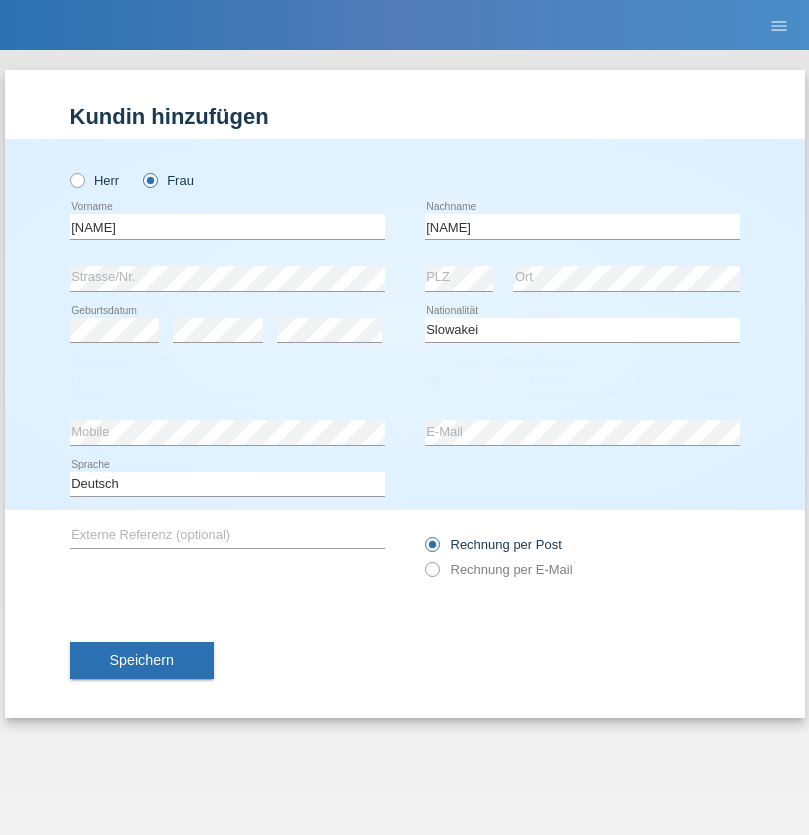 select on "04" 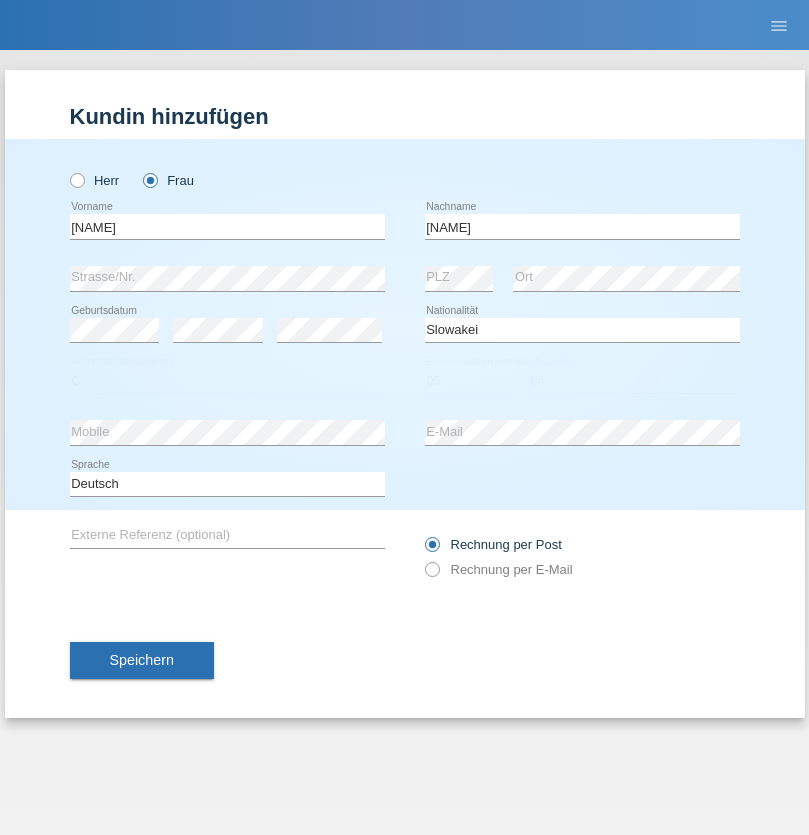 select on "2014" 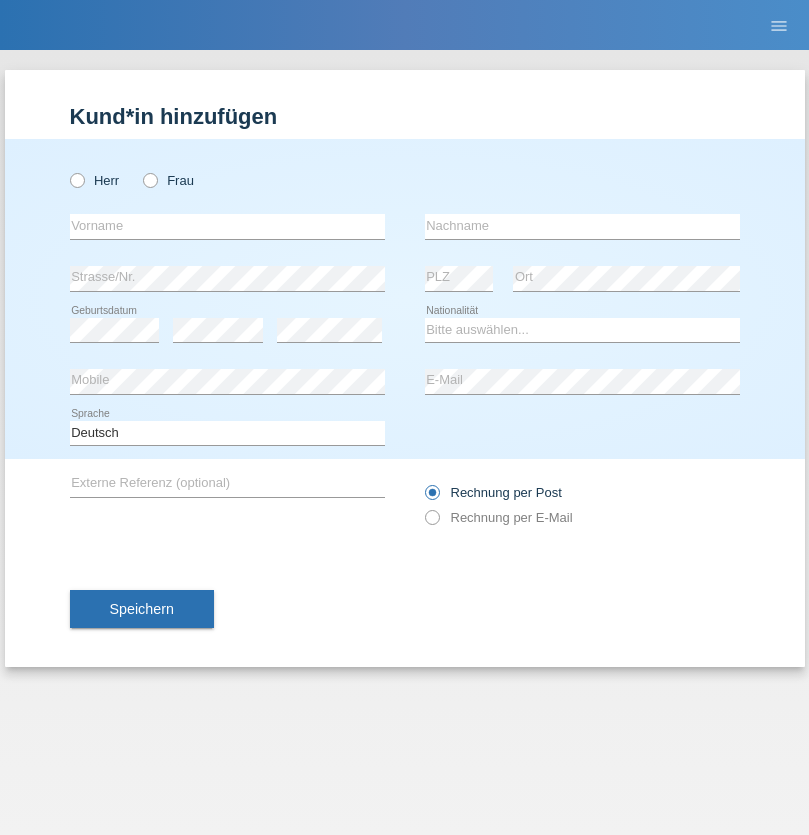 scroll, scrollTop: 0, scrollLeft: 0, axis: both 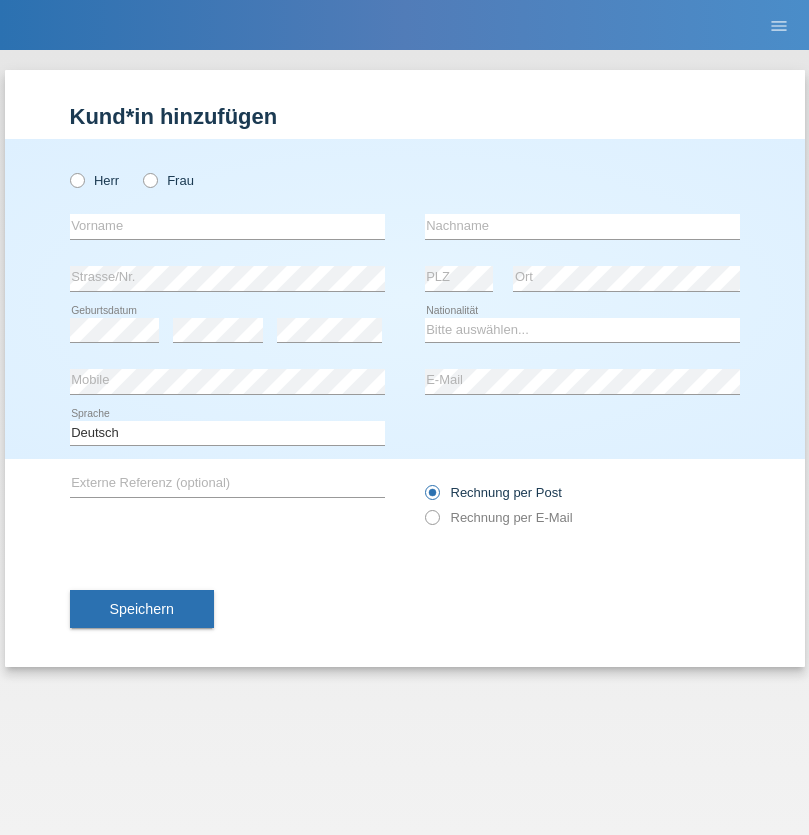 radio on "true" 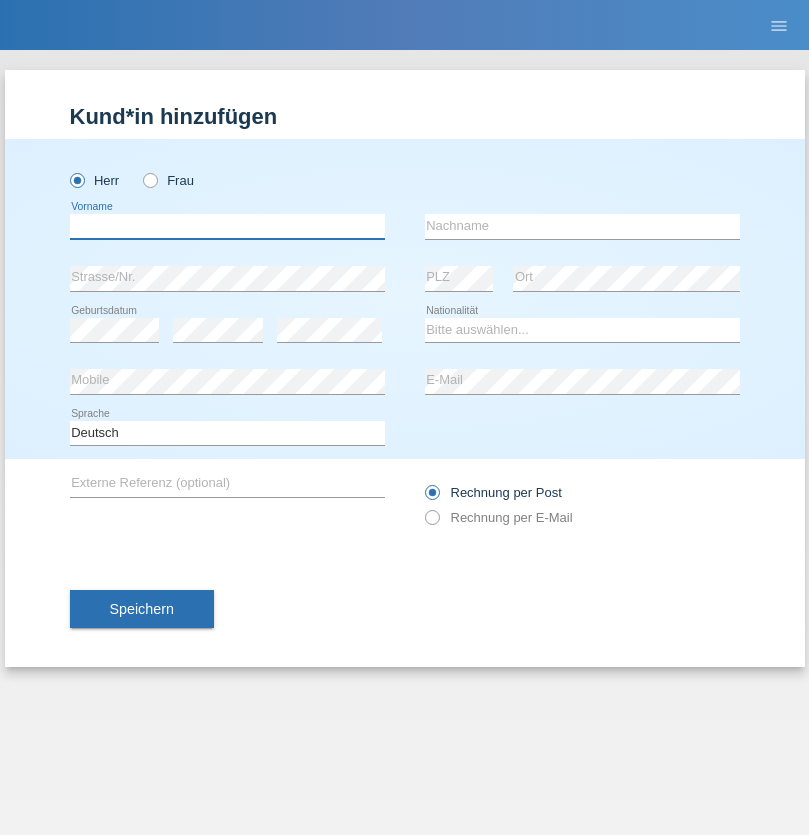 click at bounding box center [227, 226] 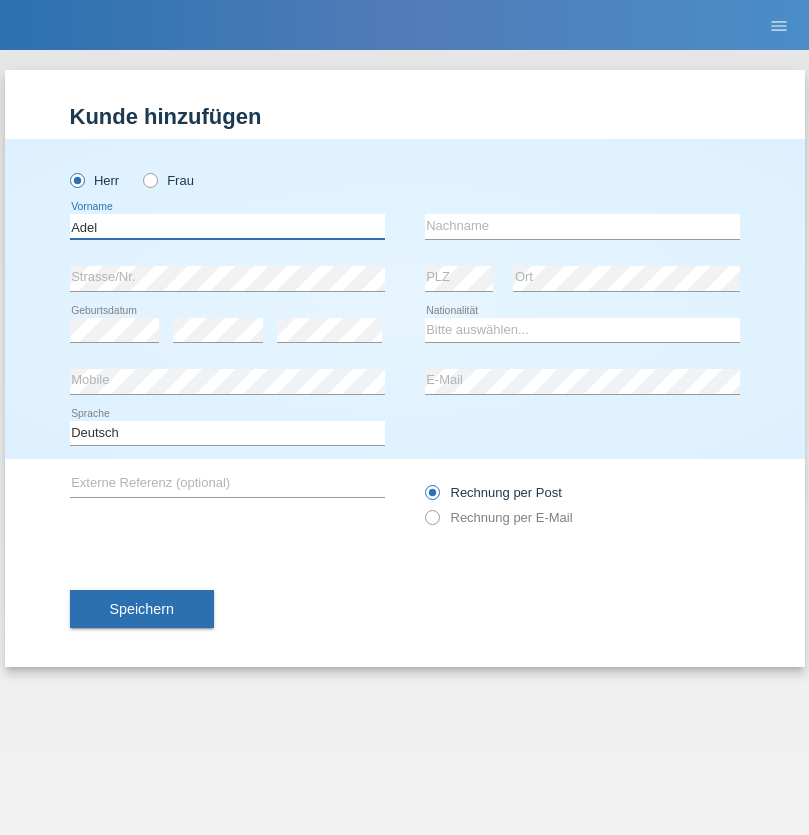type on "Adel" 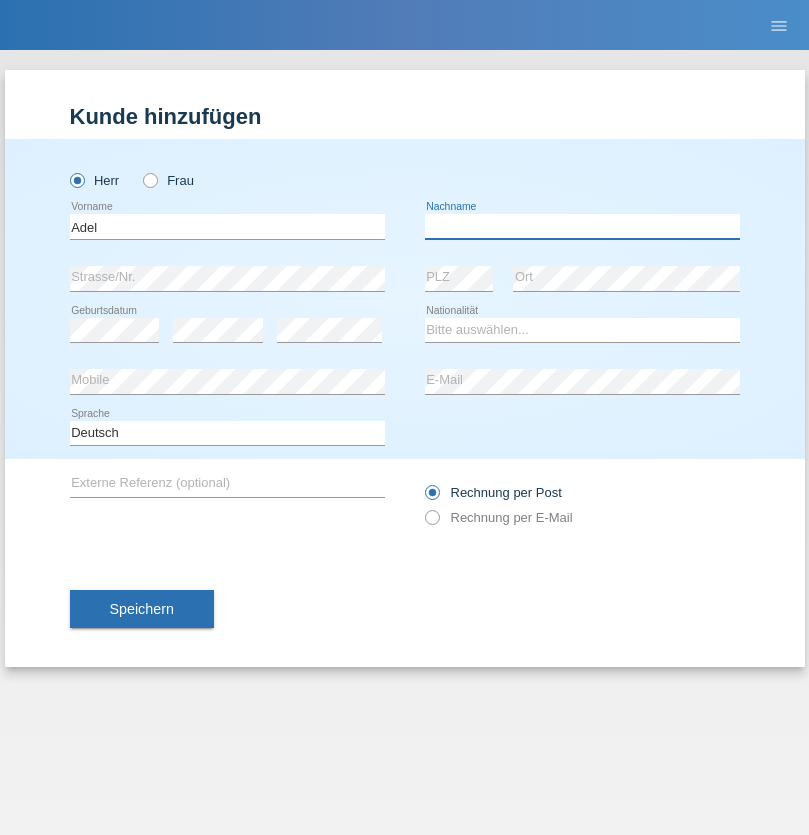 click at bounding box center (582, 226) 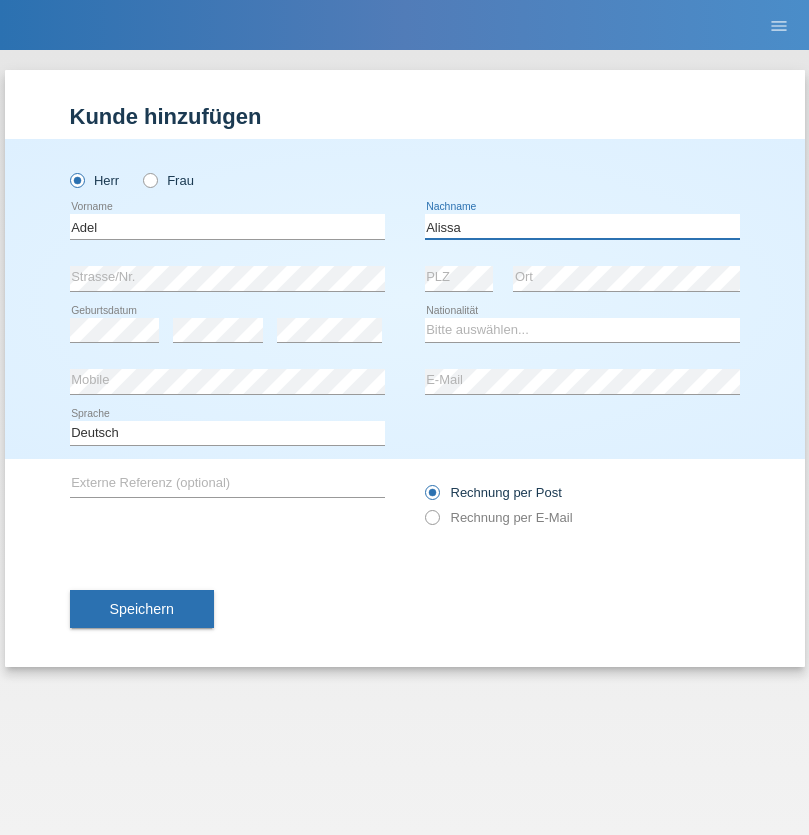 type on "Alissa" 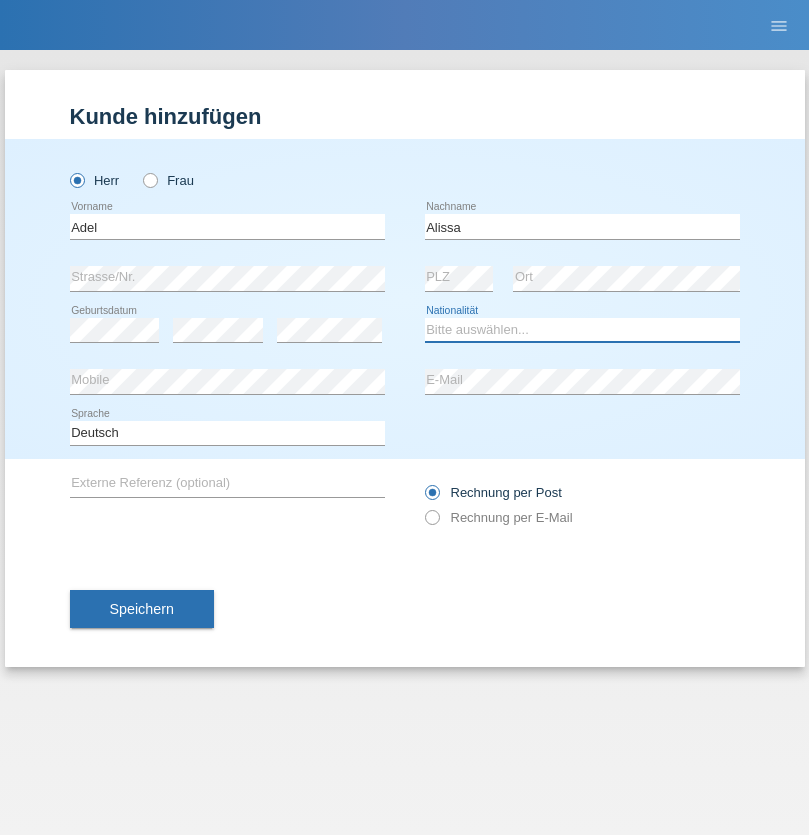 select on "SY" 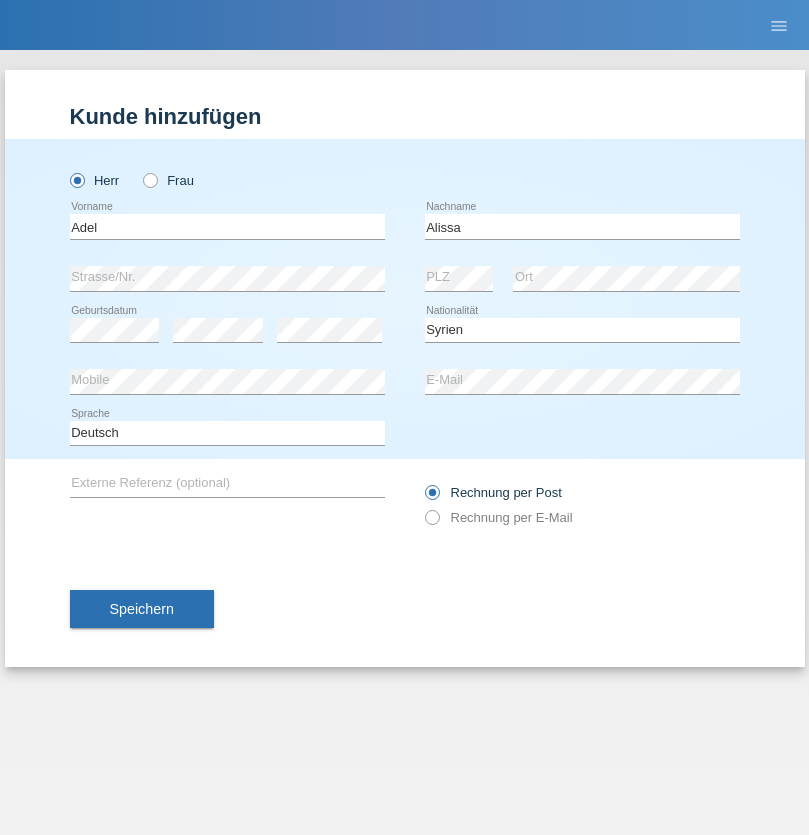 select on "C" 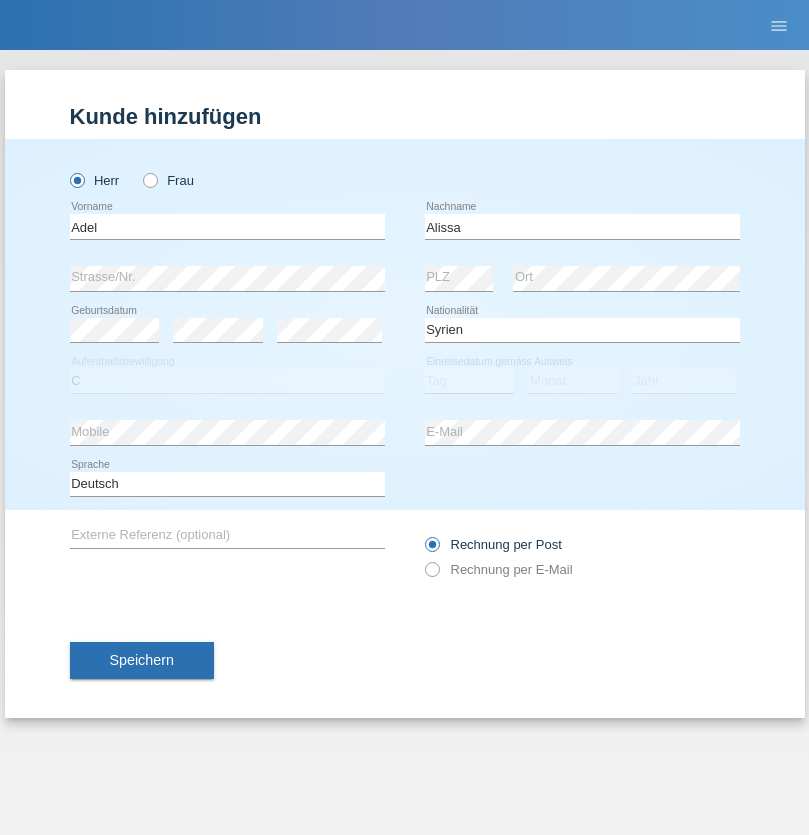 select on "20" 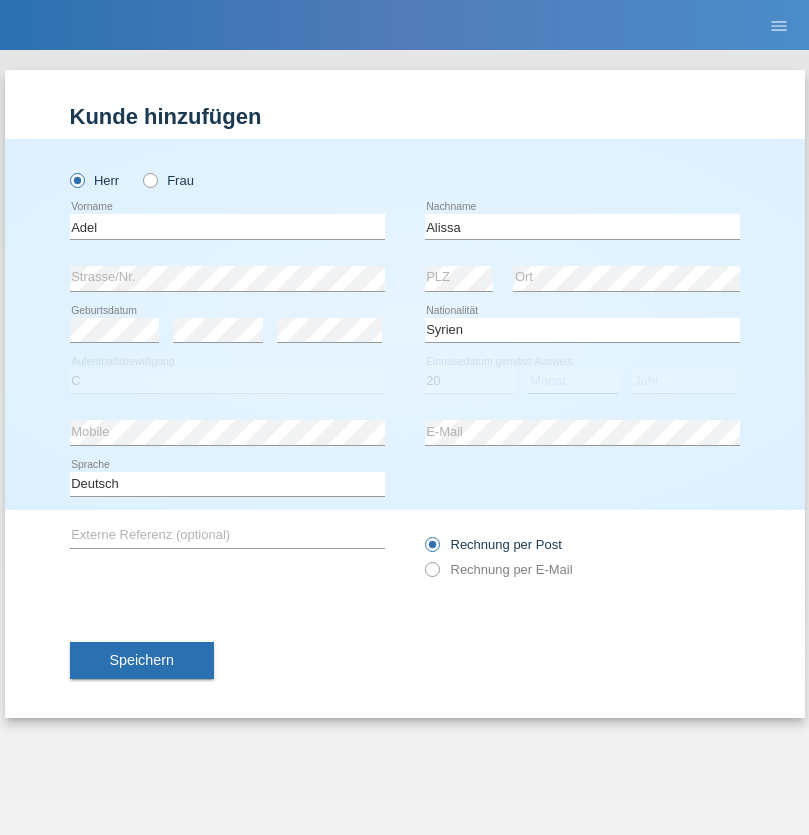 select on "09" 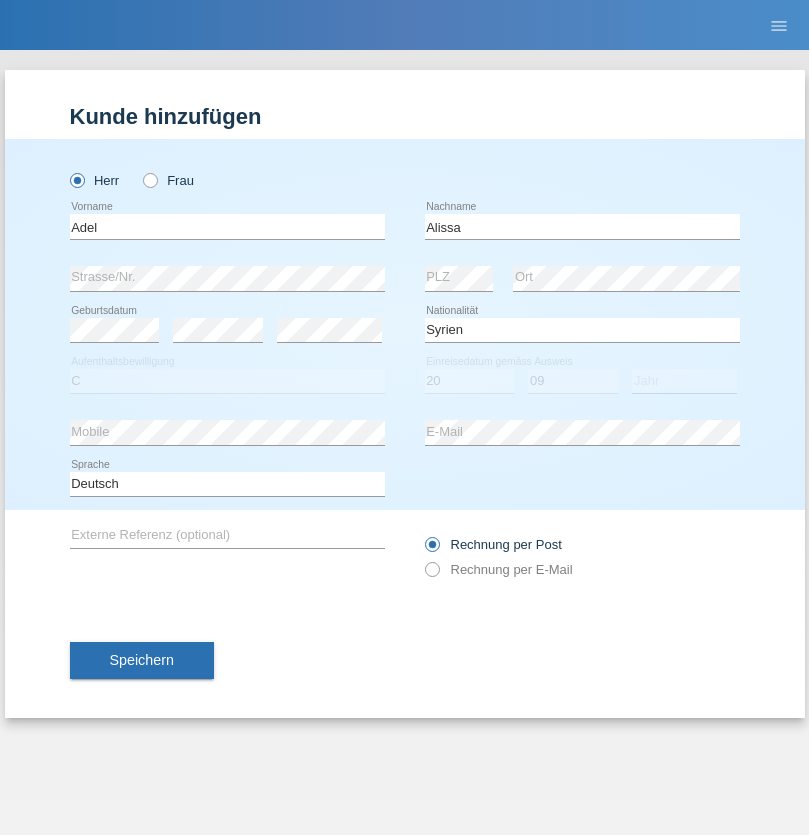 select on "2018" 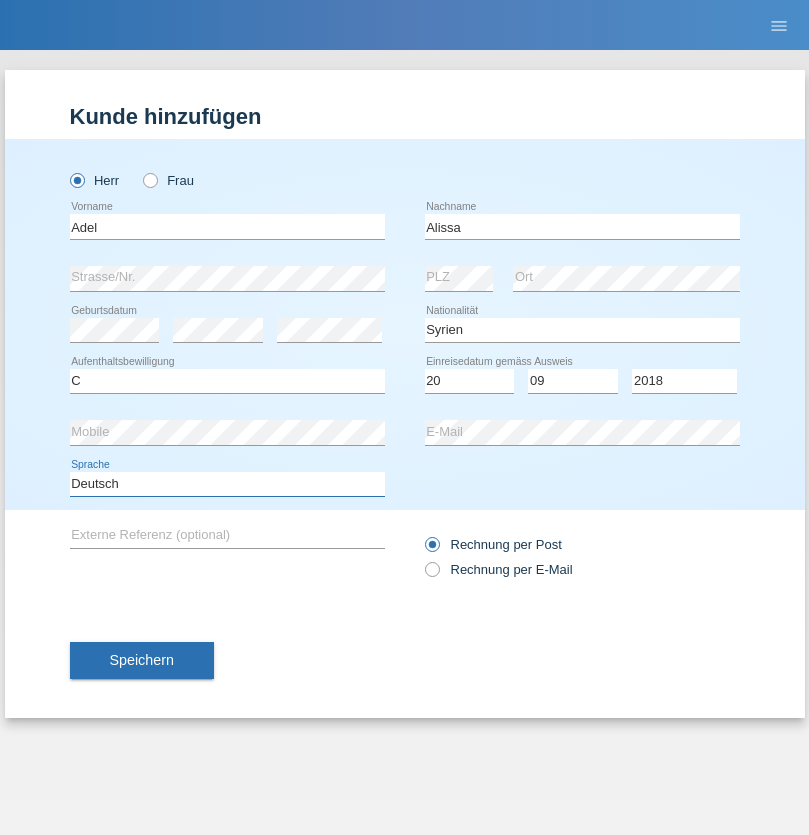 select on "en" 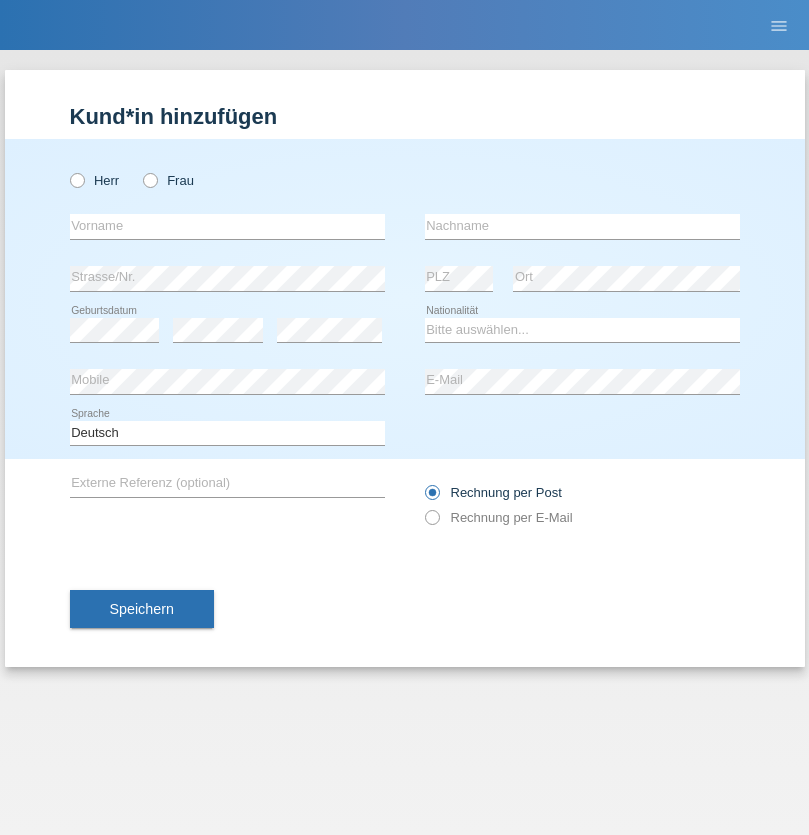 scroll, scrollTop: 0, scrollLeft: 0, axis: both 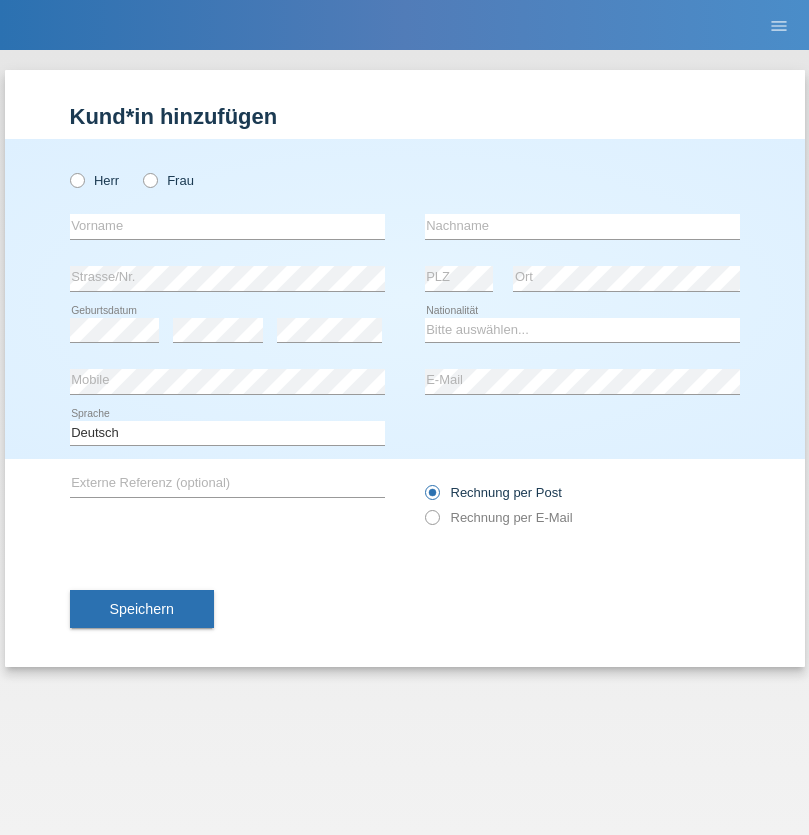 radio on "true" 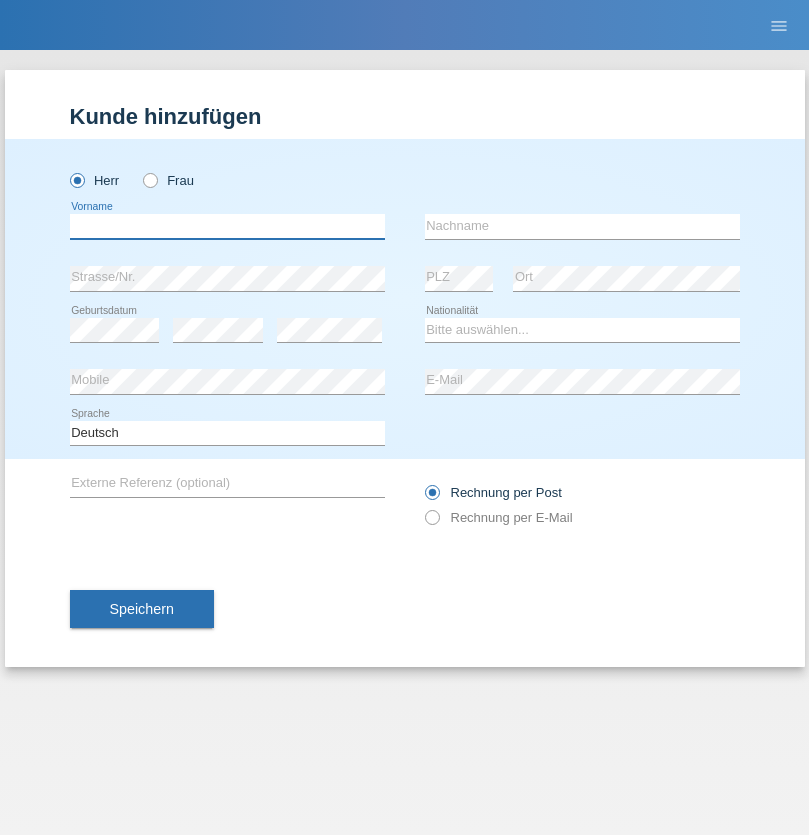 click at bounding box center [227, 226] 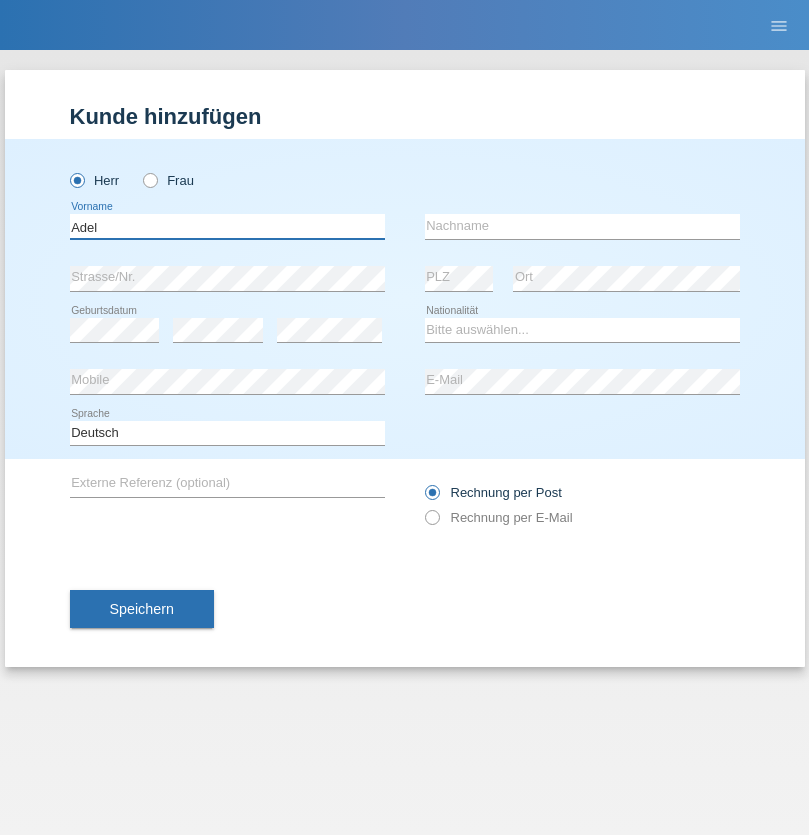 type on "Adel" 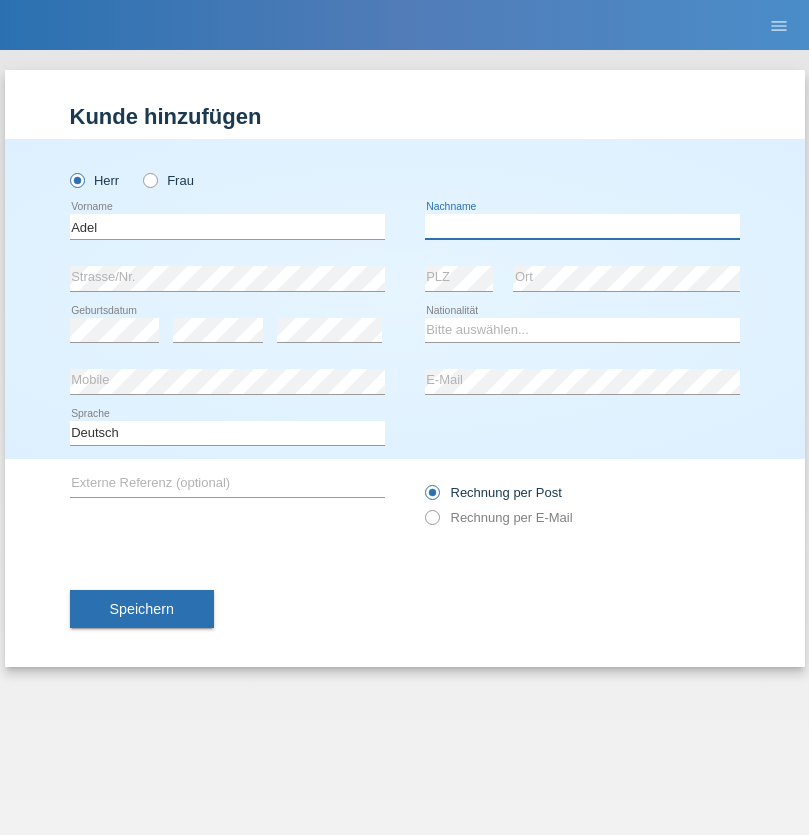 click at bounding box center [582, 226] 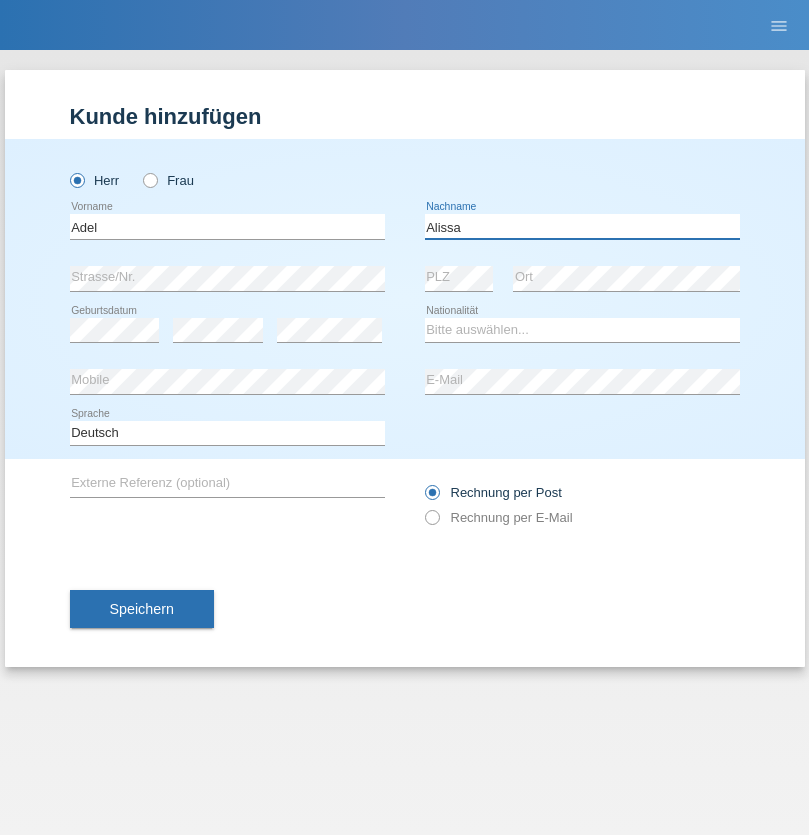 type on "Alissa" 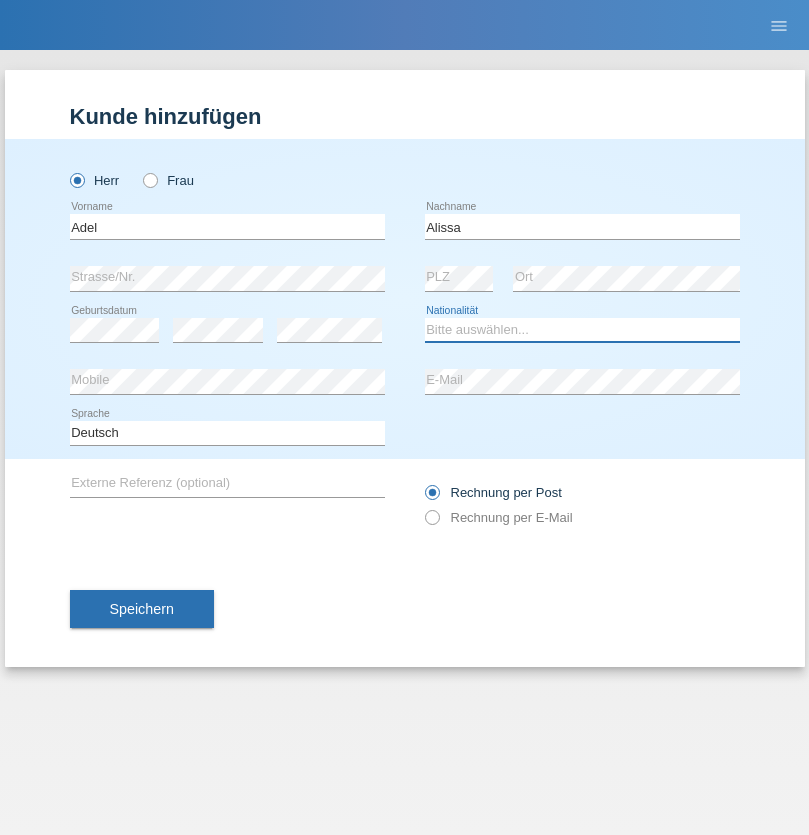 select on "SY" 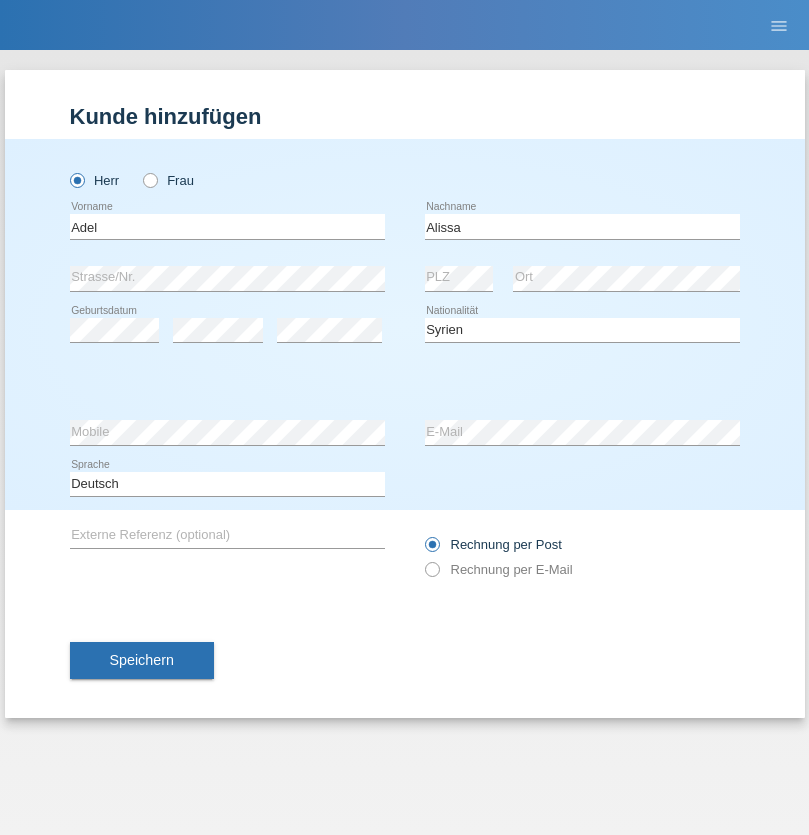 select on "C" 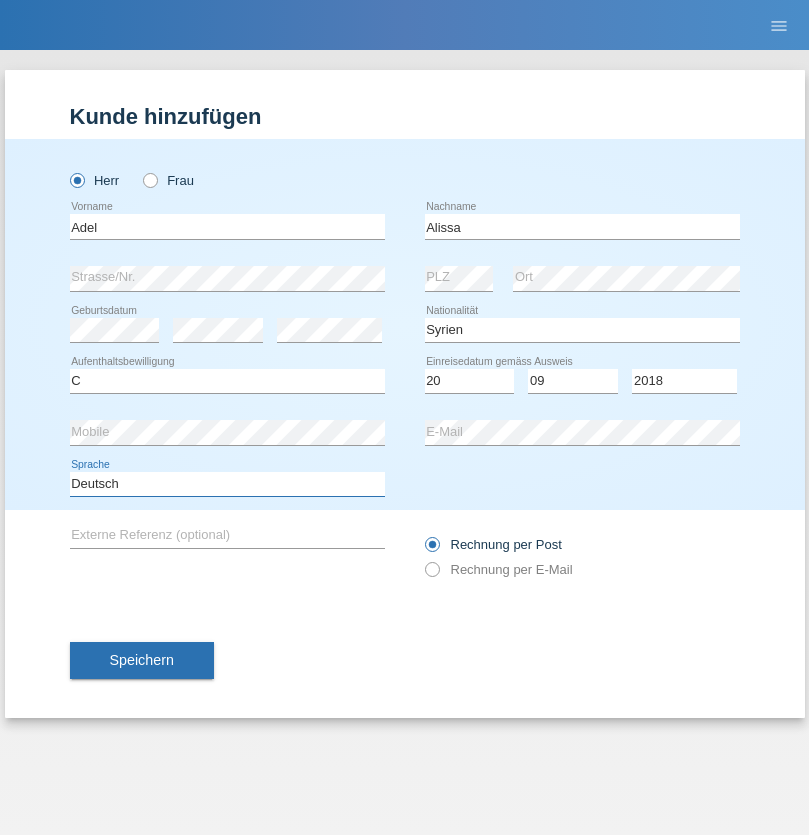 select on "en" 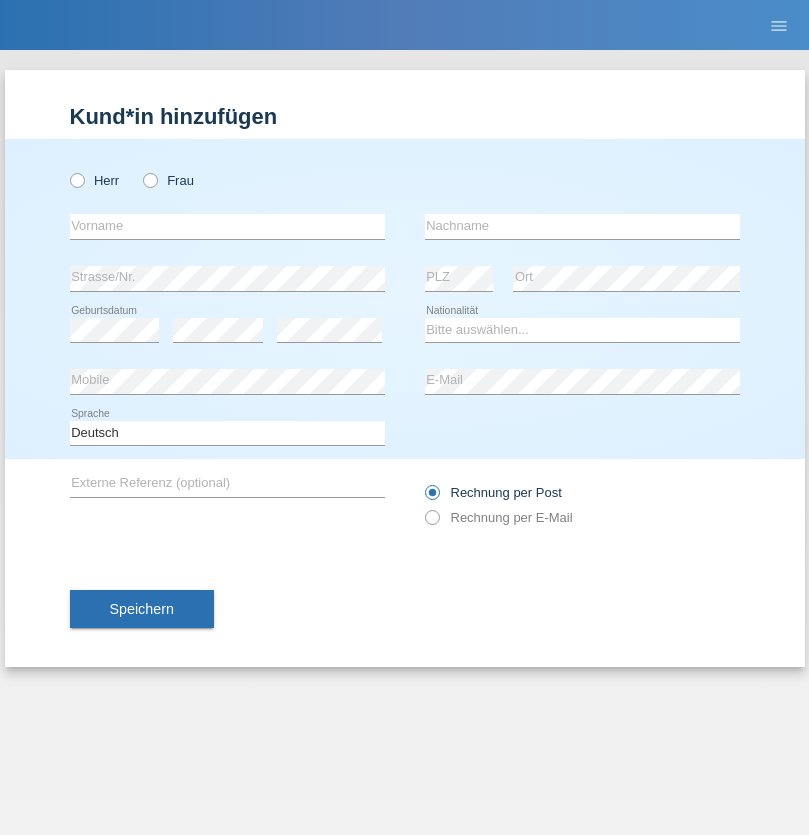 scroll, scrollTop: 0, scrollLeft: 0, axis: both 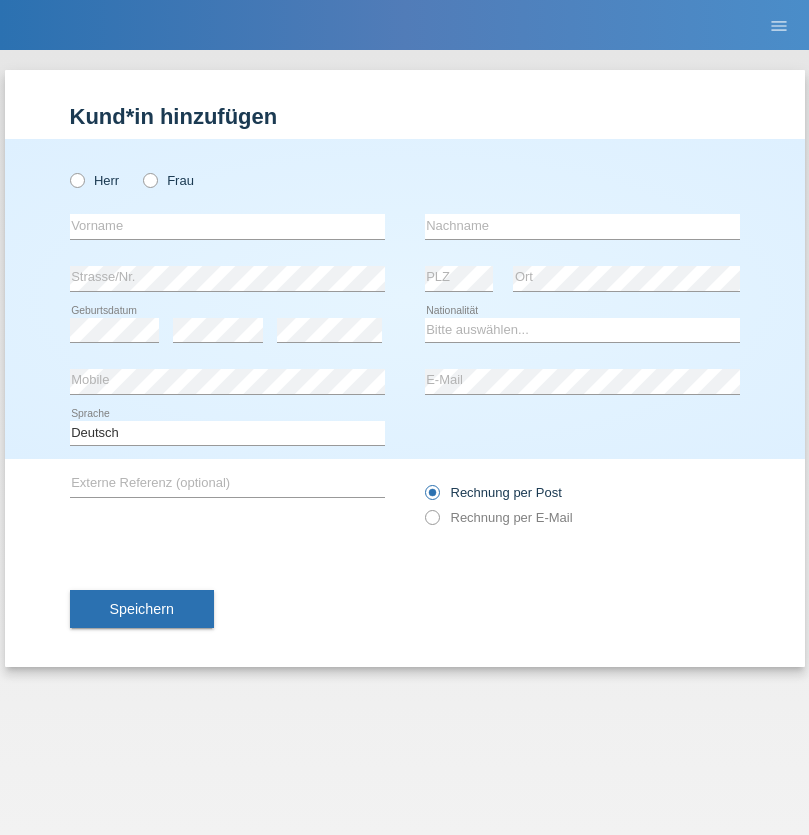 radio on "true" 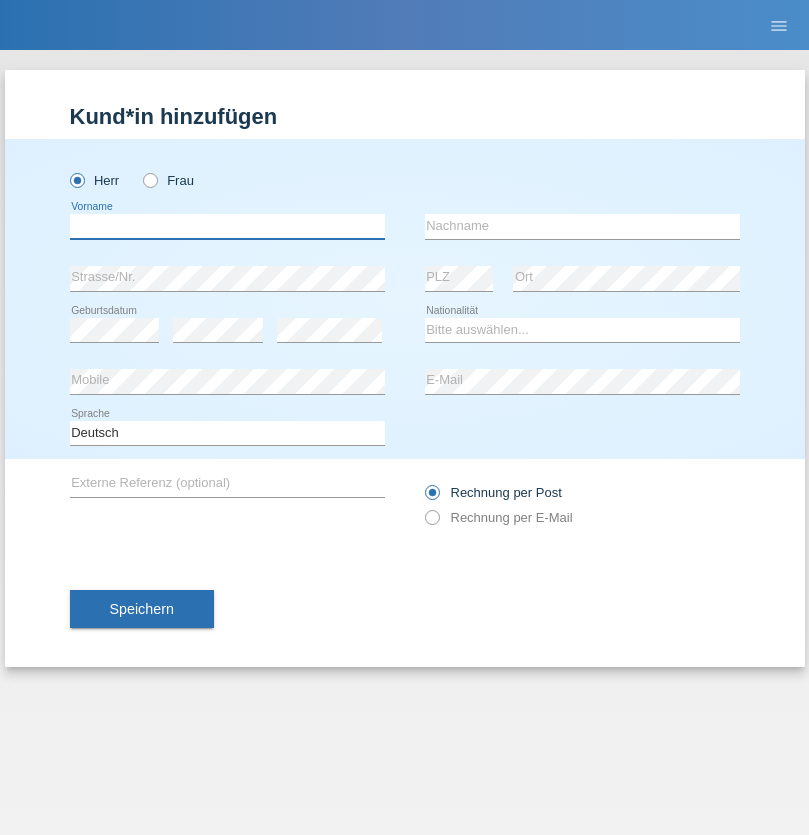 click at bounding box center [227, 226] 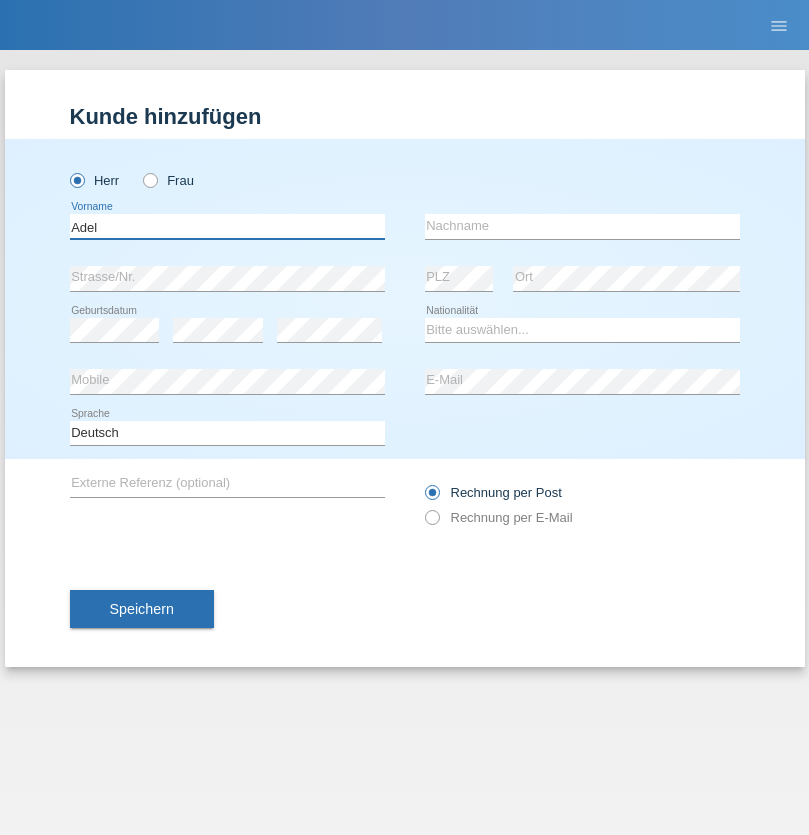 type on "Adel" 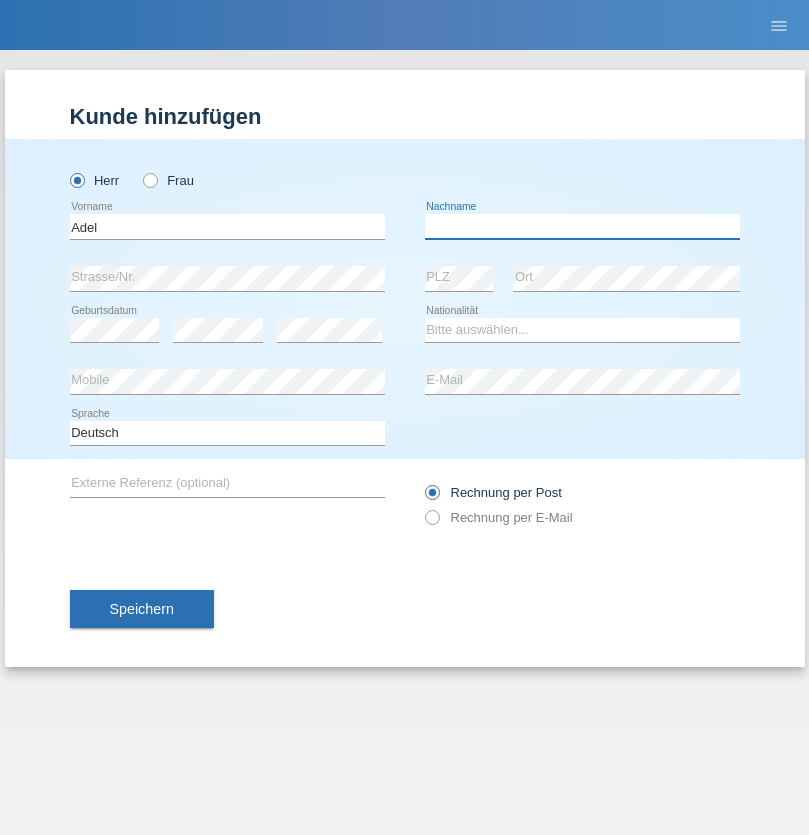 click at bounding box center [582, 226] 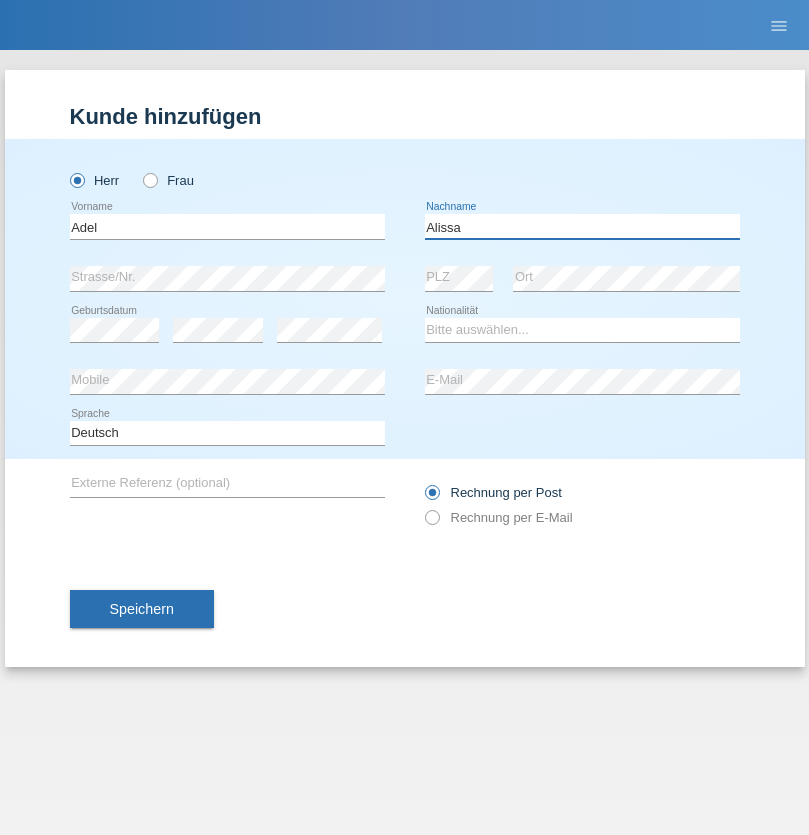 type on "Alissa" 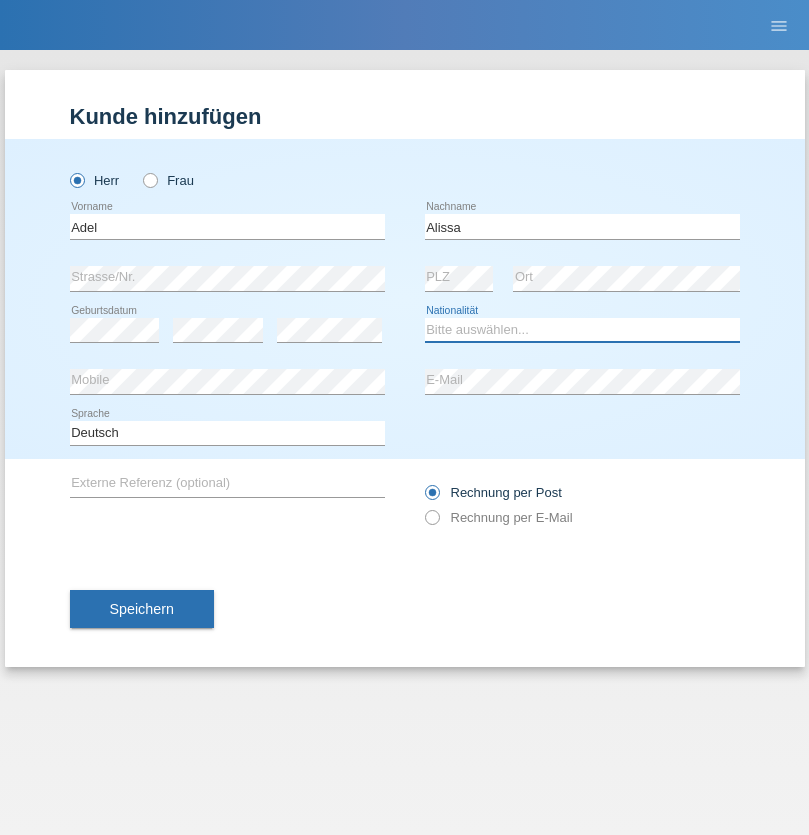 select on "SY" 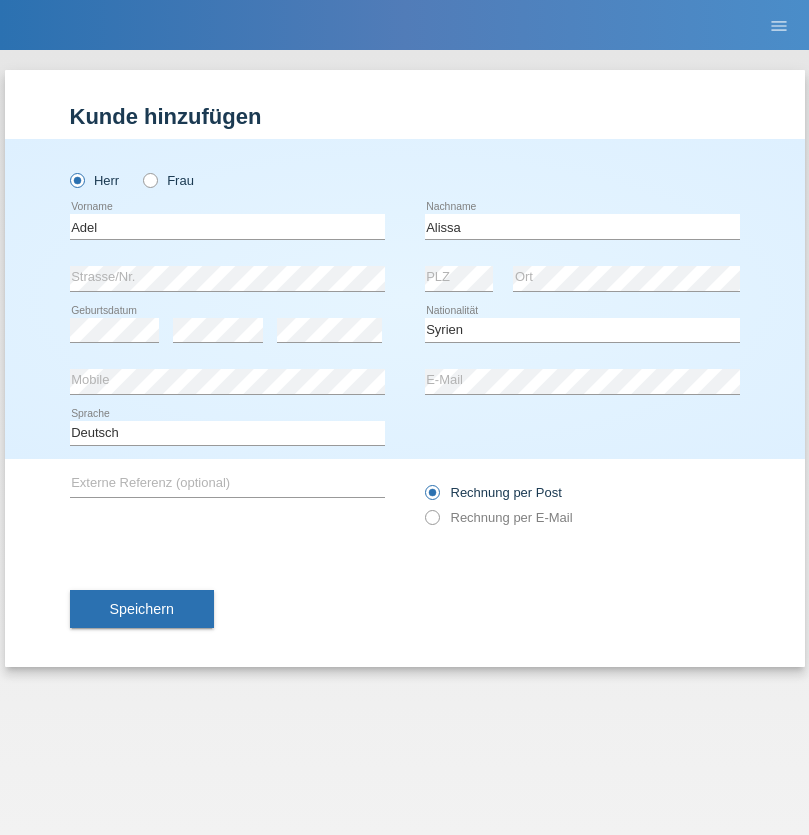 select on "C" 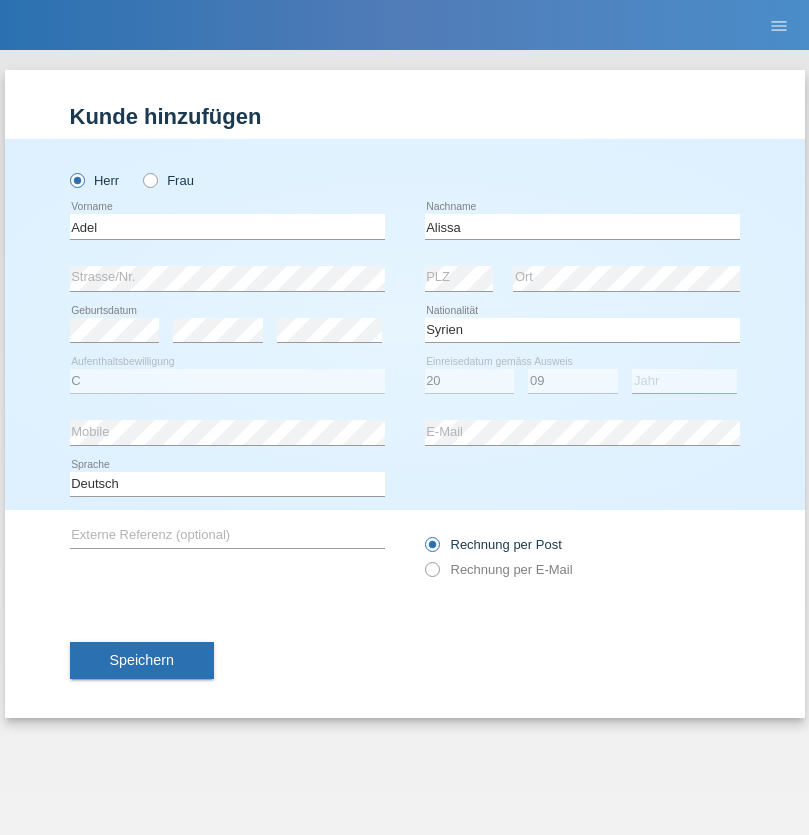 select on "2018" 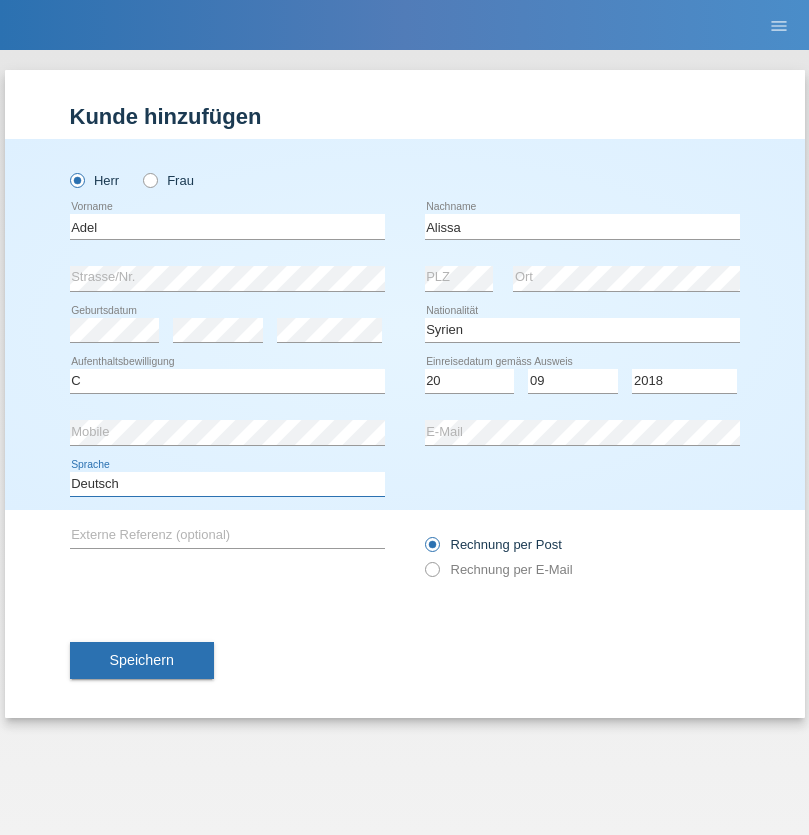 select on "en" 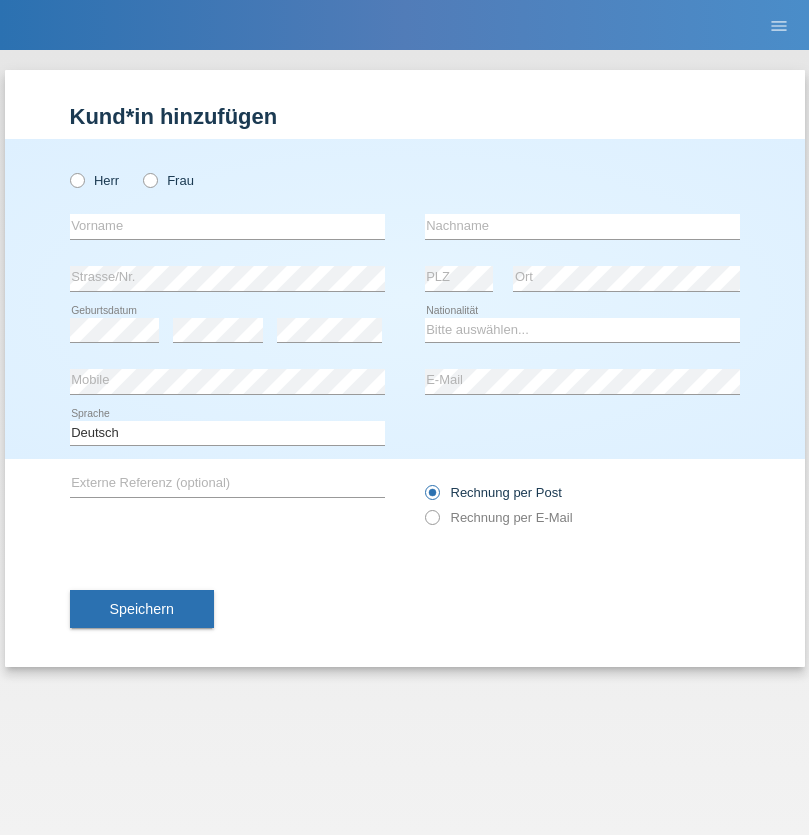 scroll, scrollTop: 0, scrollLeft: 0, axis: both 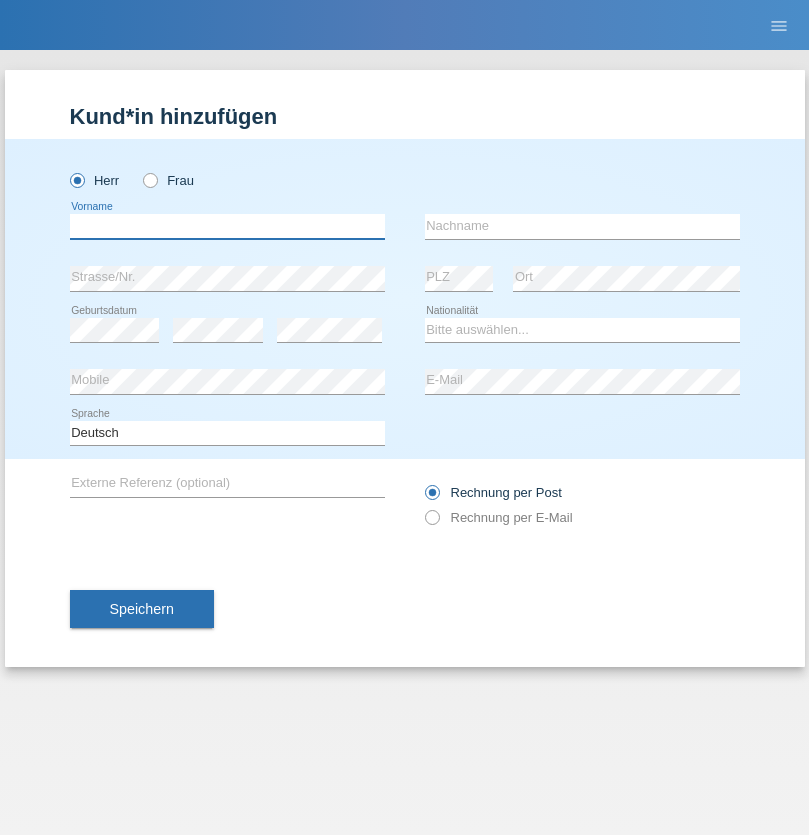 click at bounding box center (227, 226) 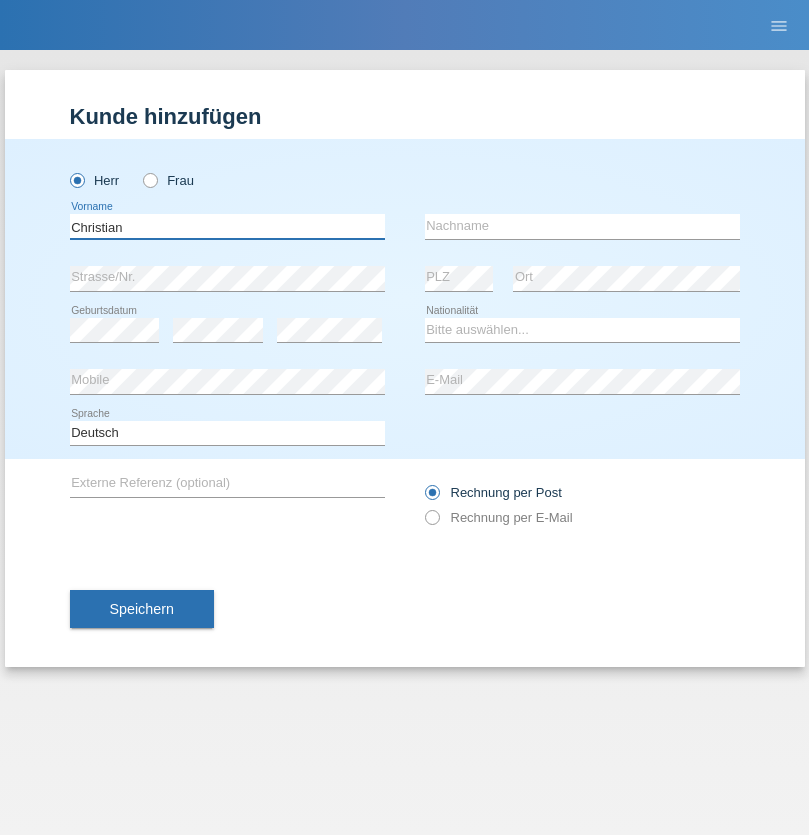 type on "Christian" 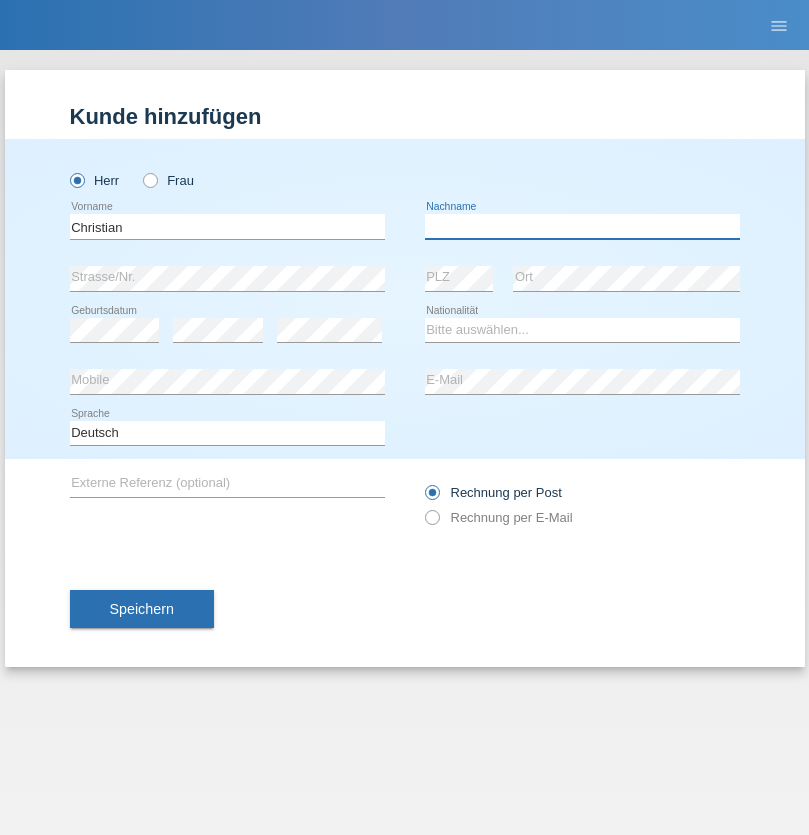 click at bounding box center (582, 226) 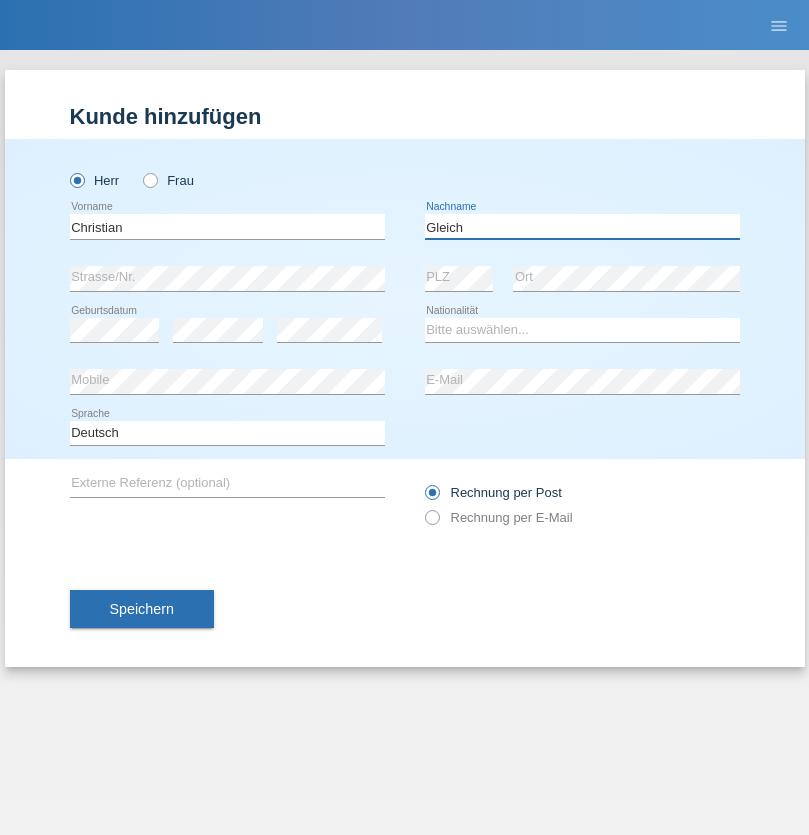 type on "Gleich" 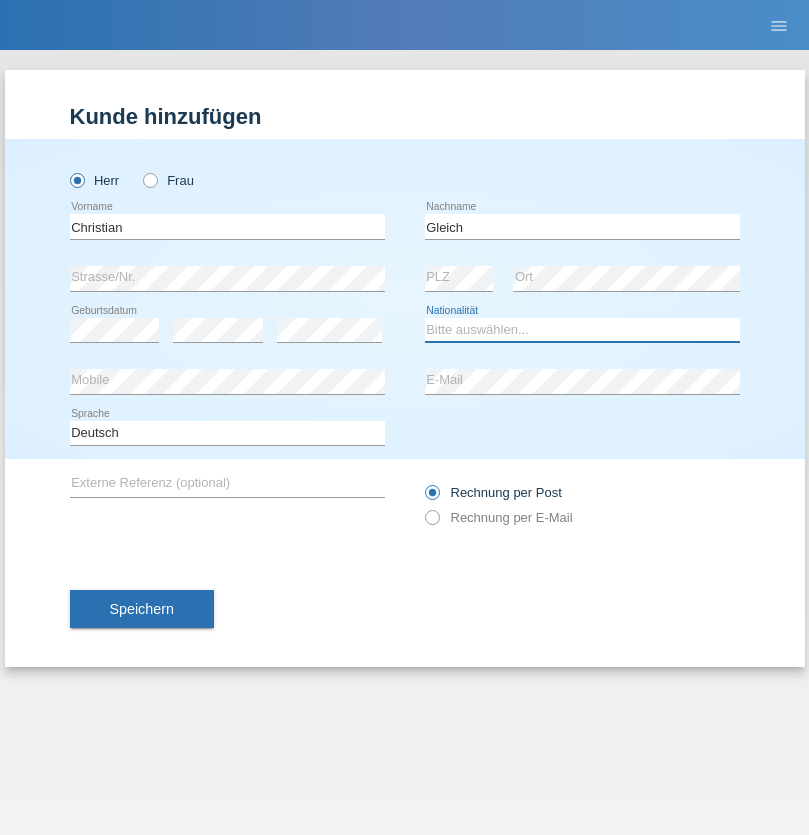 select on "CH" 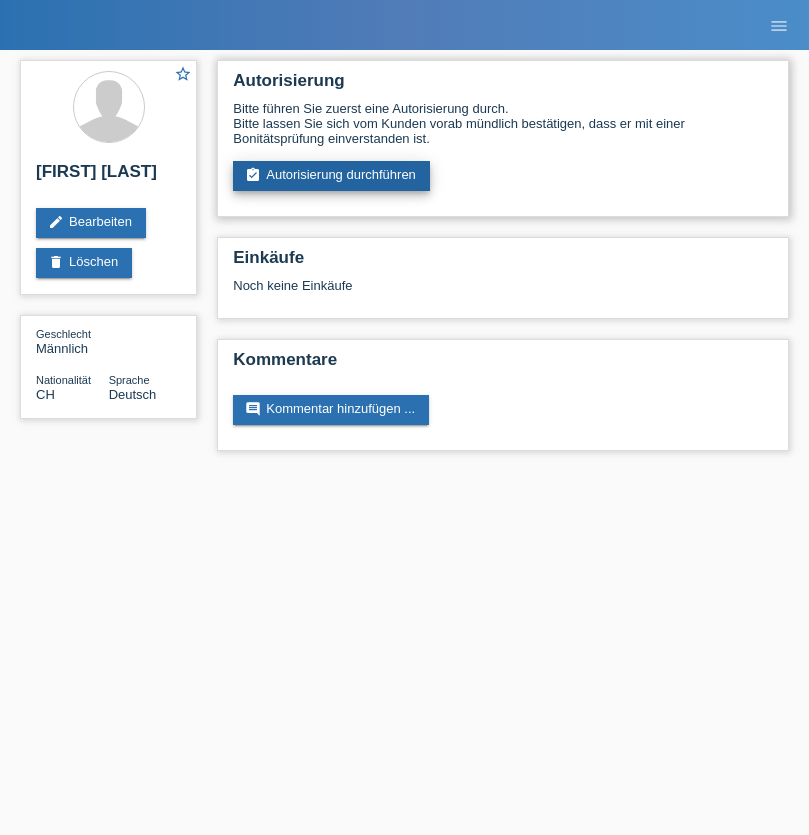 click on "assignment_turned_in  Autorisierung durchführen" at bounding box center (331, 176) 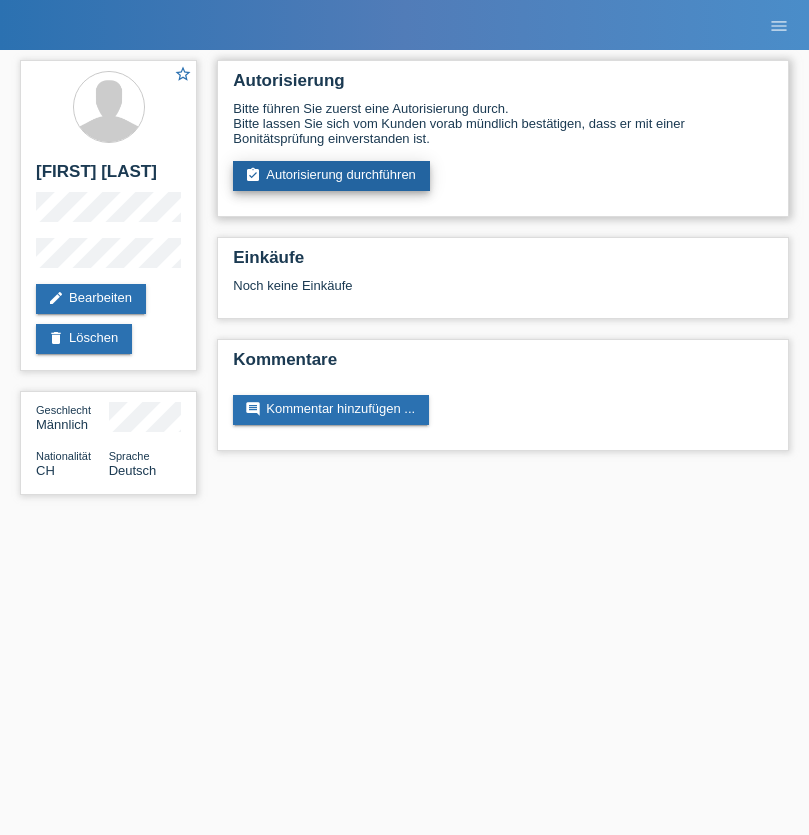 scroll, scrollTop: 0, scrollLeft: 0, axis: both 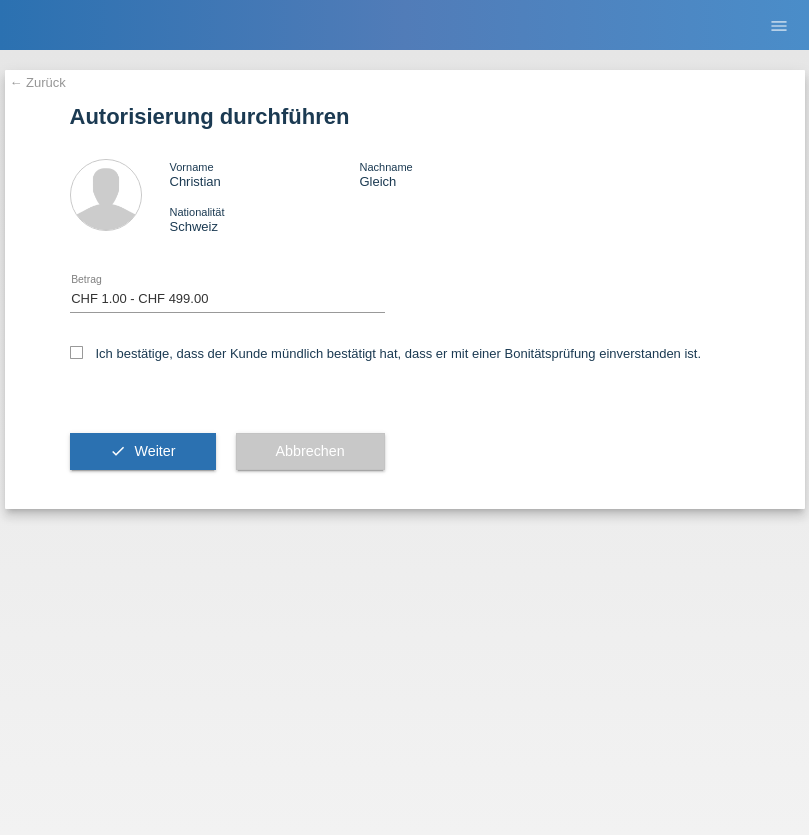 select on "1" 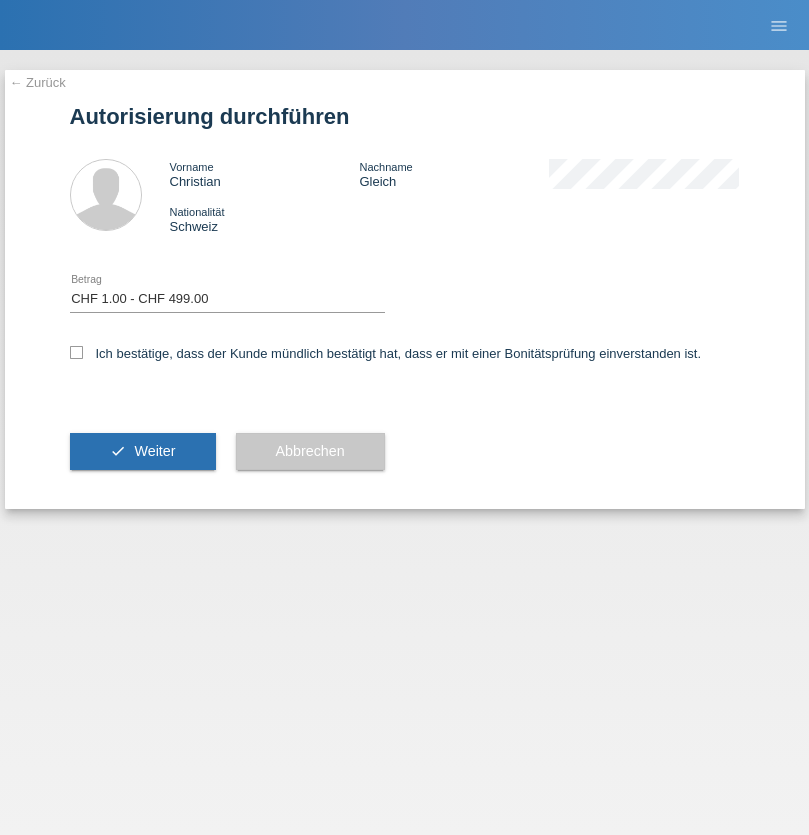 checkbox on "true" 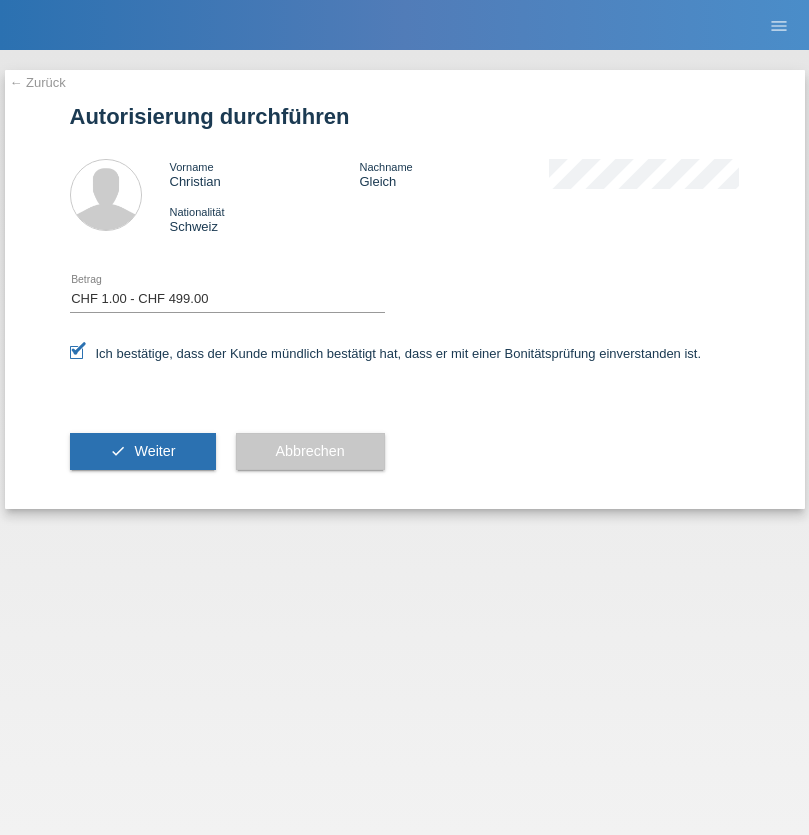 scroll, scrollTop: 0, scrollLeft: 0, axis: both 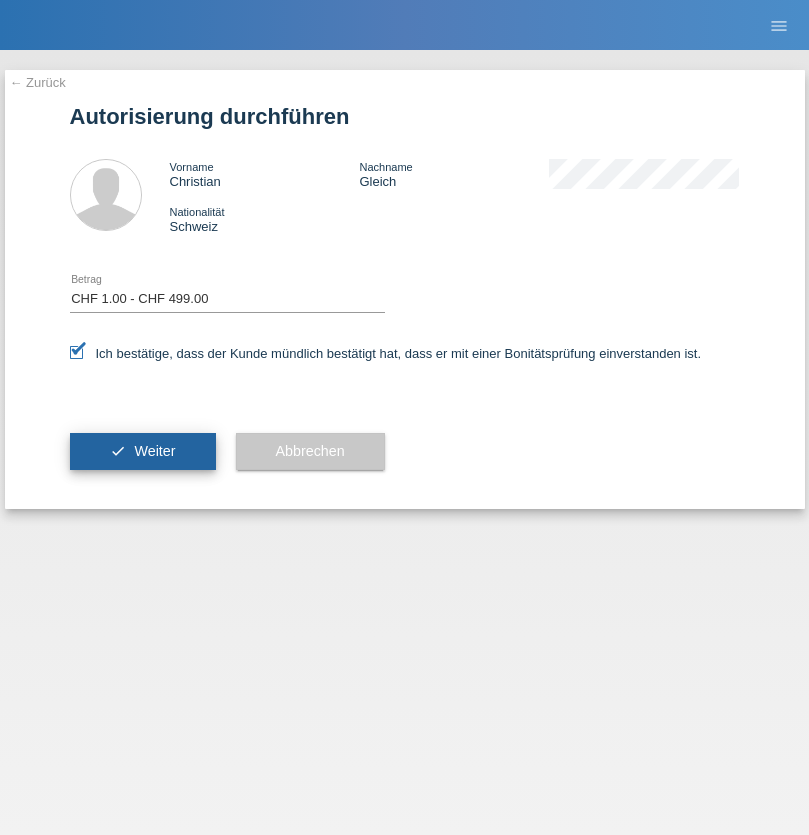click on "Weiter" at bounding box center [154, 451] 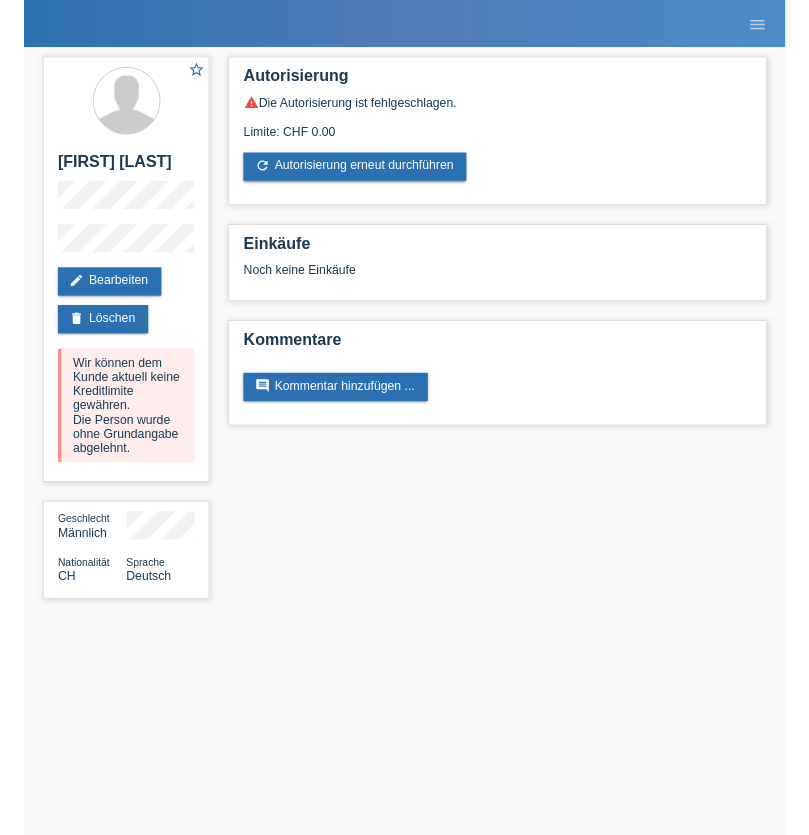 scroll, scrollTop: 0, scrollLeft: 0, axis: both 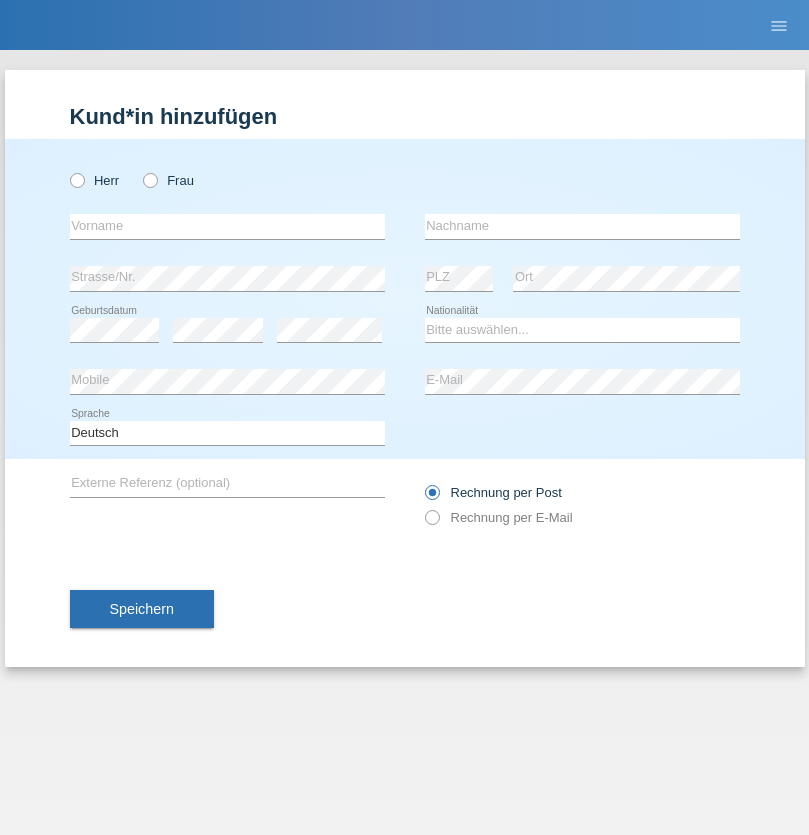 radio on "true" 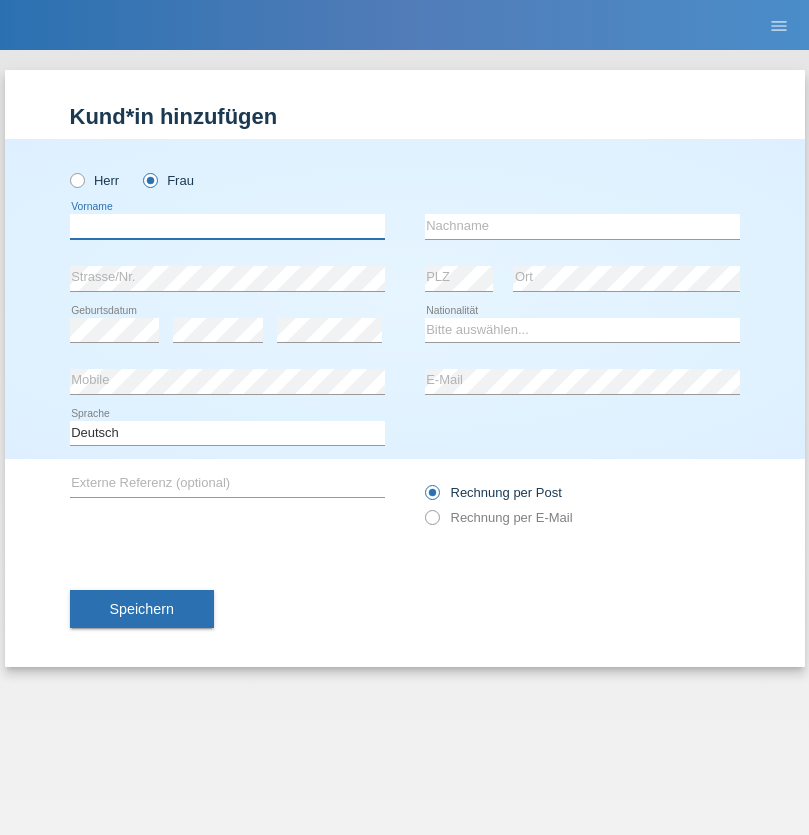 click at bounding box center (227, 226) 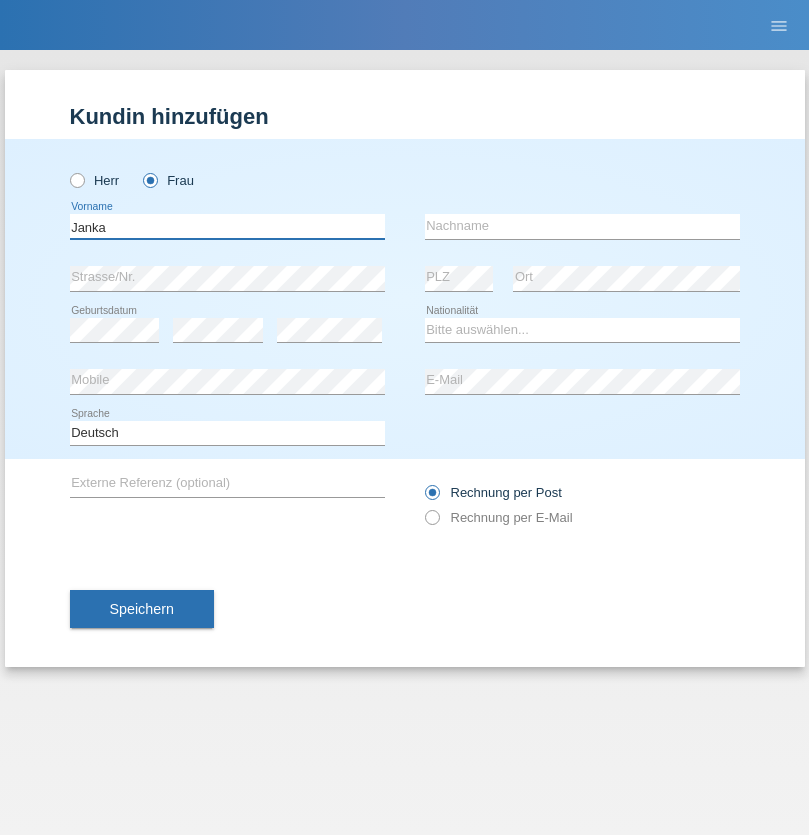 type on "Janka" 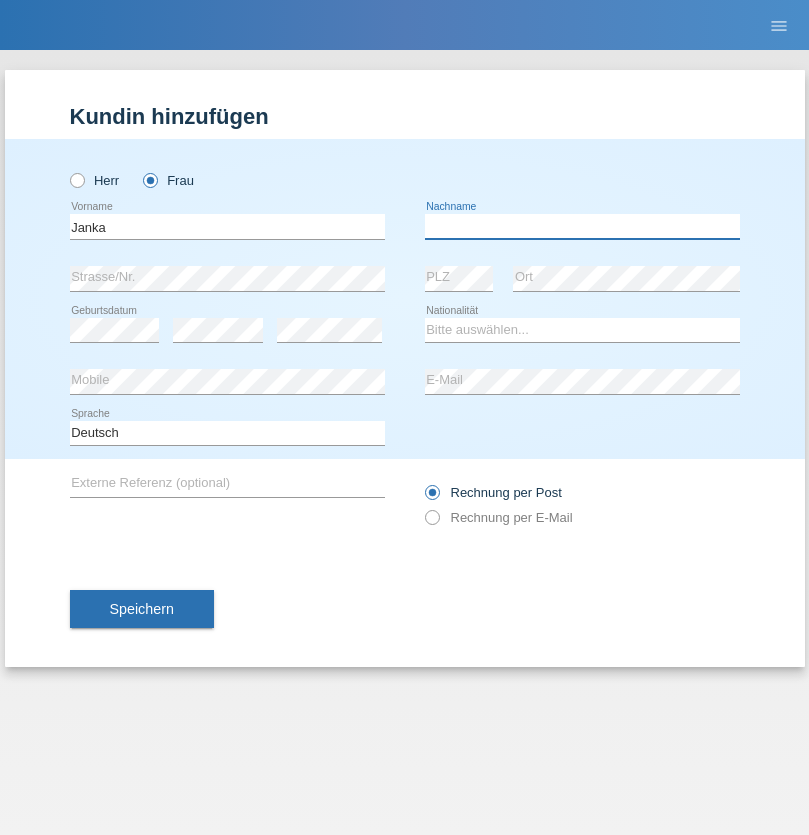 click at bounding box center [582, 226] 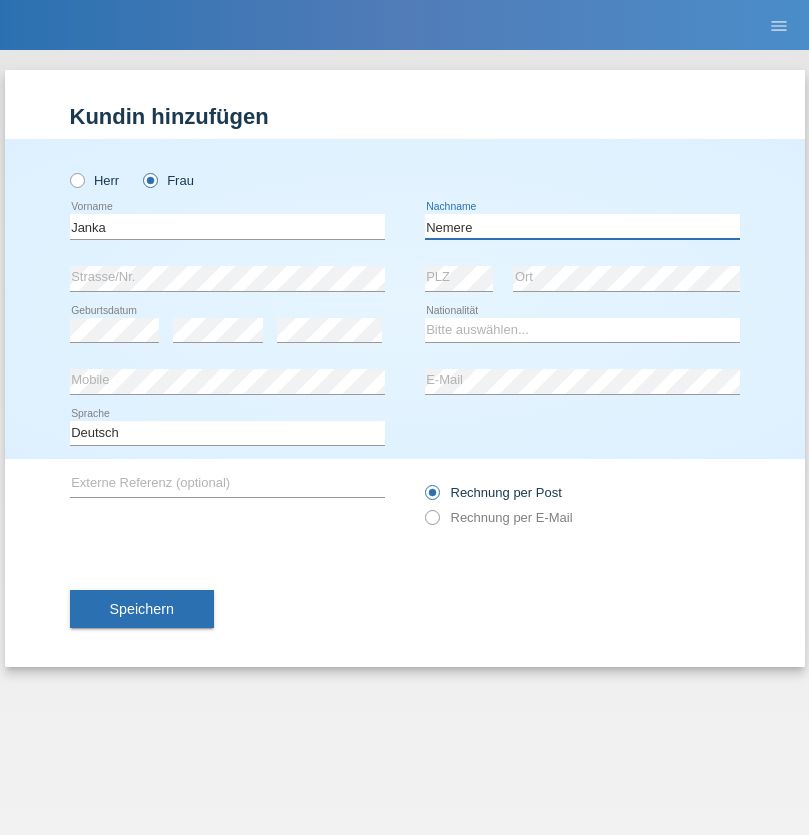 type on "Nemere" 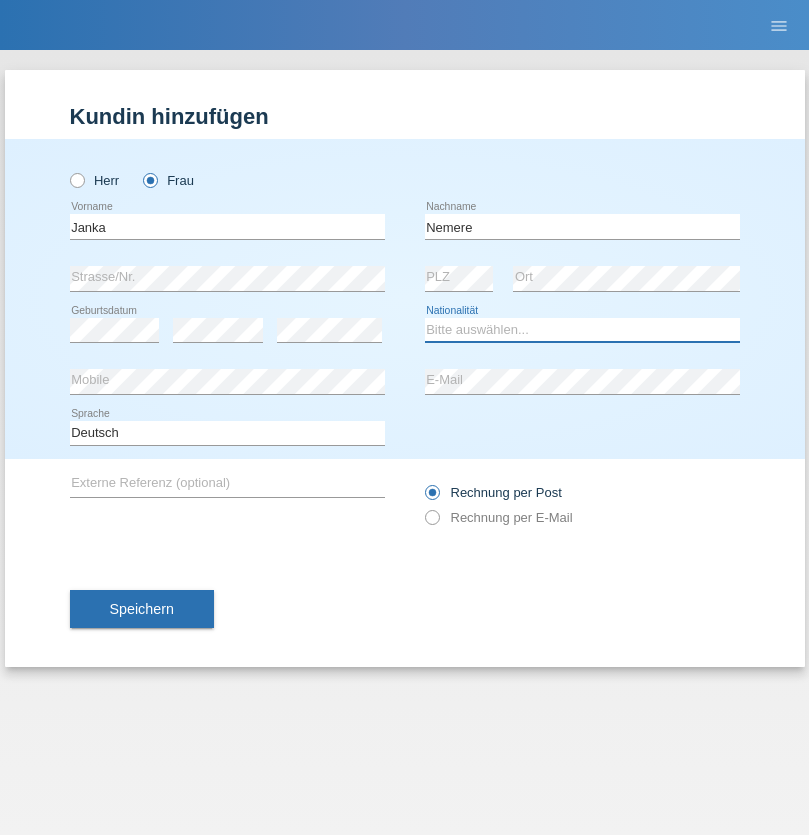 select on "HU" 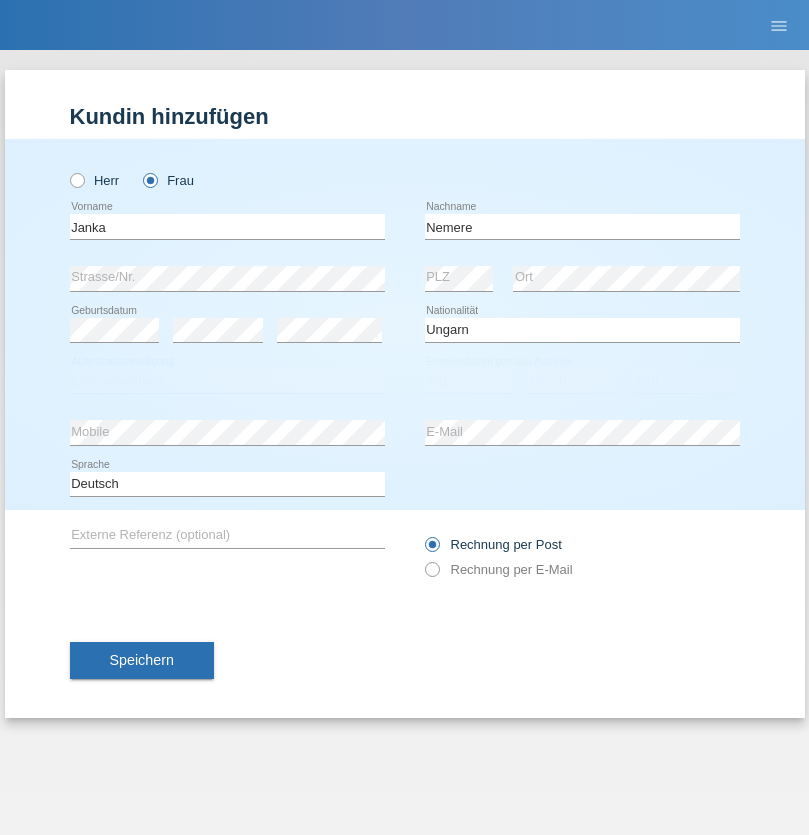 select on "C" 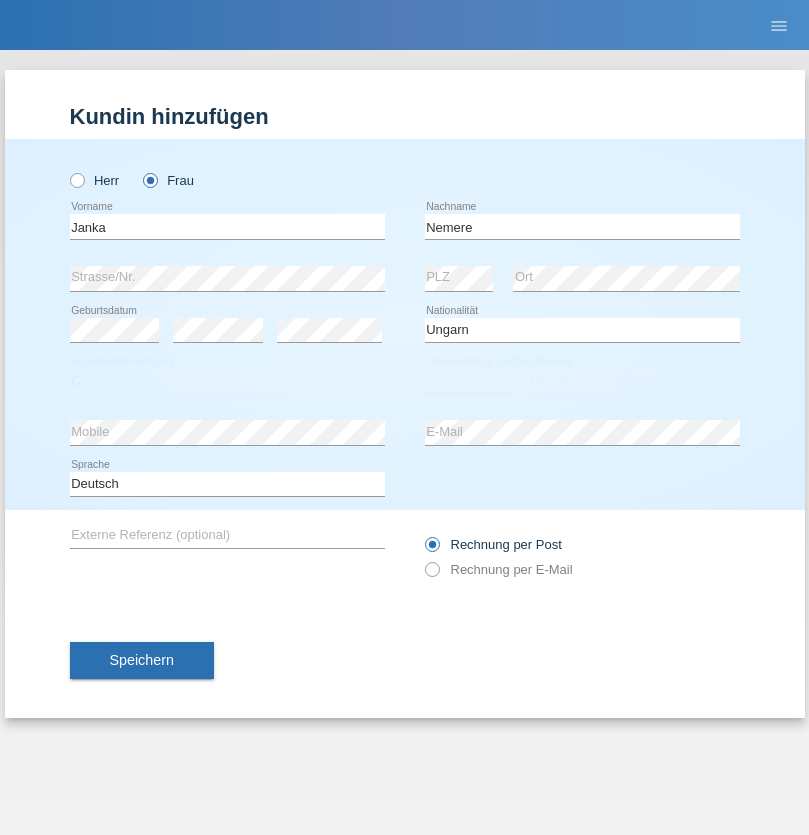 select on "13" 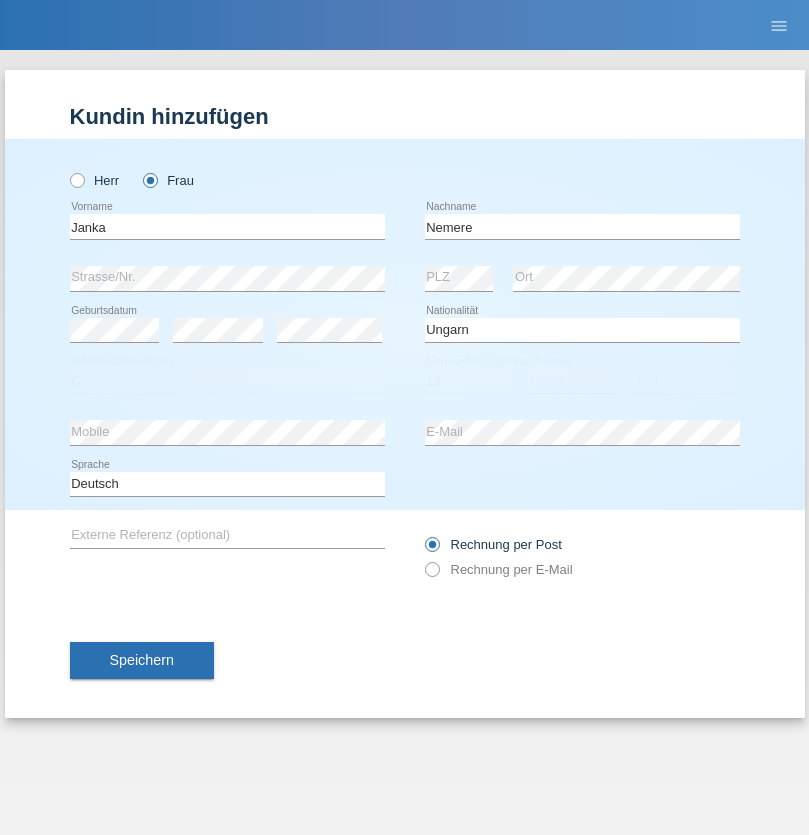 select on "12" 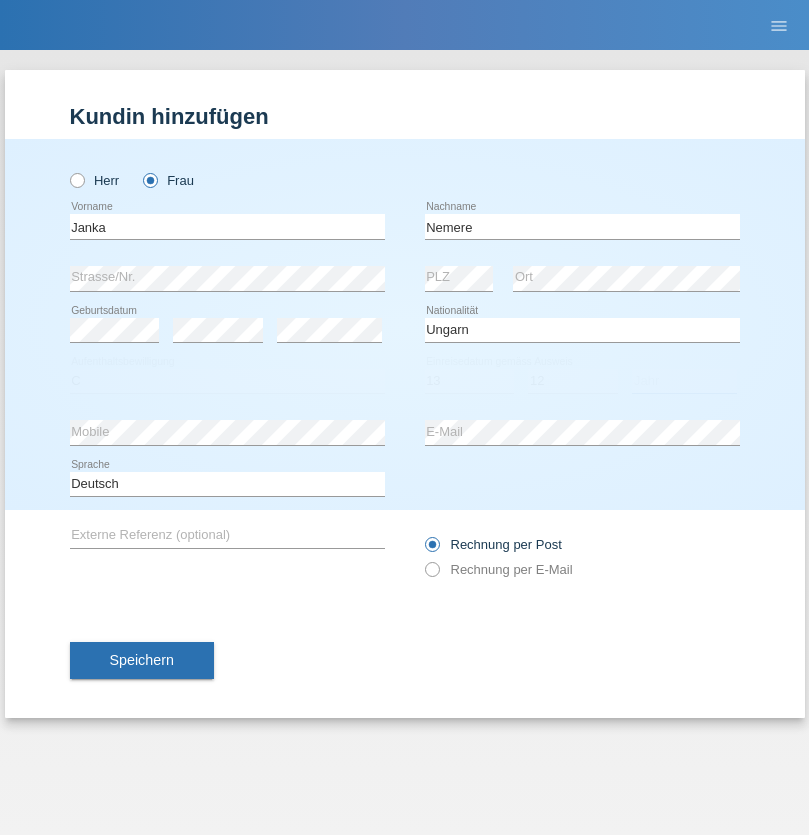 select on "2021" 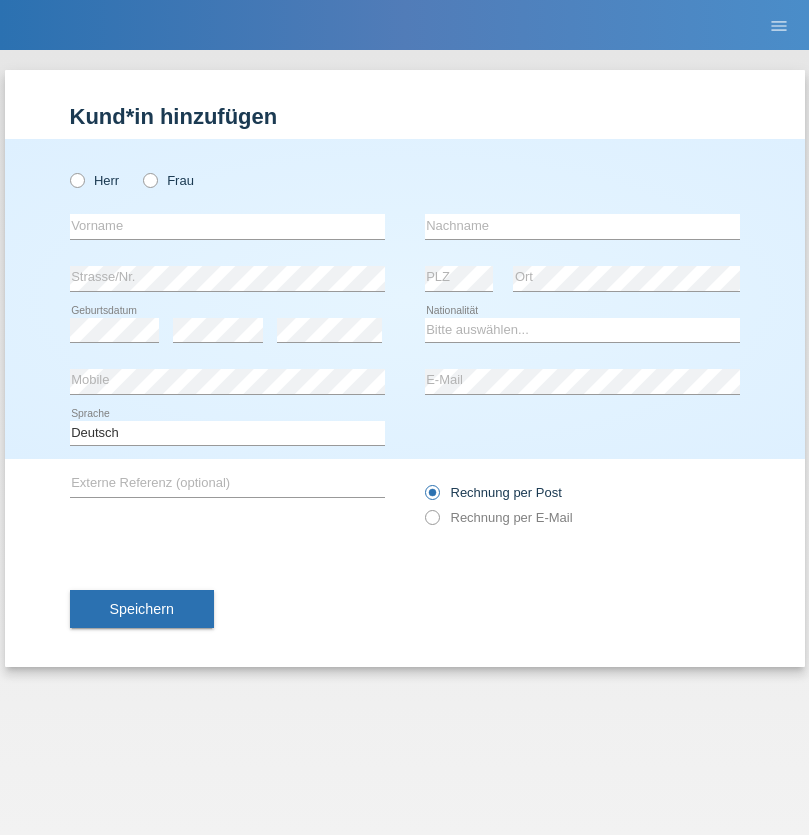 scroll, scrollTop: 0, scrollLeft: 0, axis: both 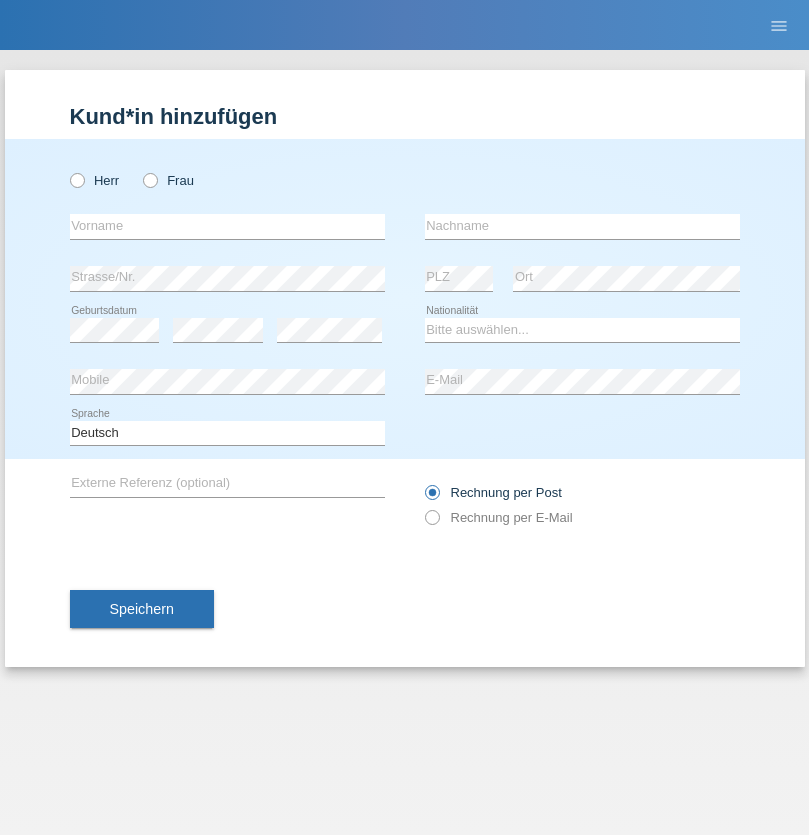 radio on "true" 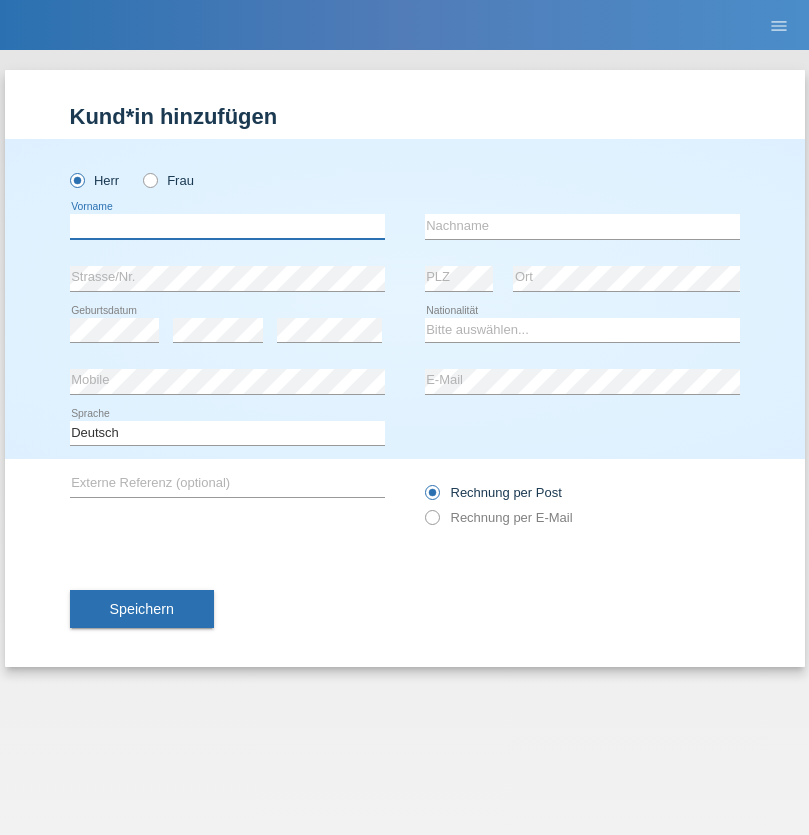 click at bounding box center [227, 226] 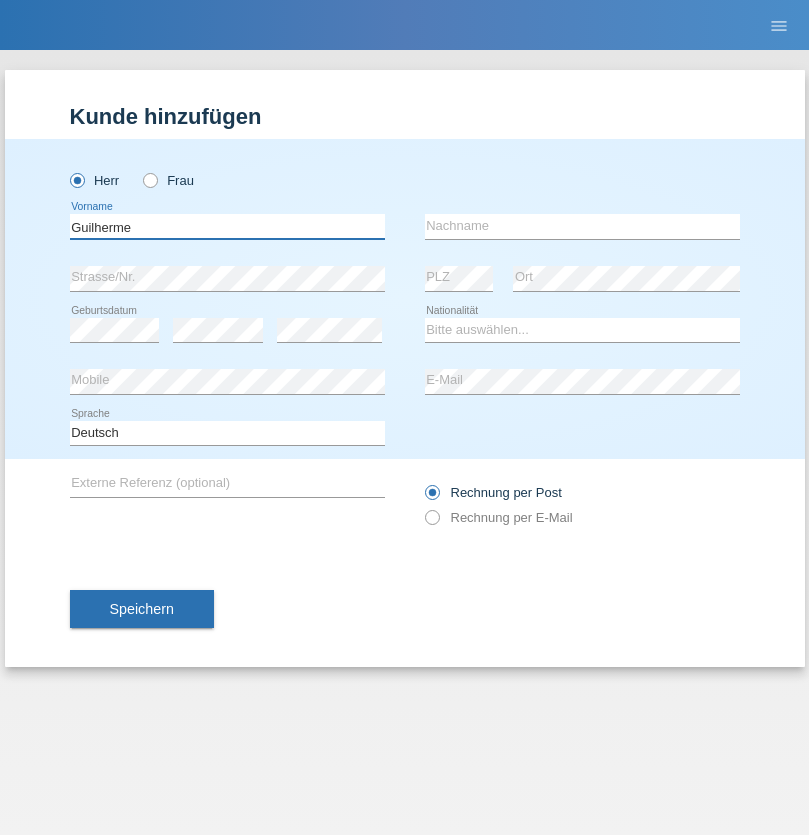 type on "Guilherme" 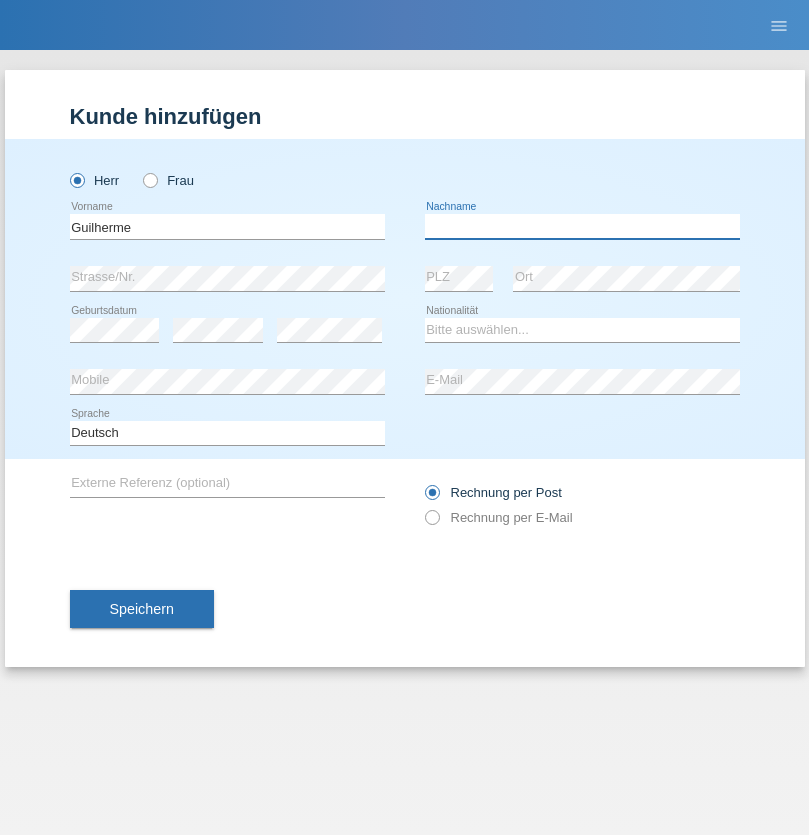 click at bounding box center [582, 226] 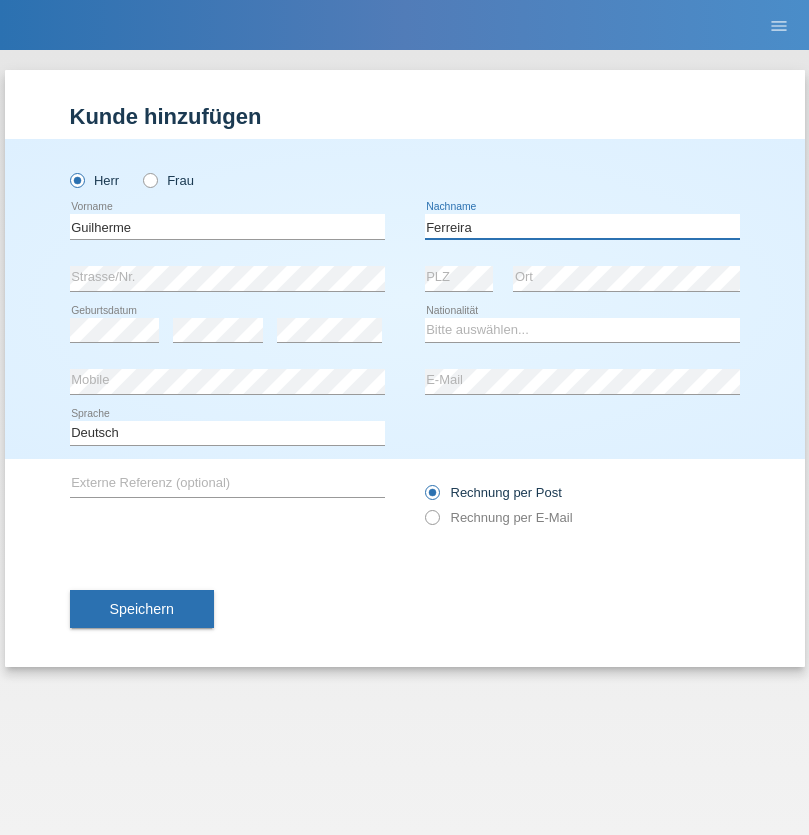 type on "Ferreira" 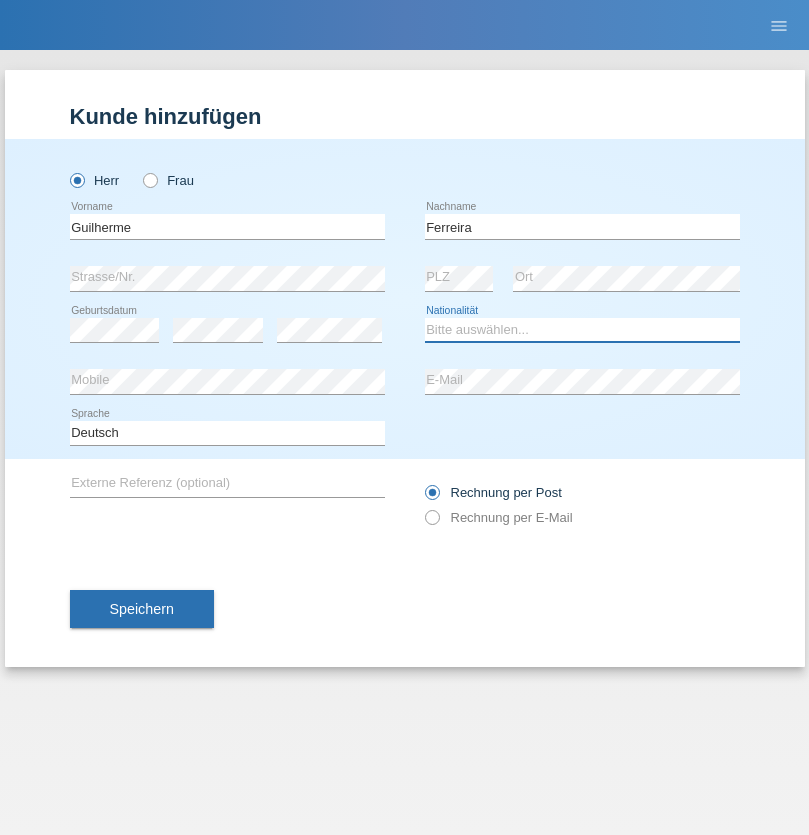 select on "PT" 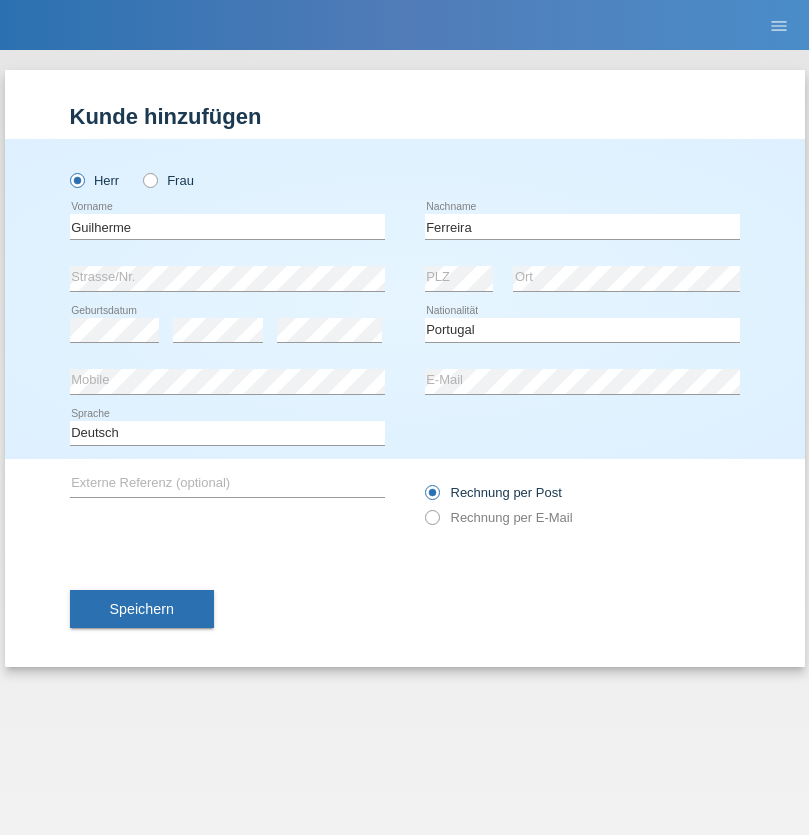 select on "C" 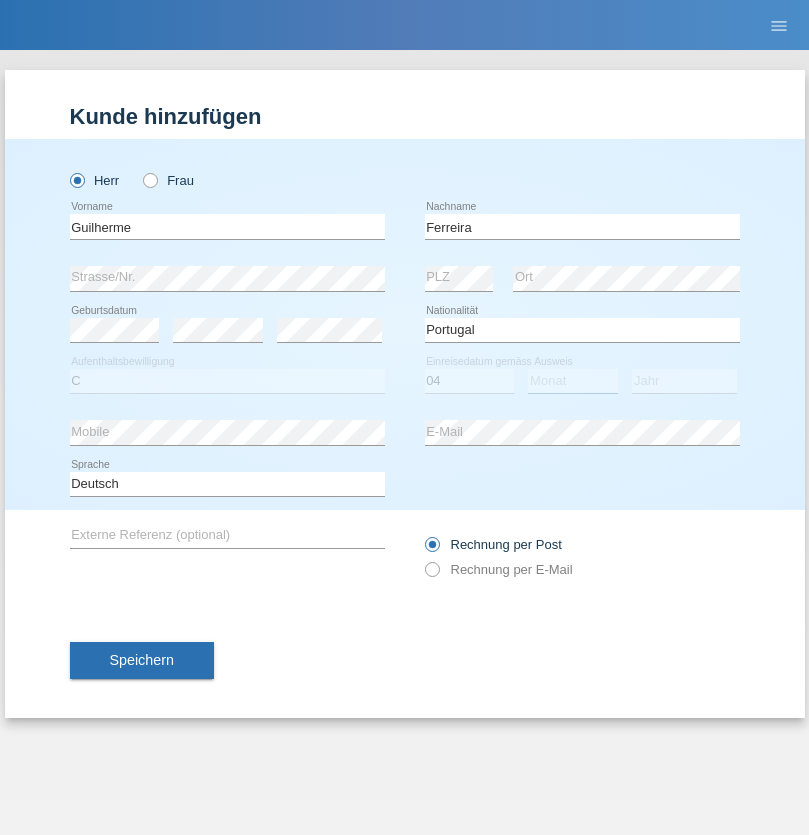 select on "09" 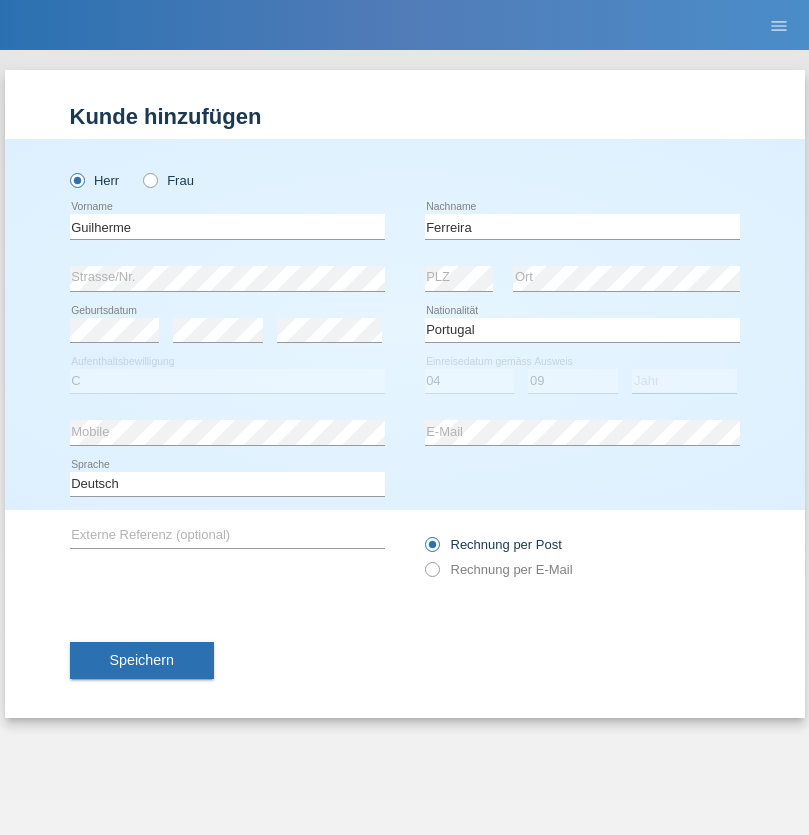 select on "2021" 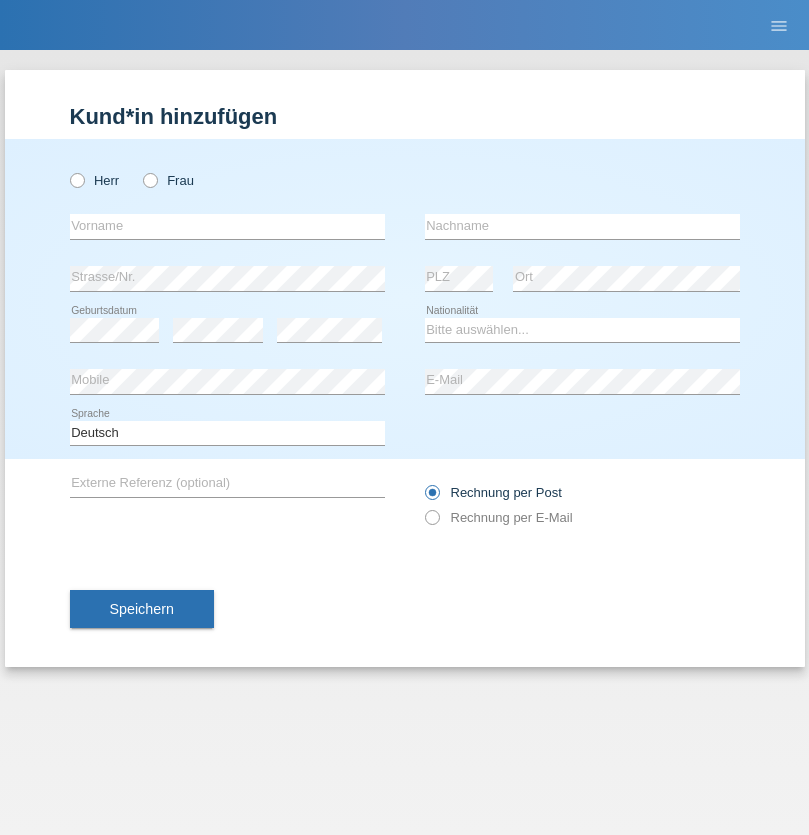 scroll, scrollTop: 0, scrollLeft: 0, axis: both 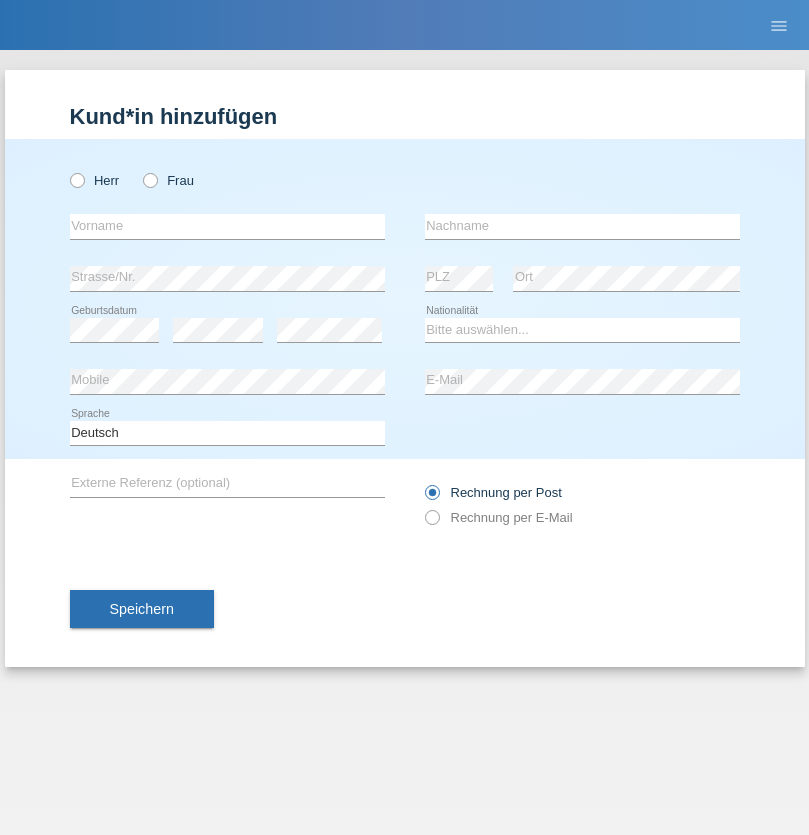 radio on "true" 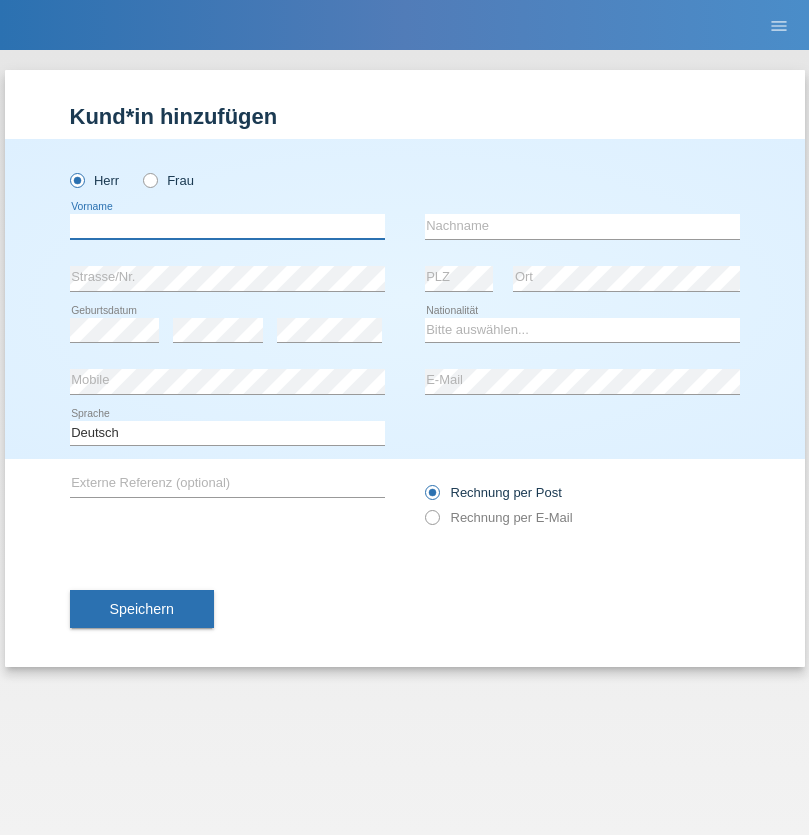 click at bounding box center [227, 226] 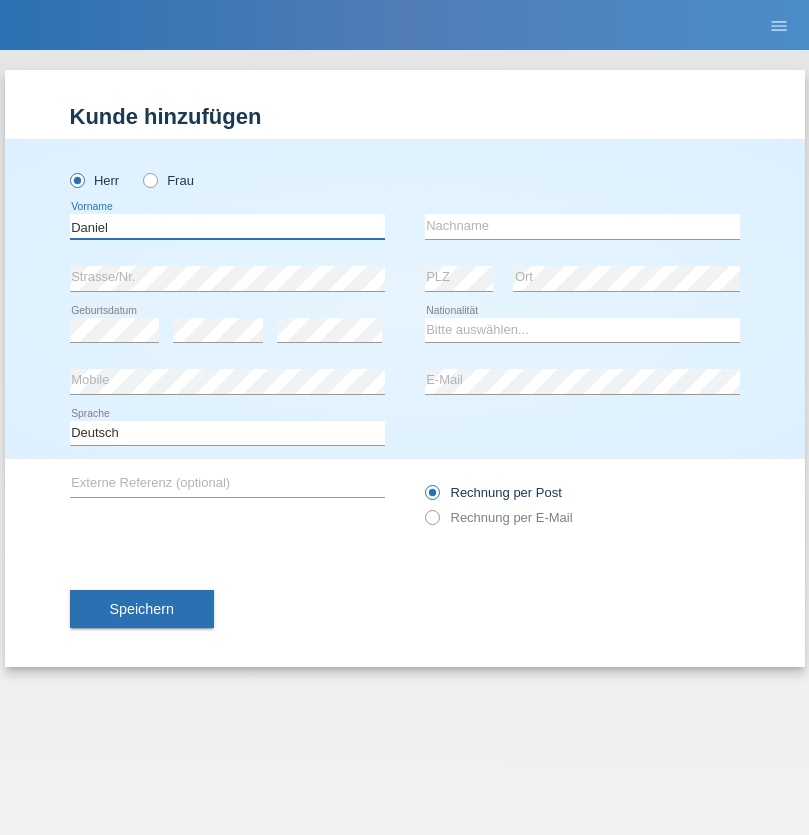 type on "Daniel" 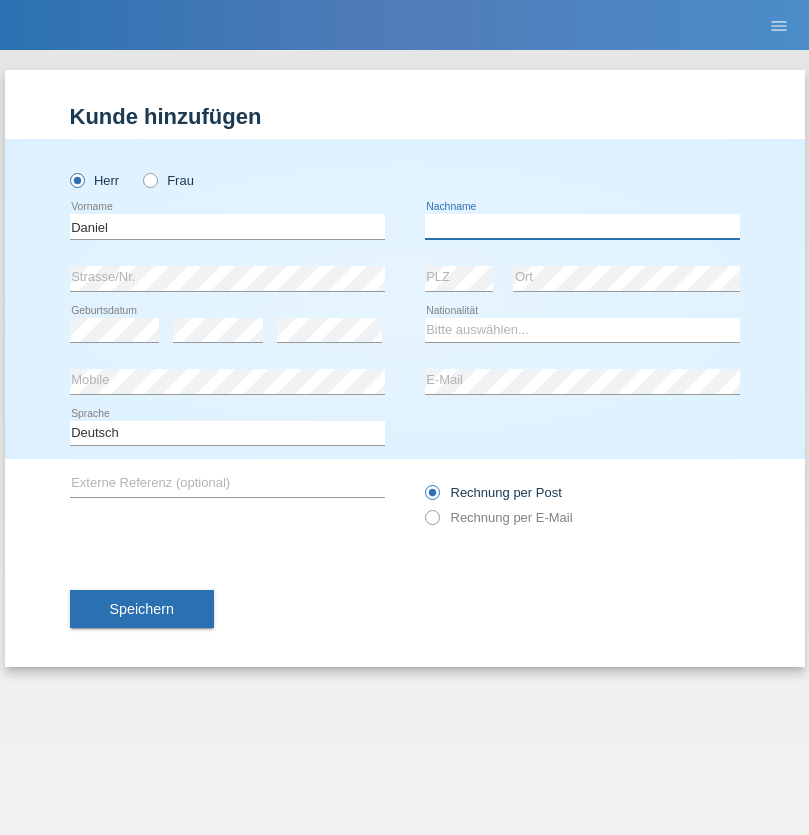 click at bounding box center (582, 226) 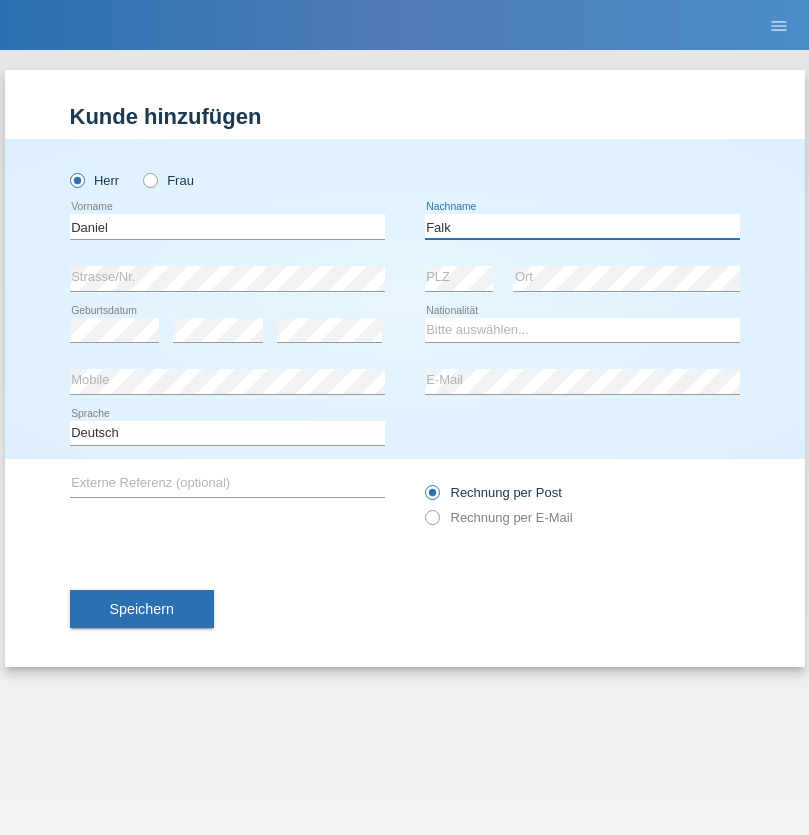 type on "Falk" 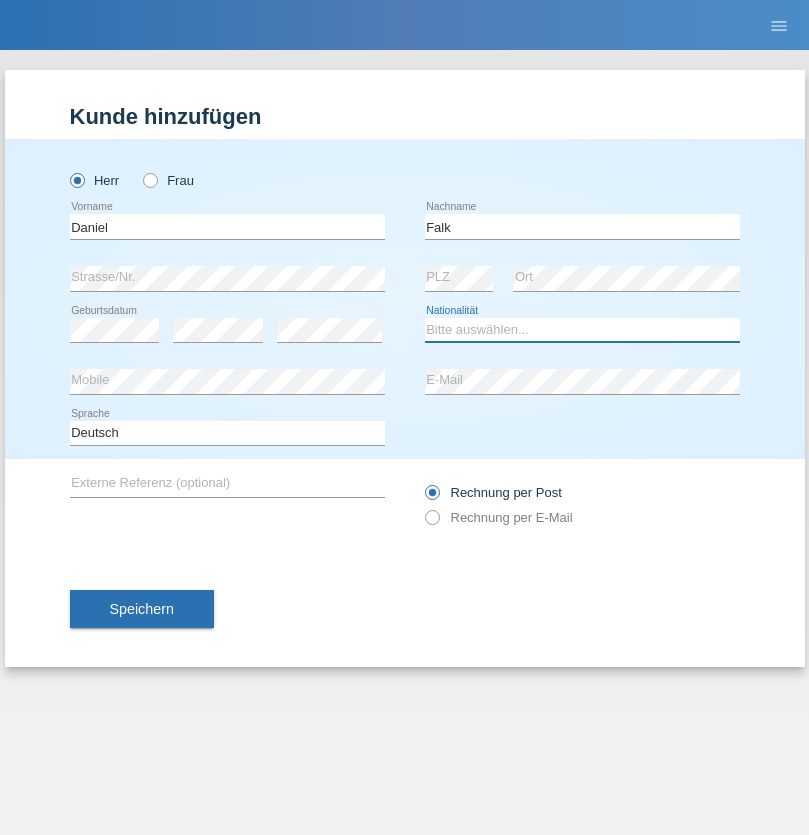 select on "CH" 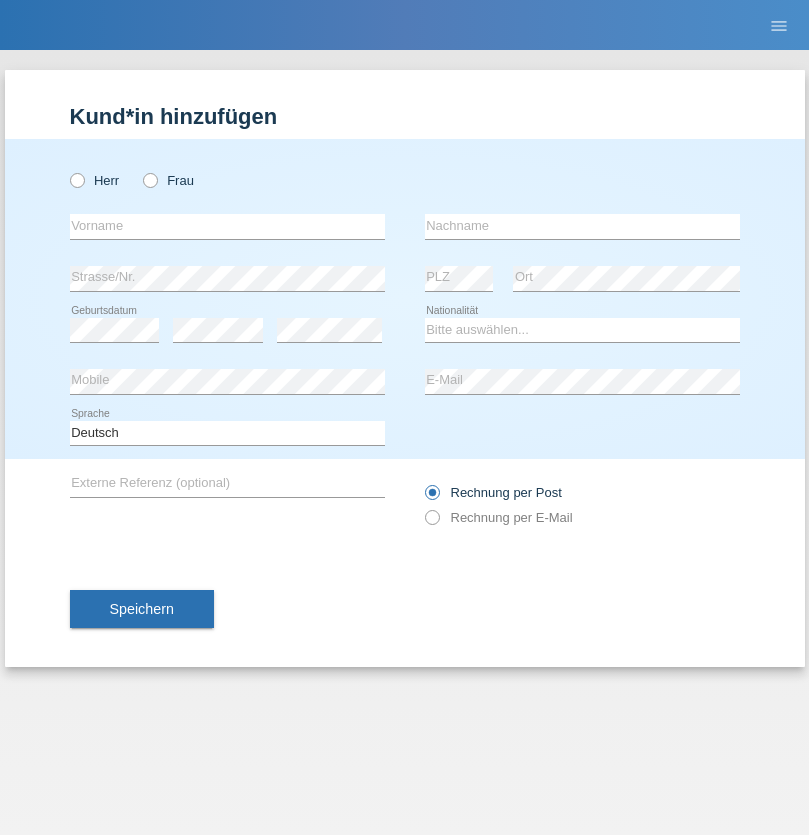 scroll, scrollTop: 0, scrollLeft: 0, axis: both 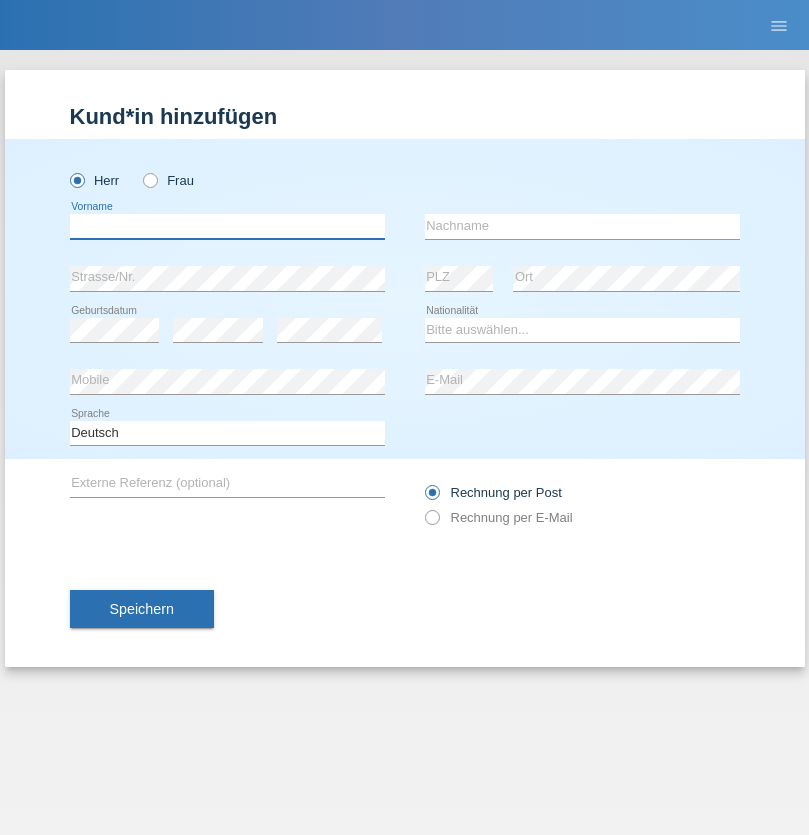 click at bounding box center (227, 226) 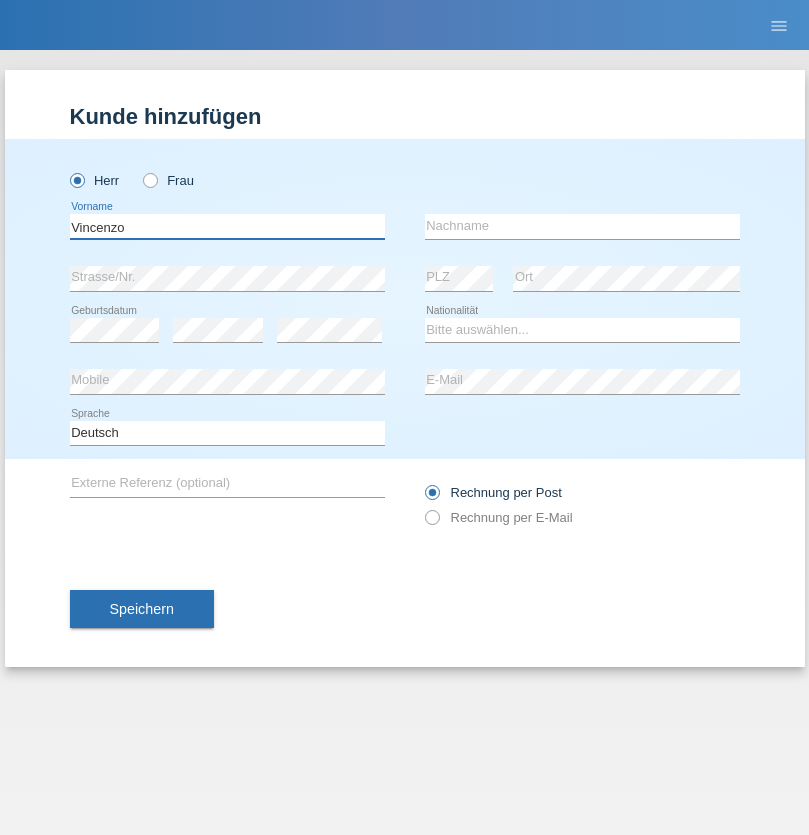 type on "Vincenzo" 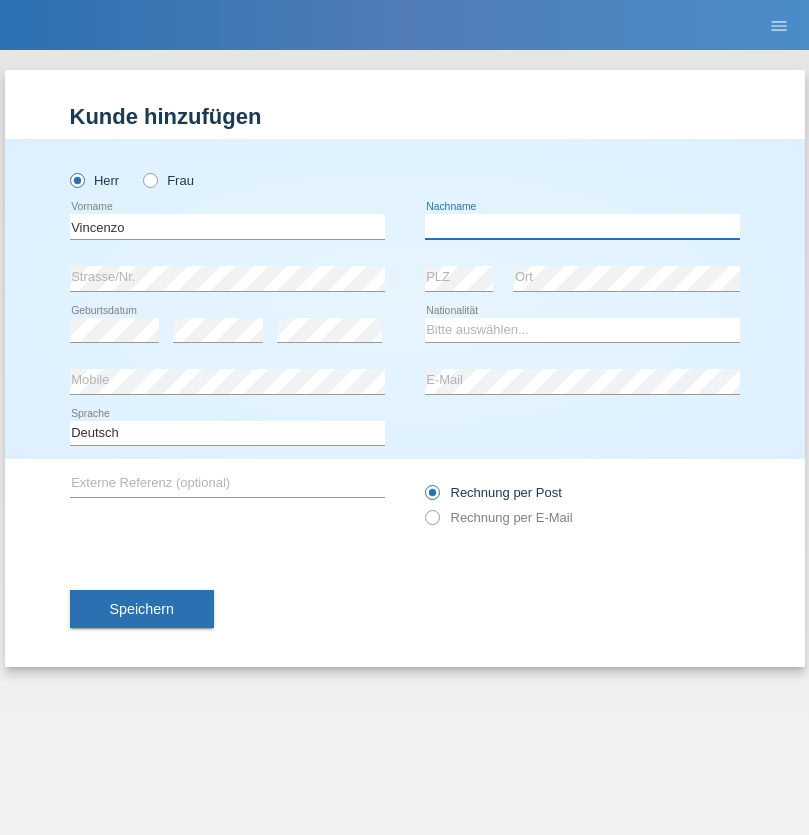 click at bounding box center (582, 226) 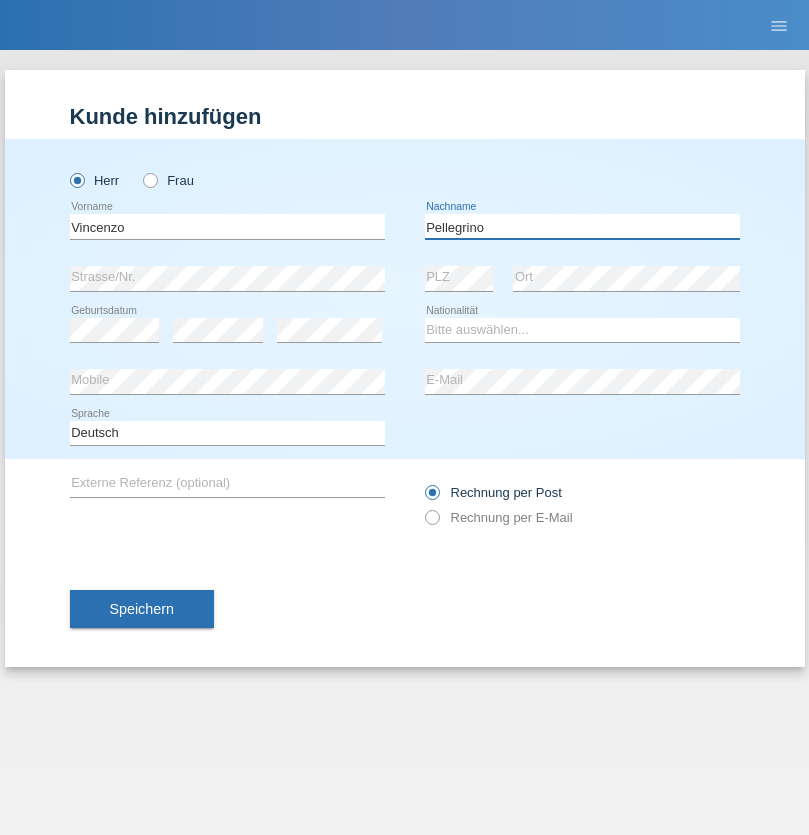 type on "Pellegrino" 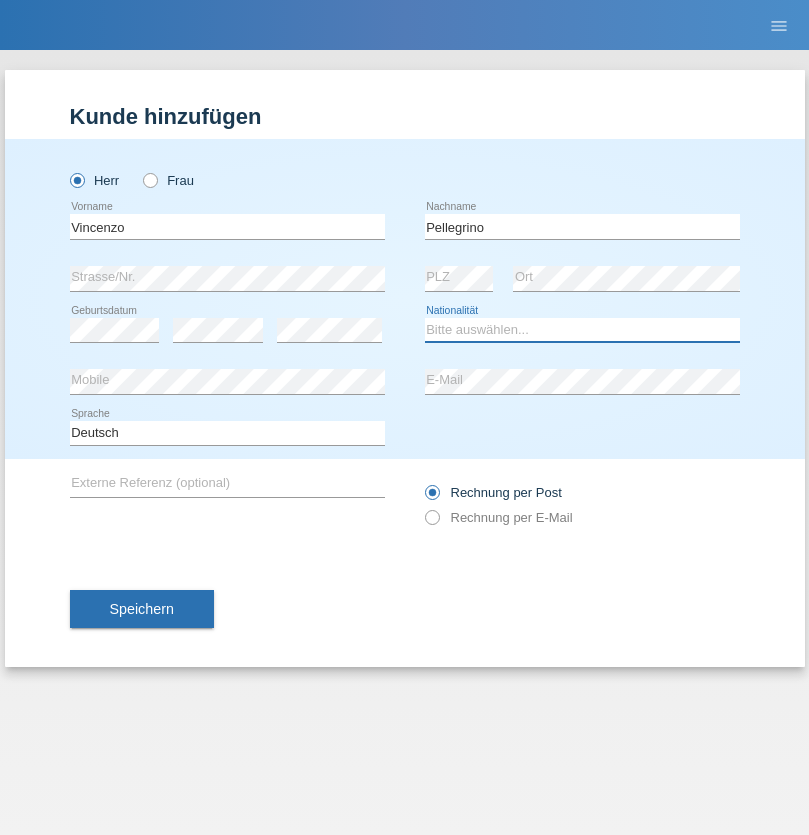 select on "IT" 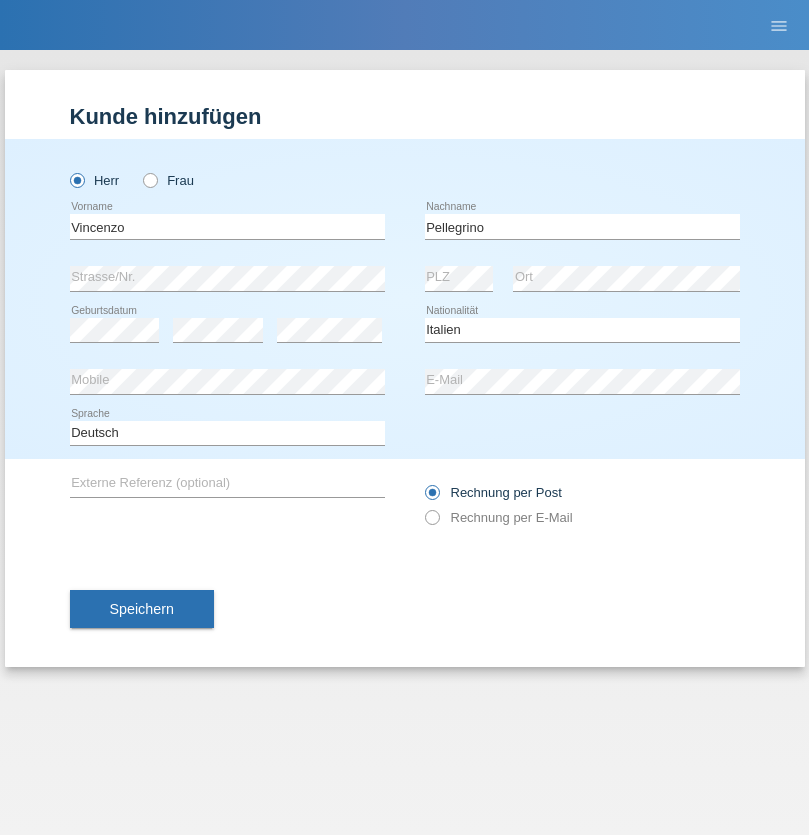 select on "C" 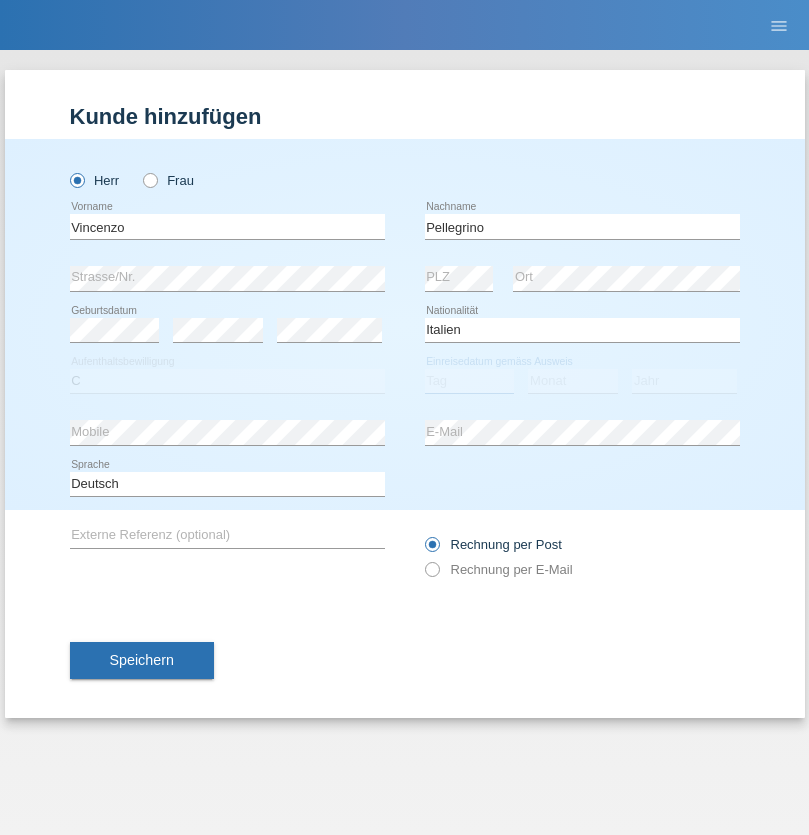 select on "07" 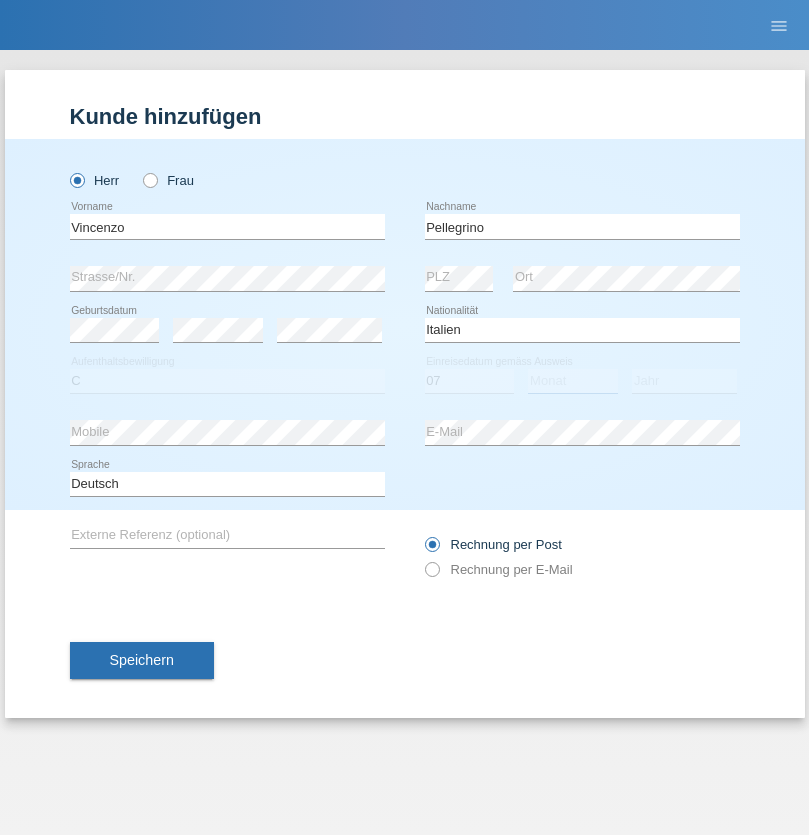 select on "07" 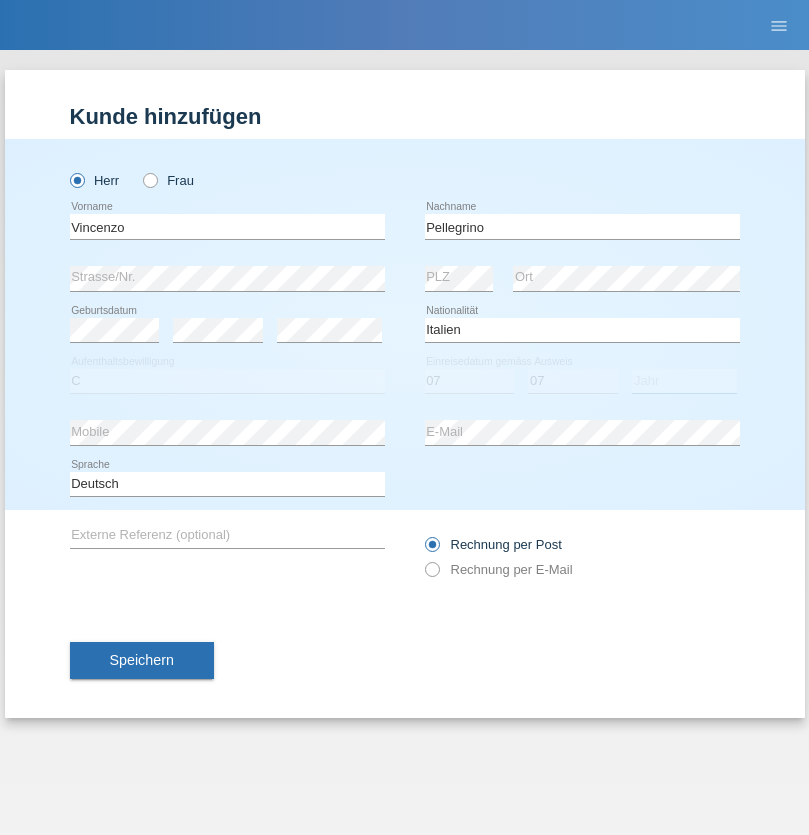 select on "2021" 